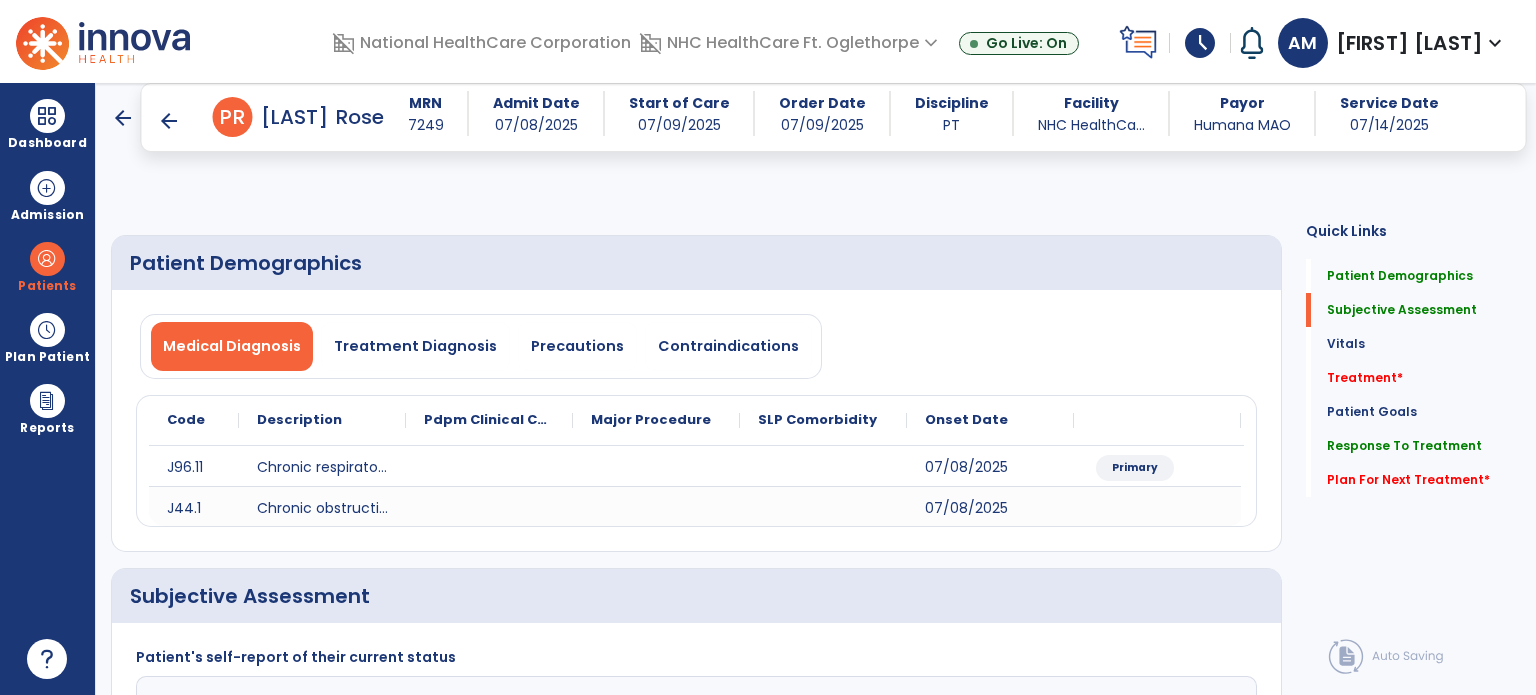 select on "*" 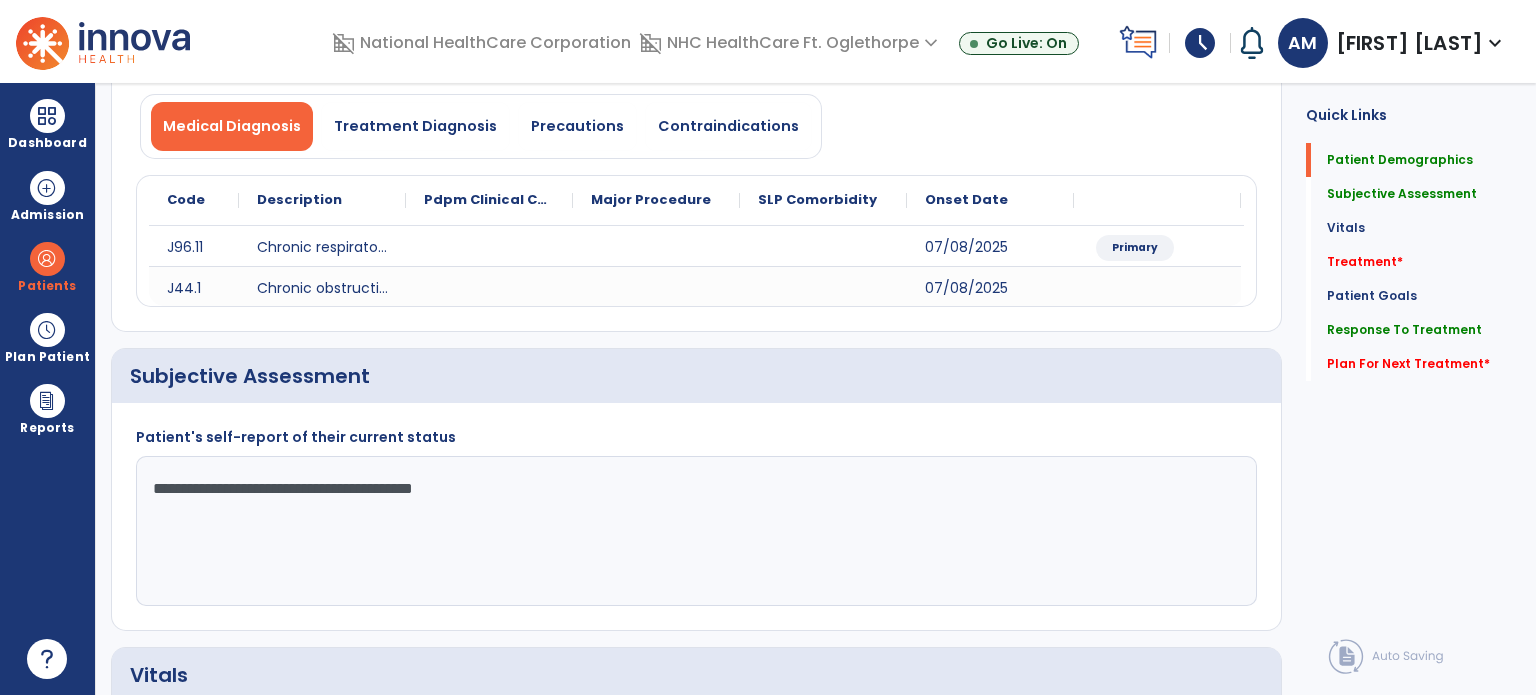 scroll, scrollTop: 0, scrollLeft: 0, axis: both 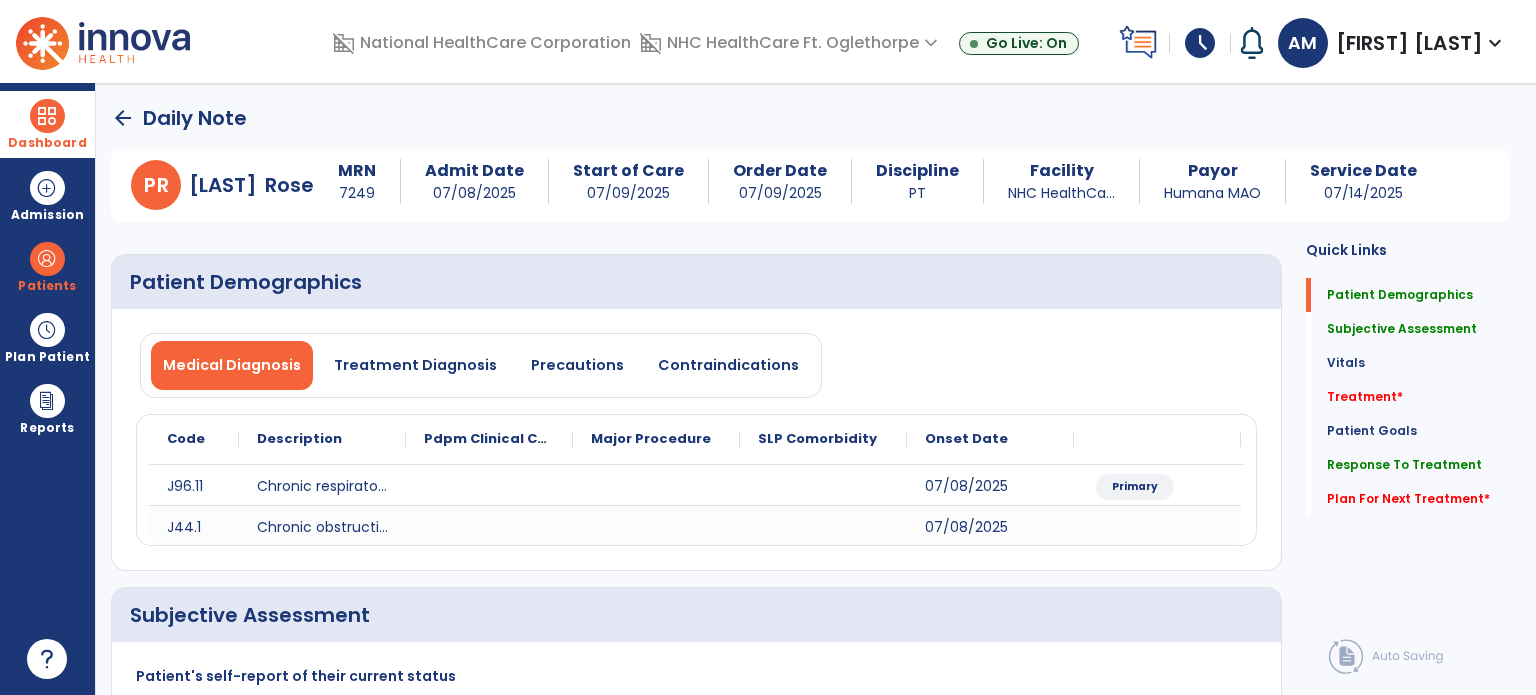 click at bounding box center (47, 116) 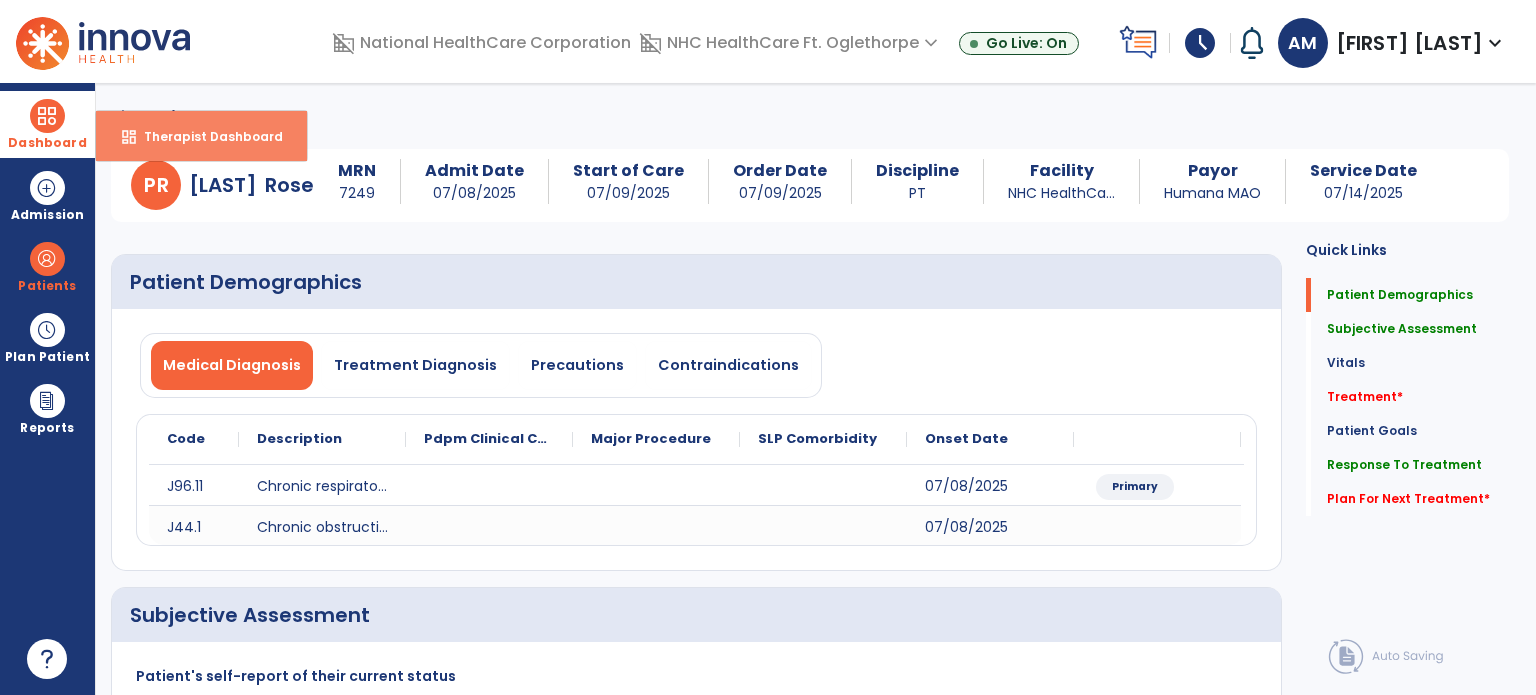 click on "dashboard" at bounding box center (129, 137) 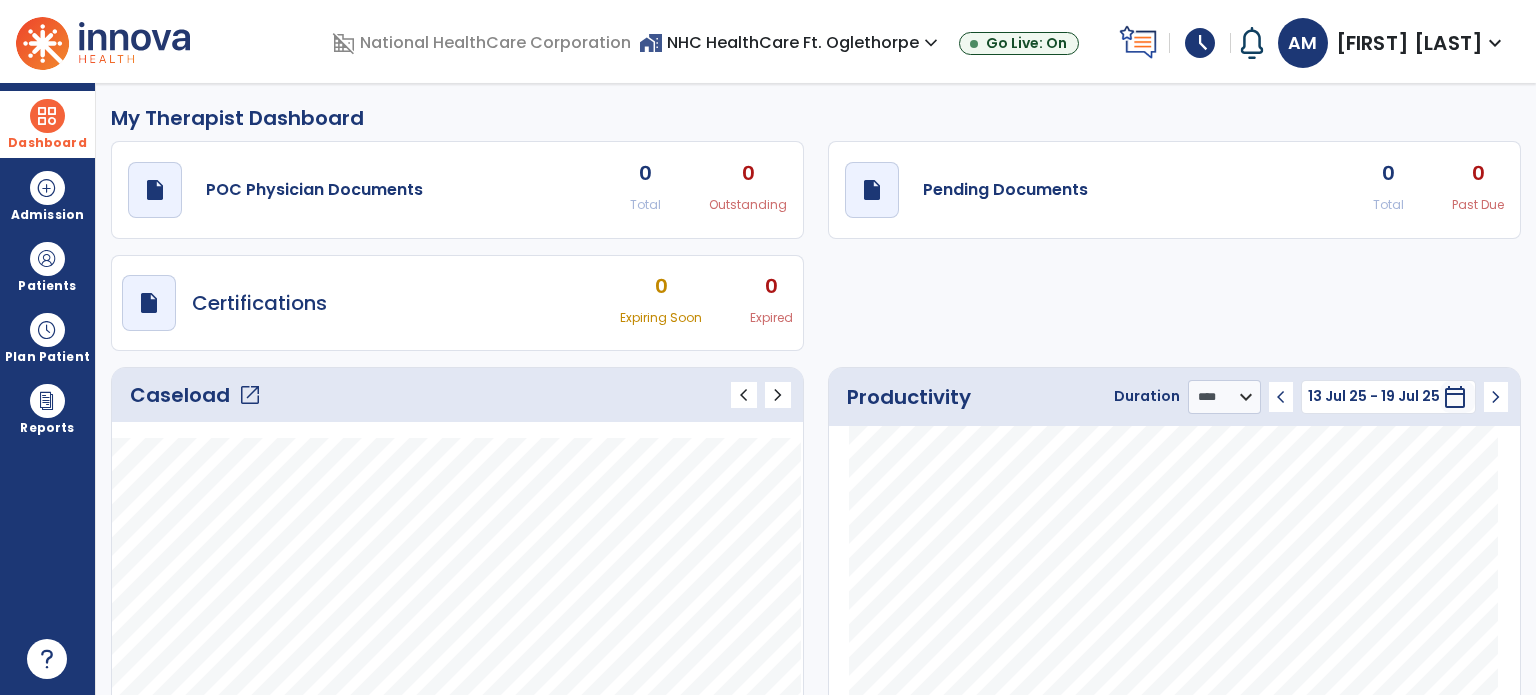 click on "Caseload   open_in_new" 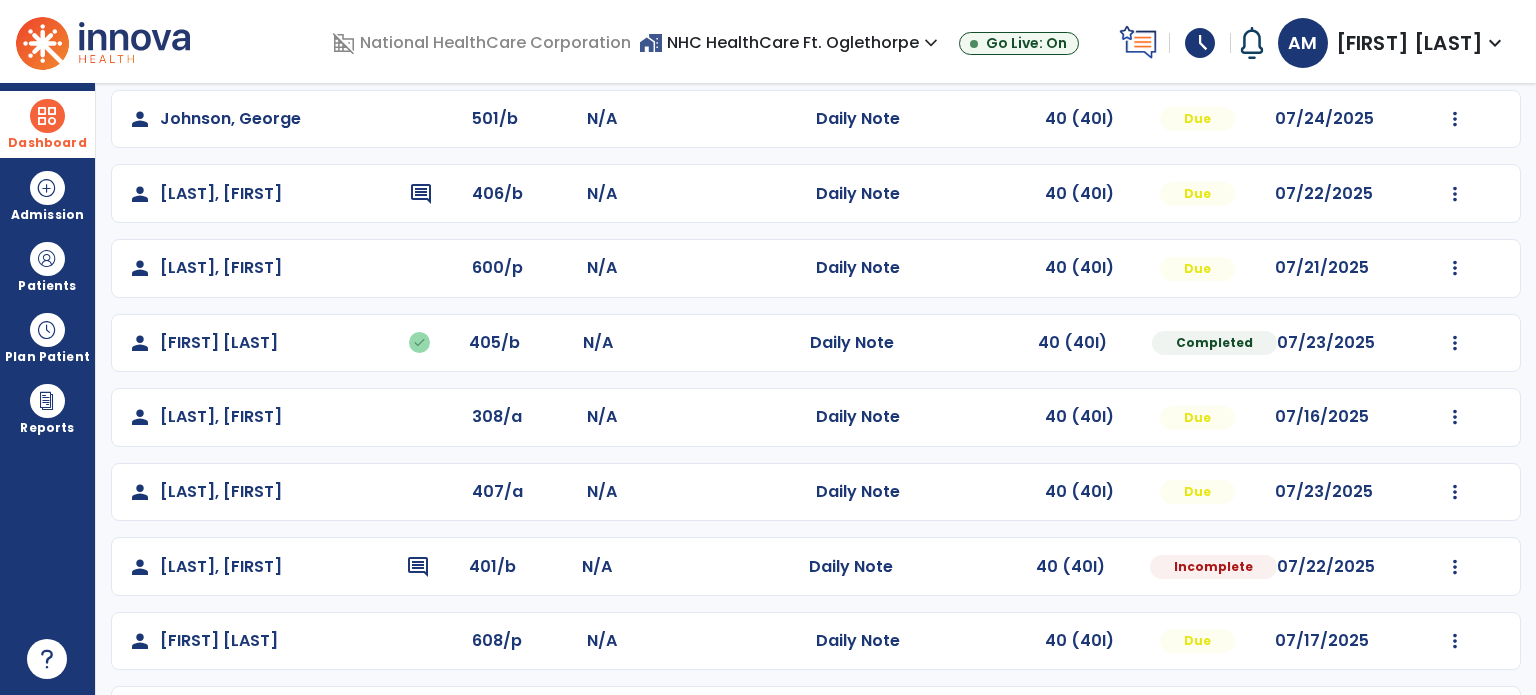 scroll, scrollTop: 400, scrollLeft: 0, axis: vertical 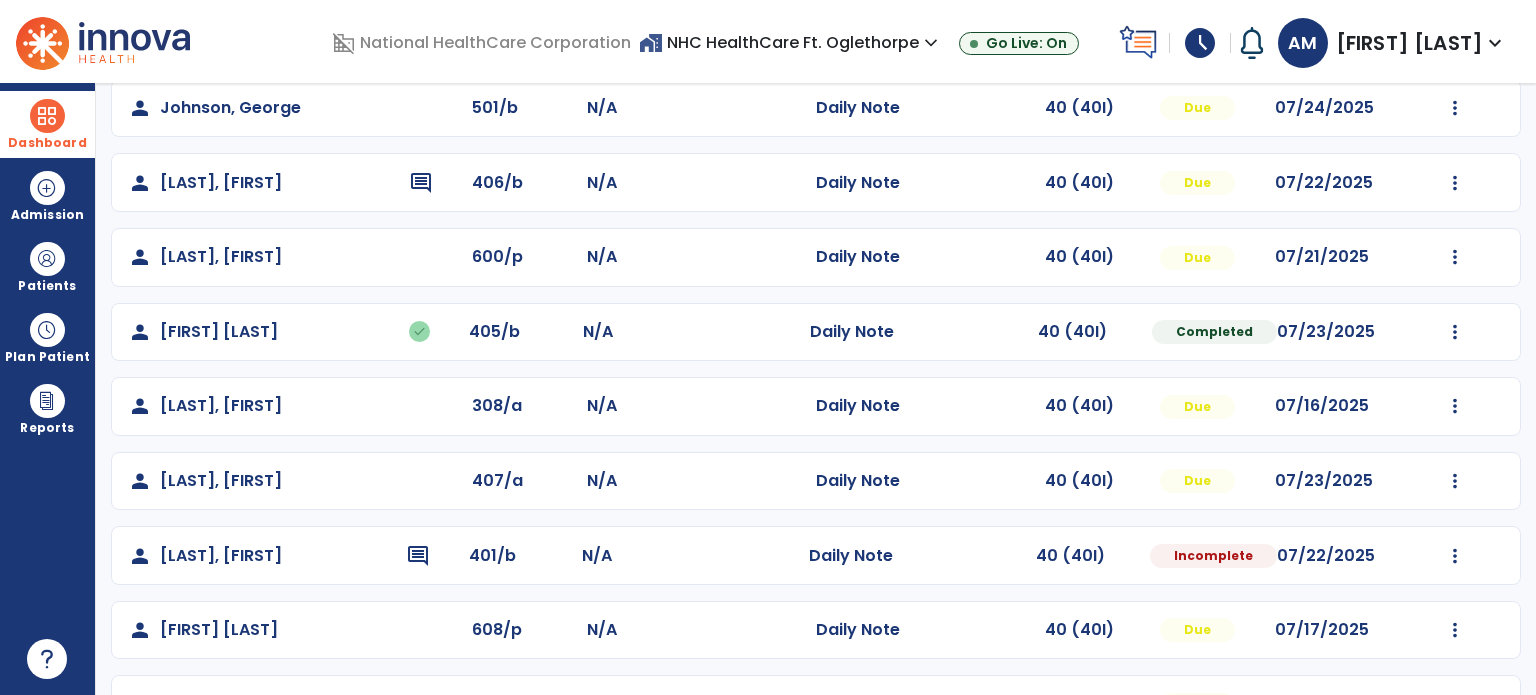 click on "Mark Visit As Complete   Reset Note   Open Document   G + C Mins" 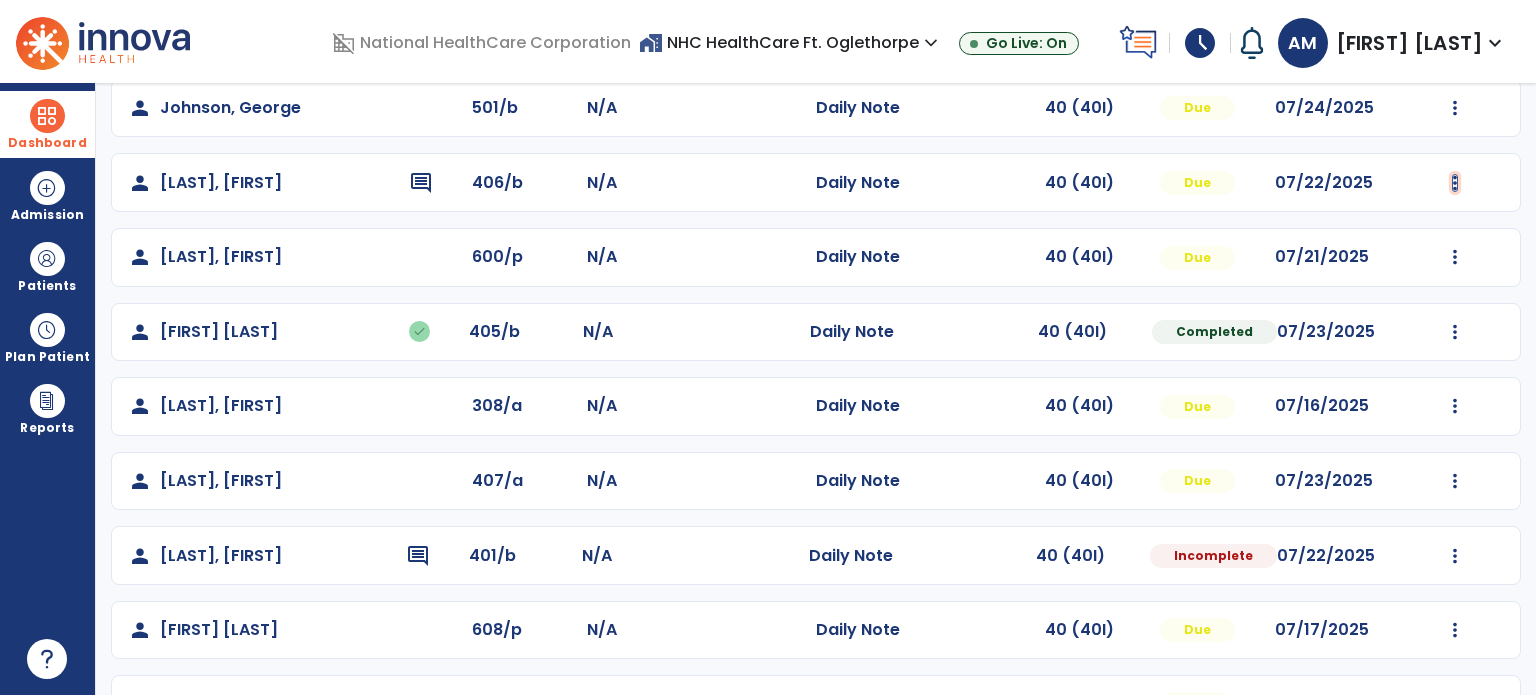 click at bounding box center (1455, -41) 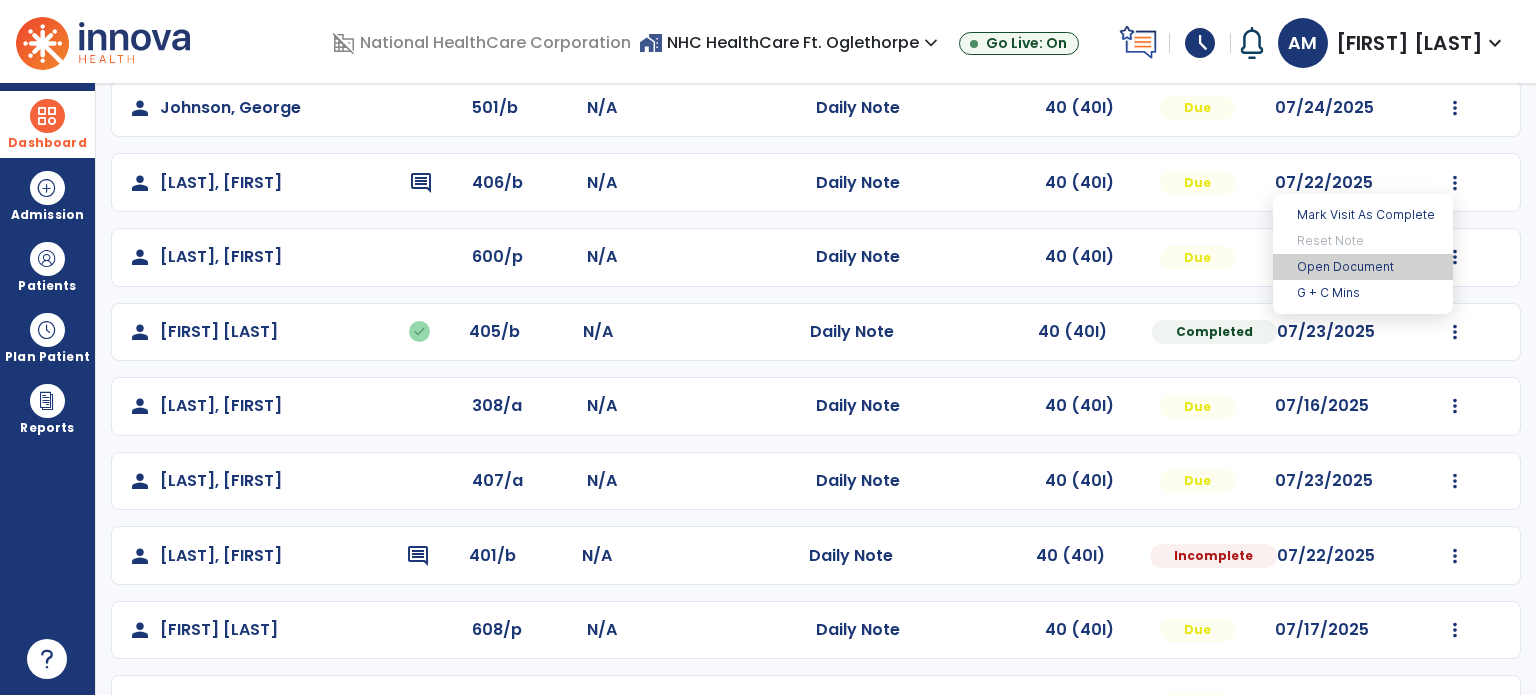 click on "Open Document" at bounding box center (1363, 267) 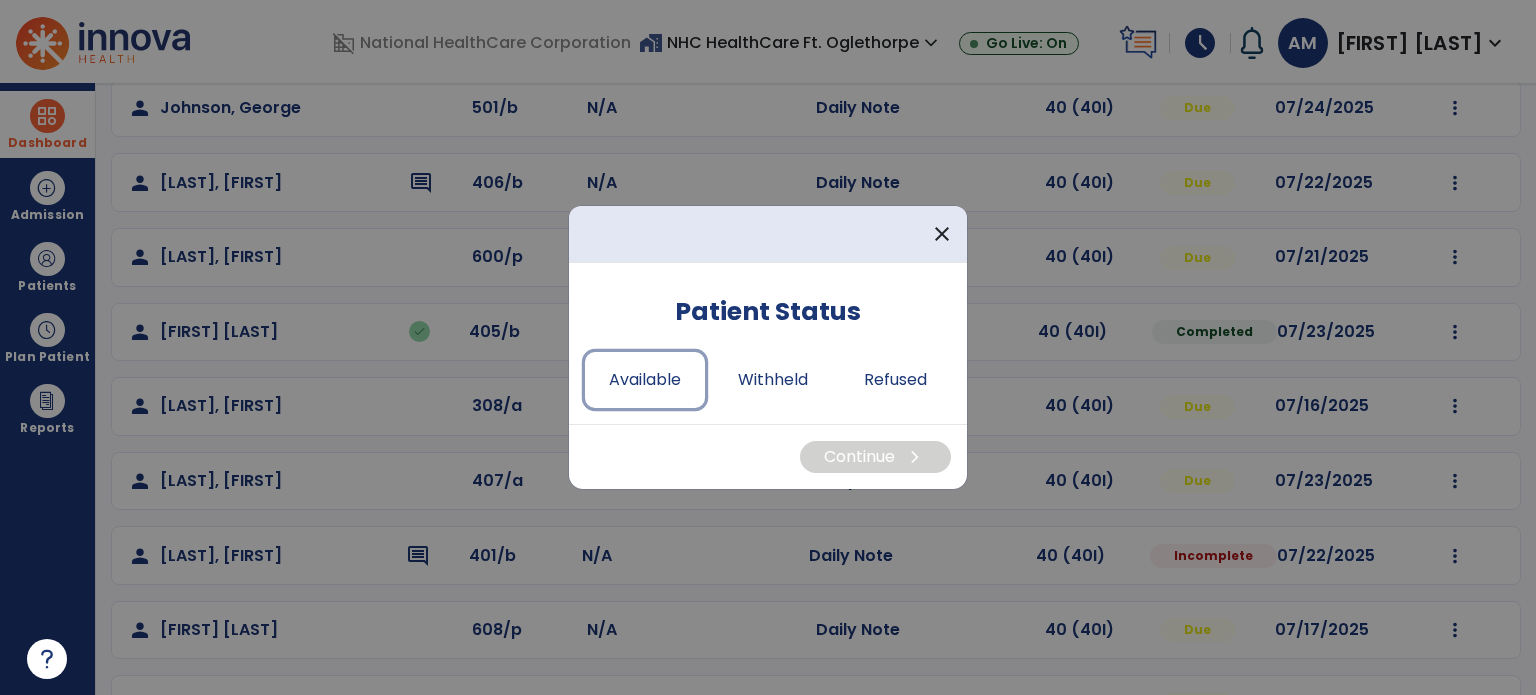 drag, startPoint x: 604, startPoint y: 374, endPoint x: 632, endPoint y: 416, distance: 50.47772 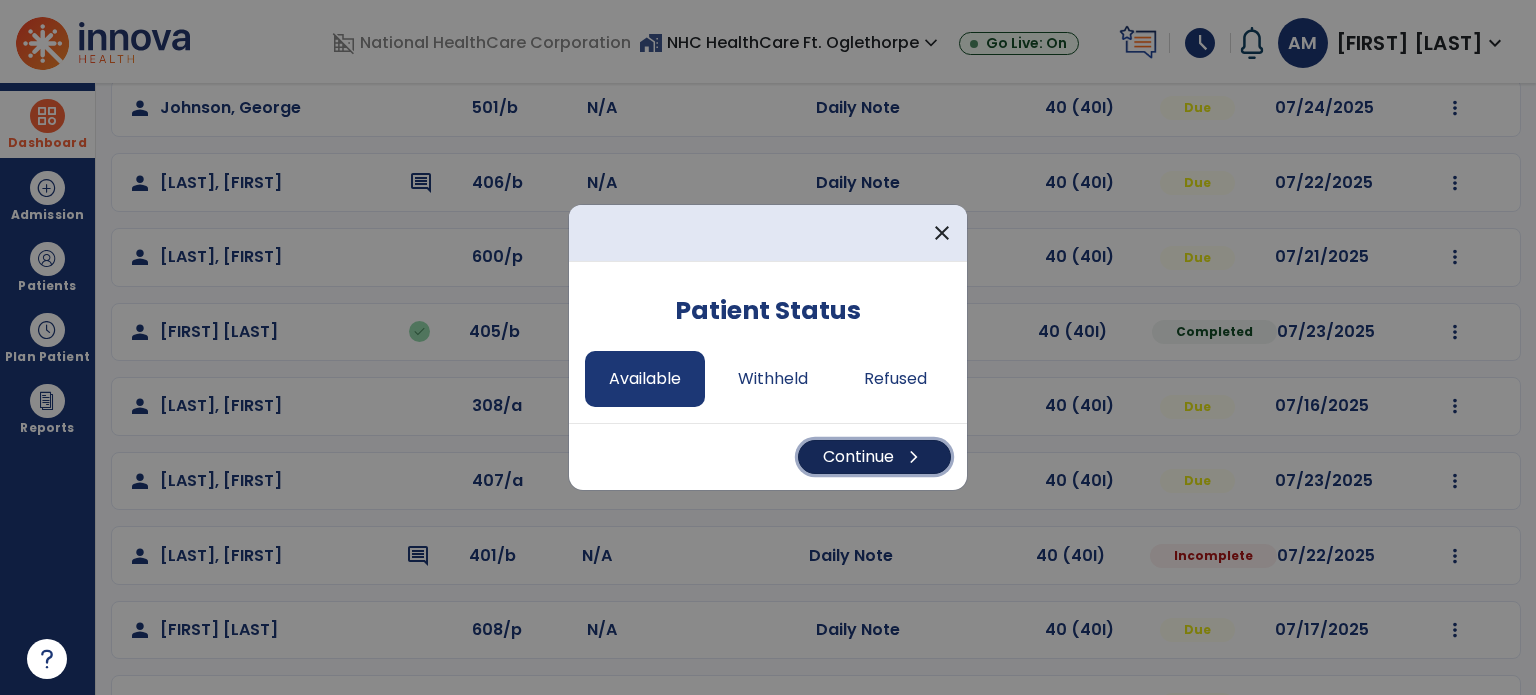 click on "Continue   chevron_right" at bounding box center [874, 457] 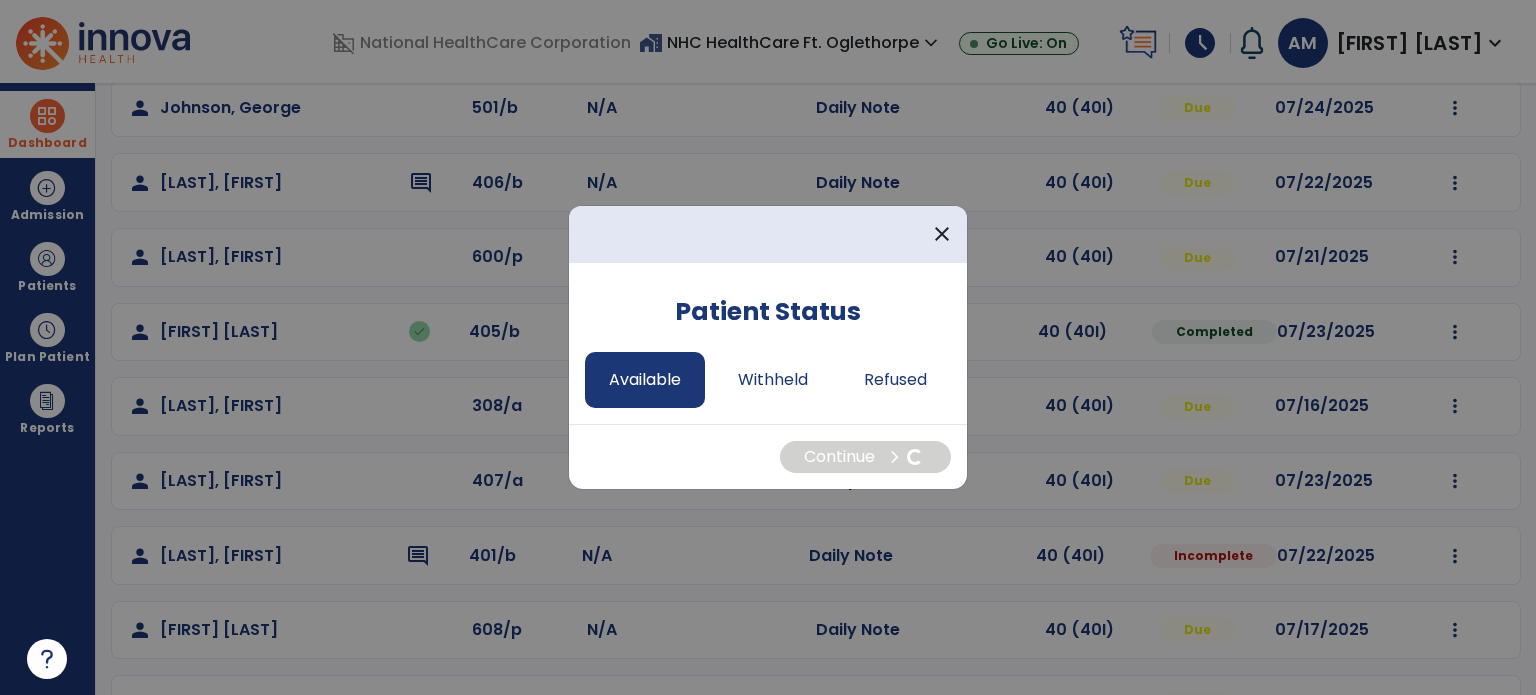 select on "*" 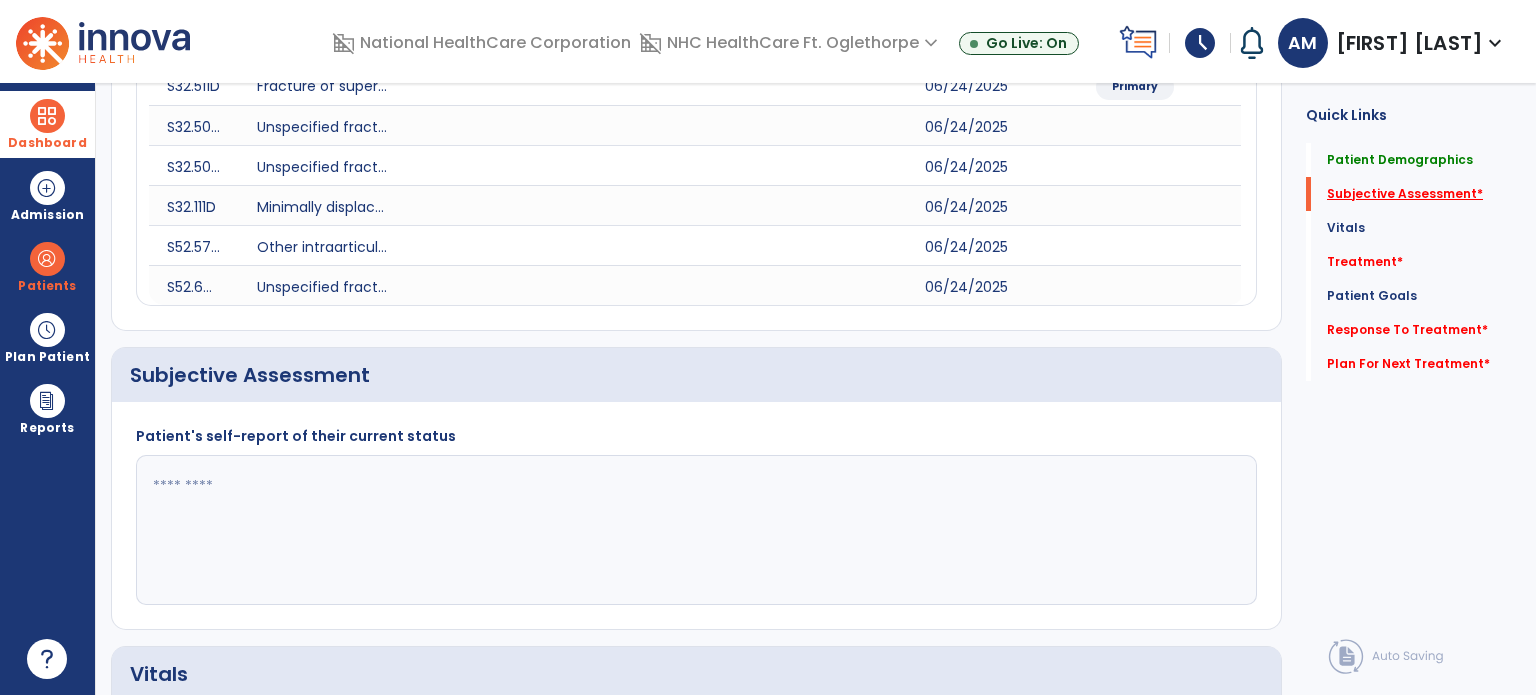 click on "Subjective Assessment   *" 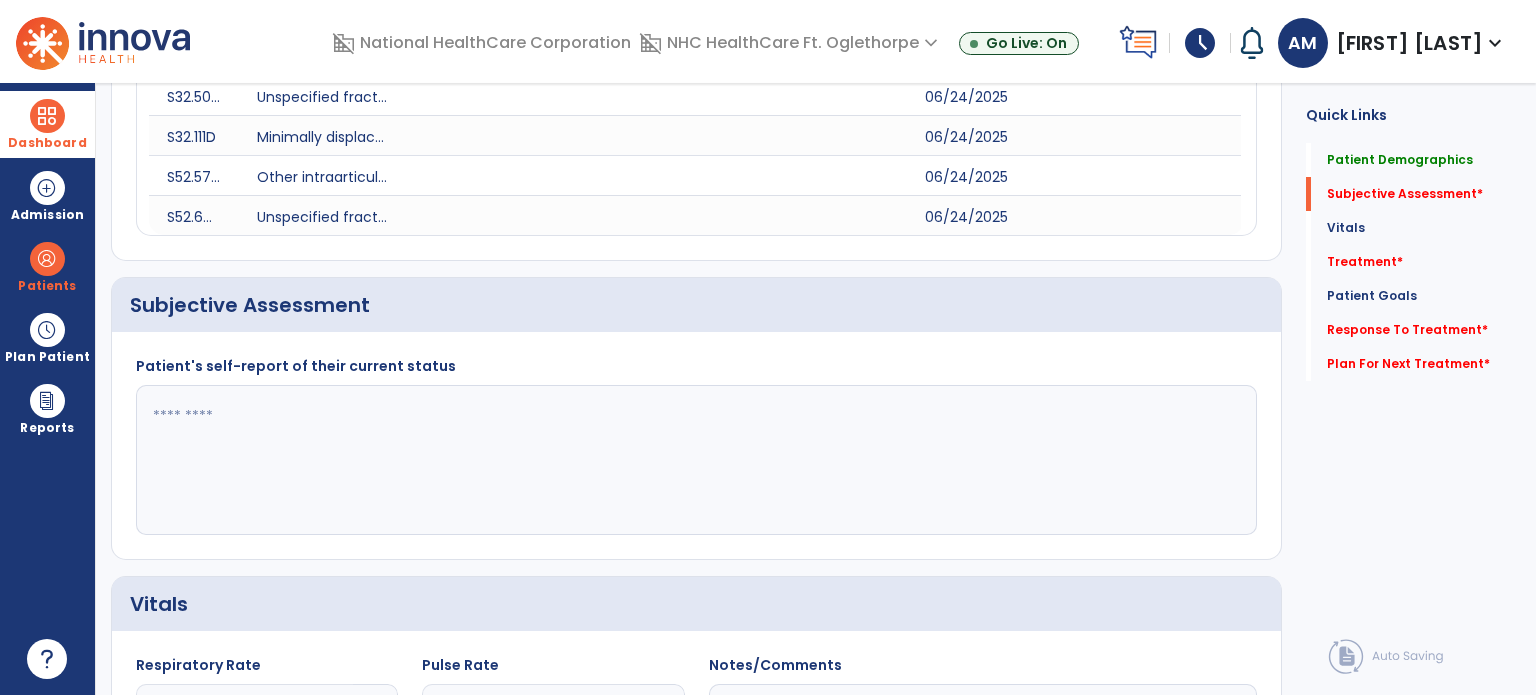 scroll, scrollTop: 498, scrollLeft: 0, axis: vertical 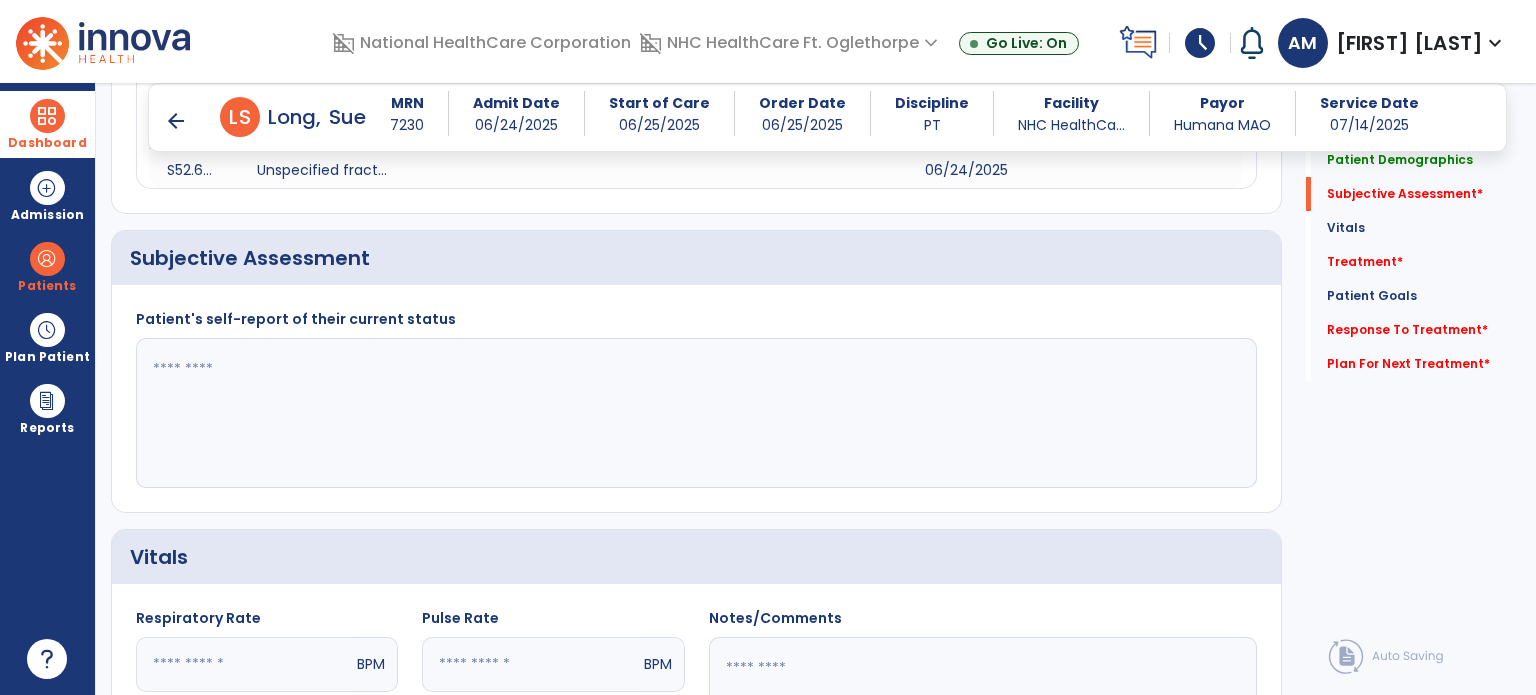 click 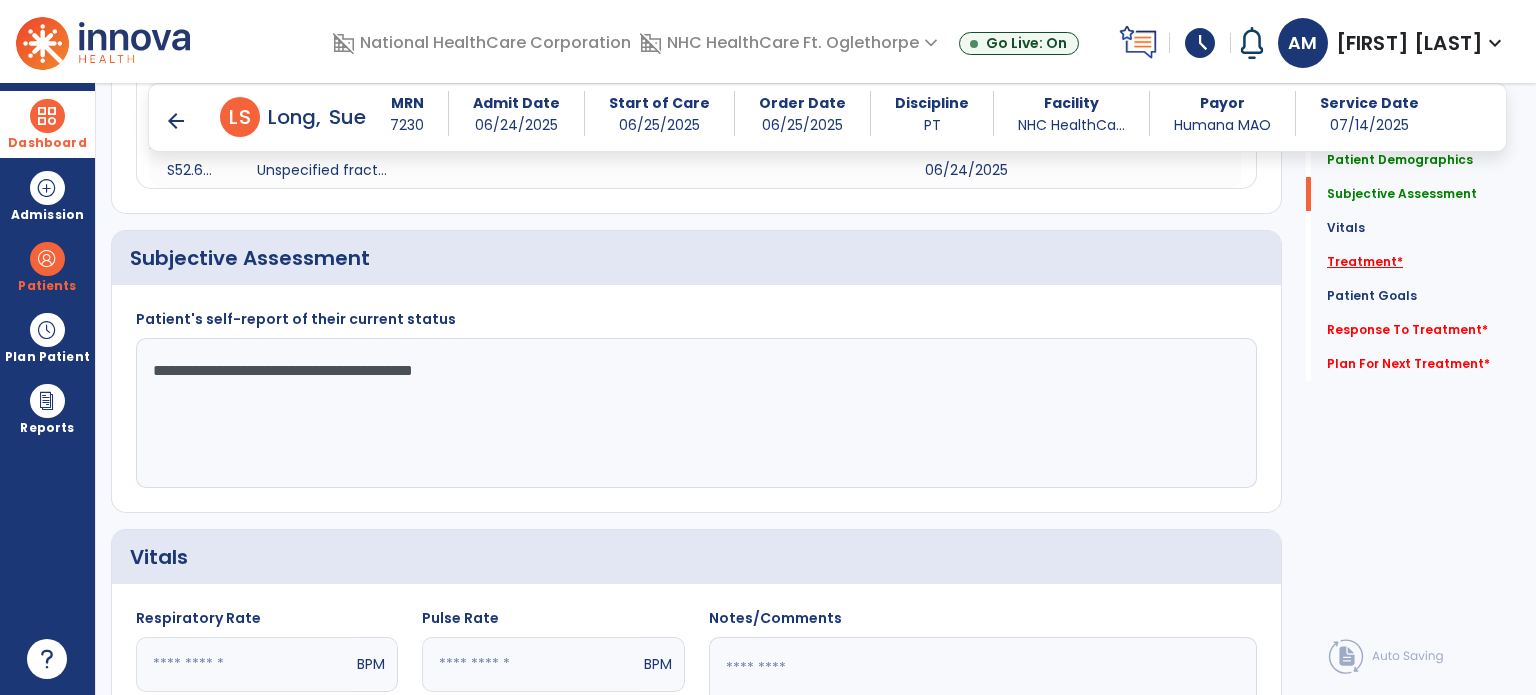 type on "**********" 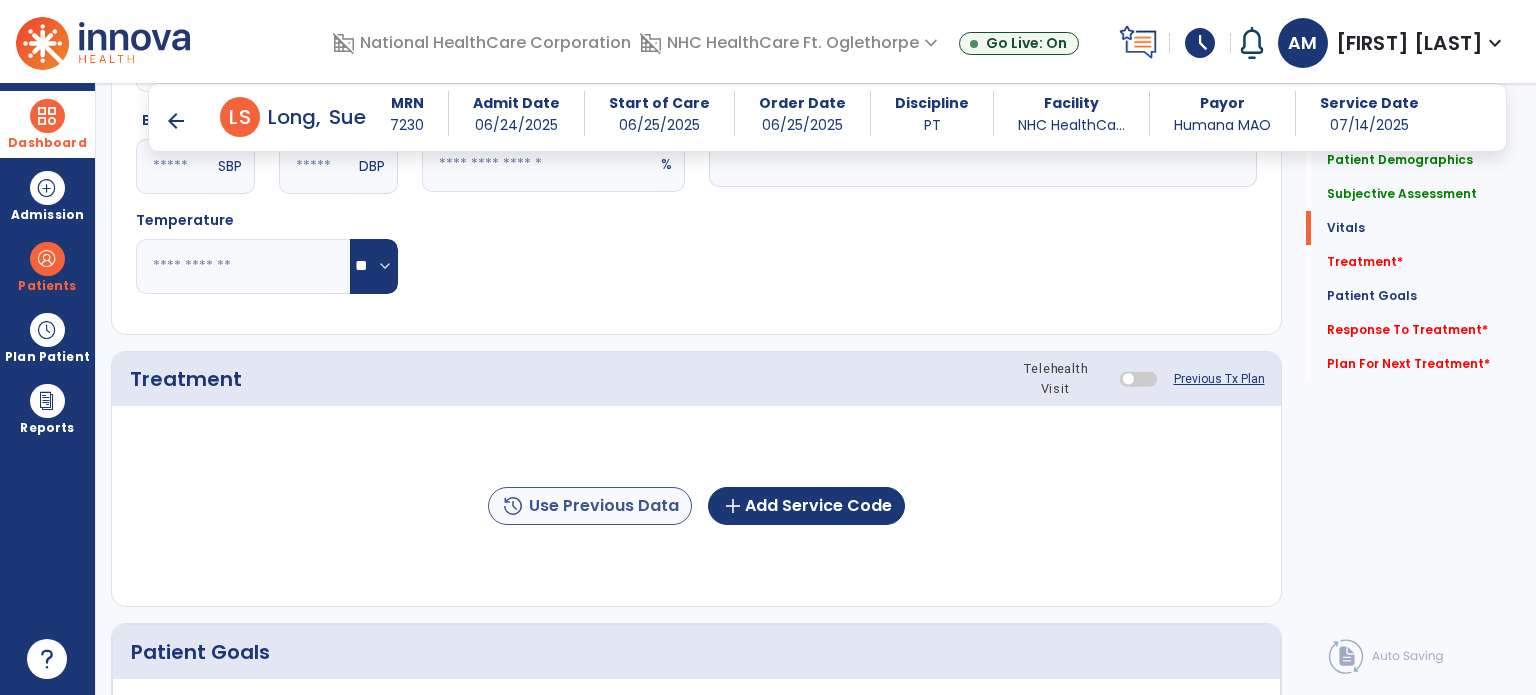 scroll, scrollTop: 1187, scrollLeft: 0, axis: vertical 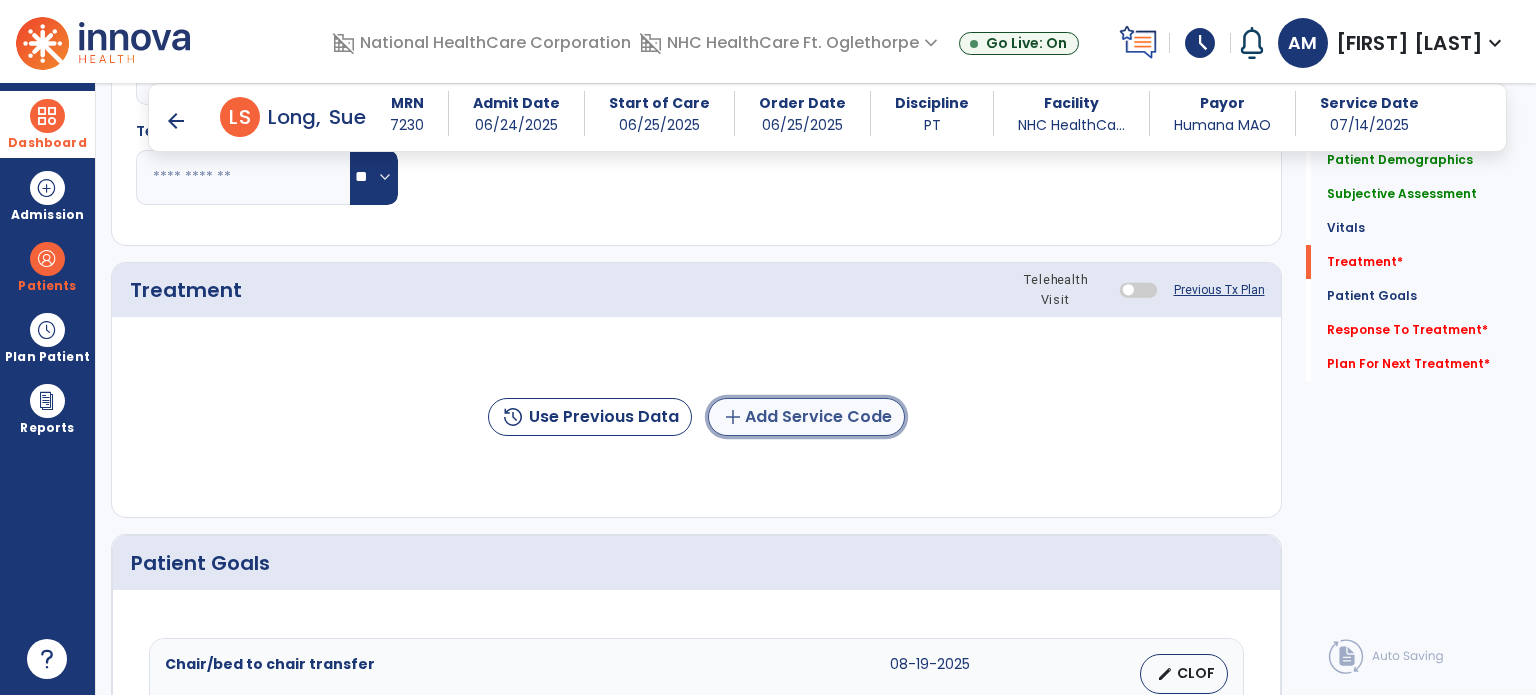 click on "add" 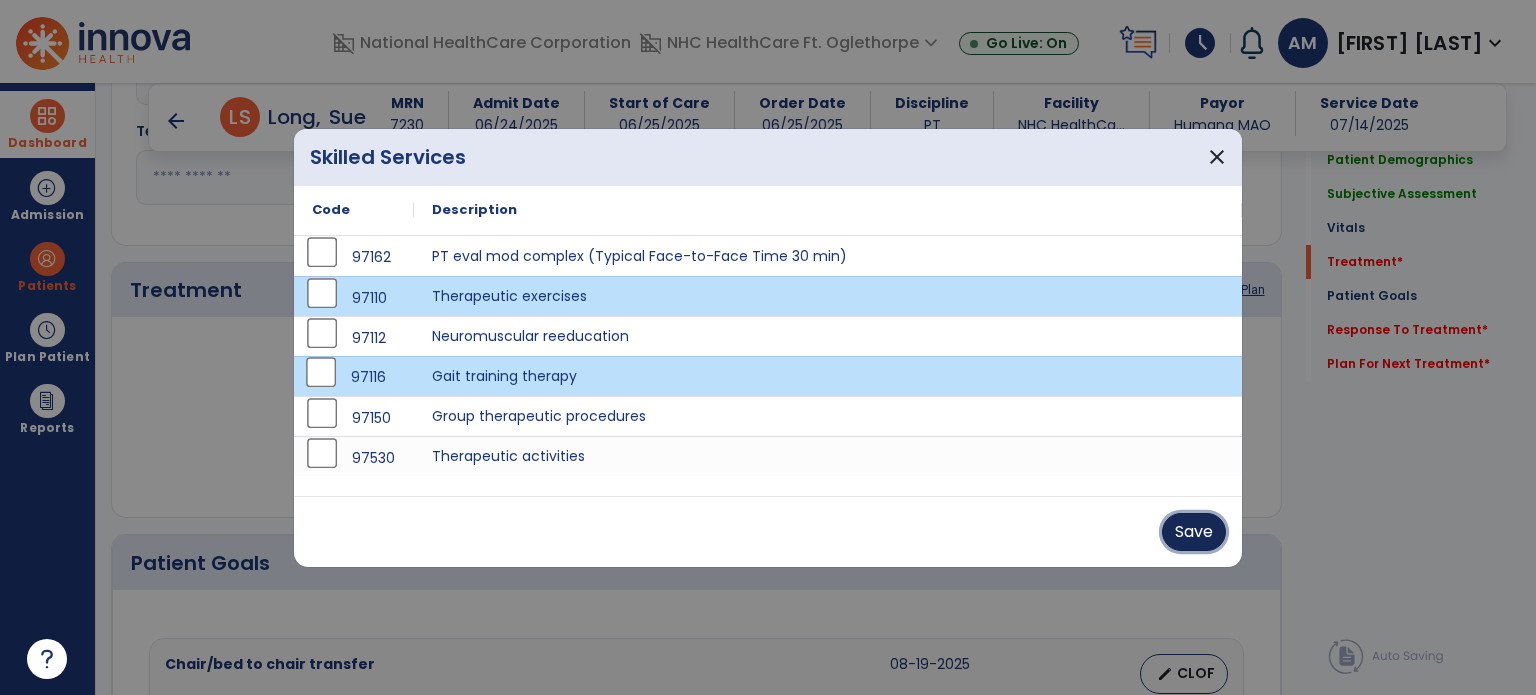 click on "Save" at bounding box center [1194, 532] 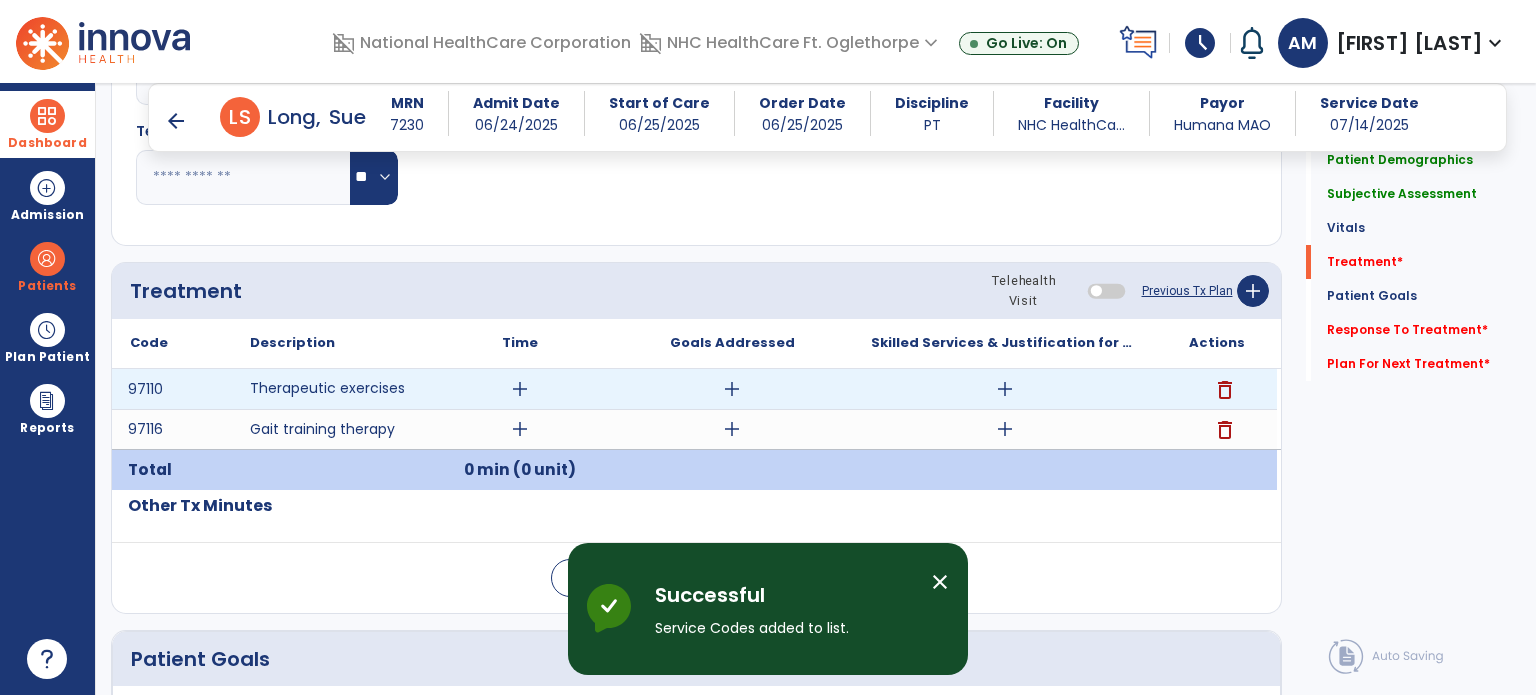 click on "add" at bounding box center (520, 389) 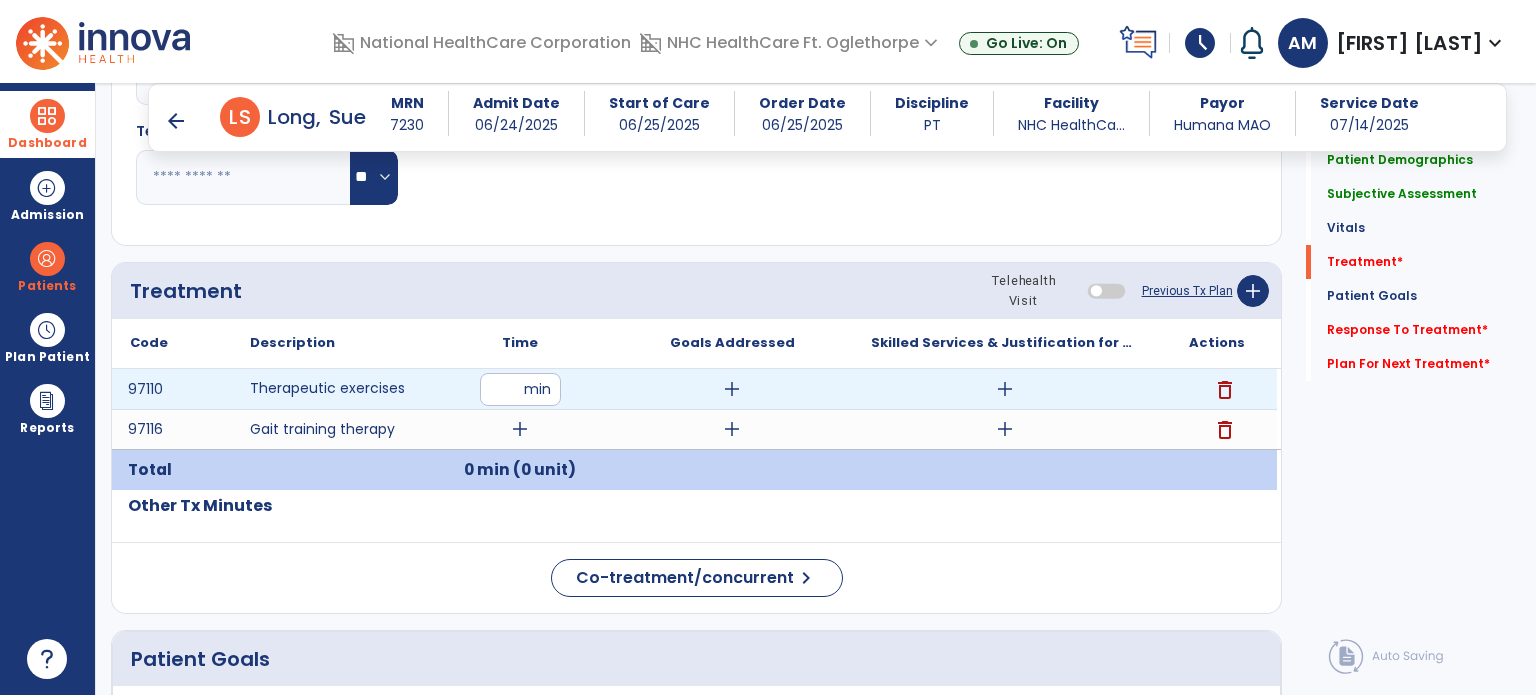 type on "**" 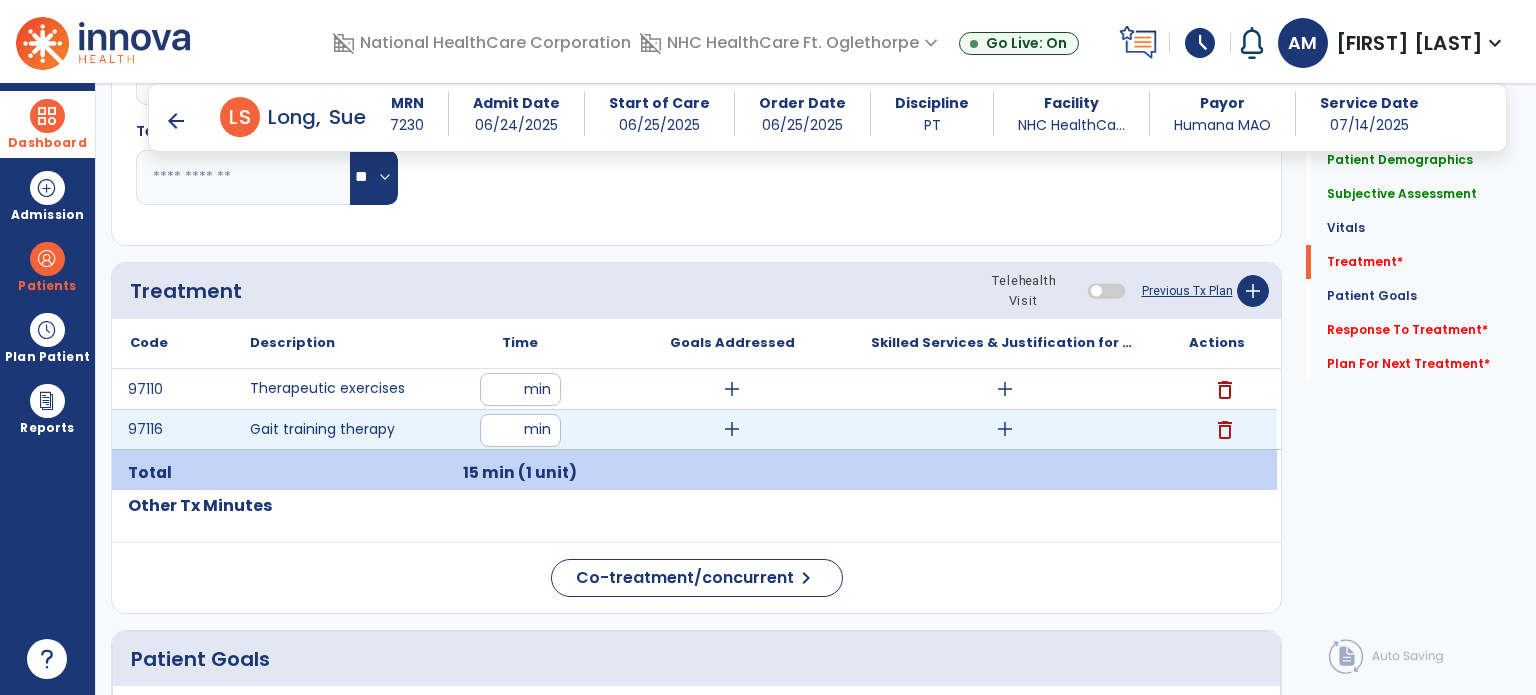 type on "**" 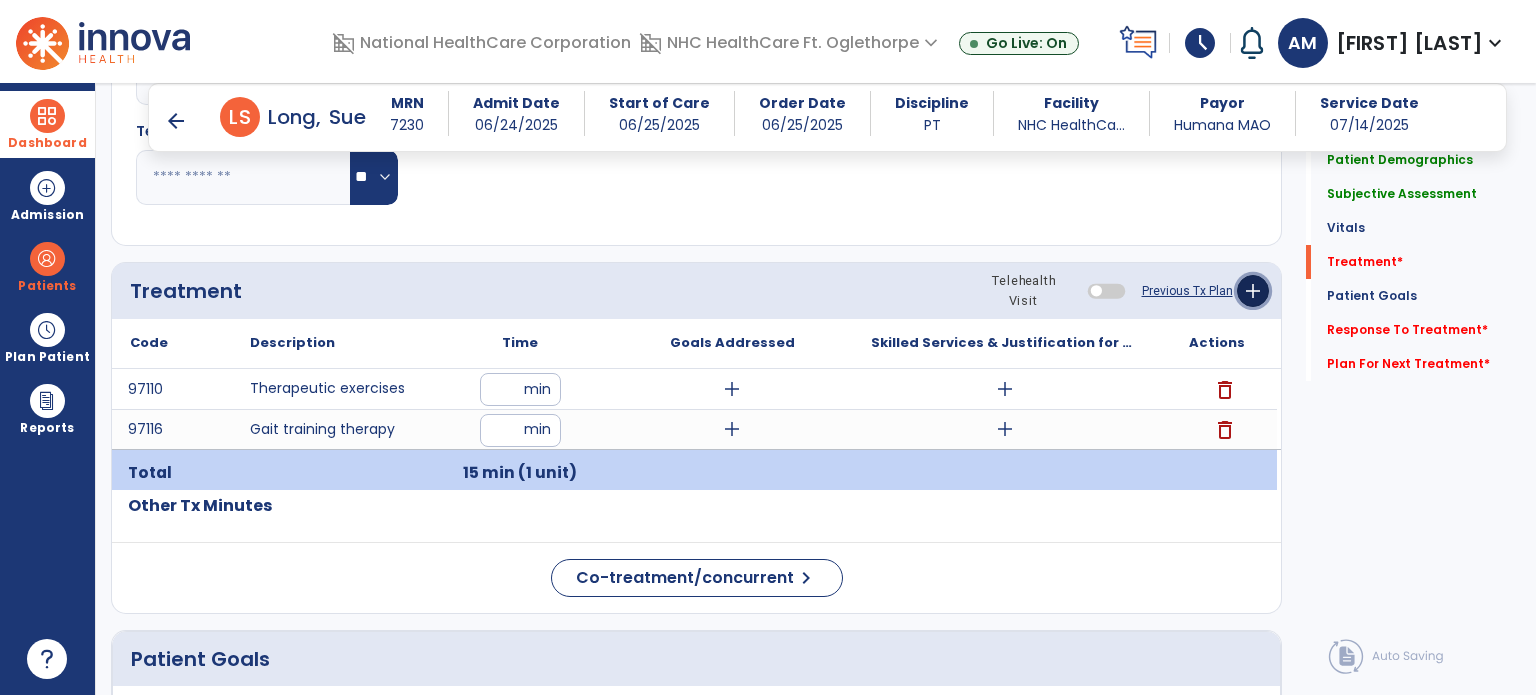click on "add" 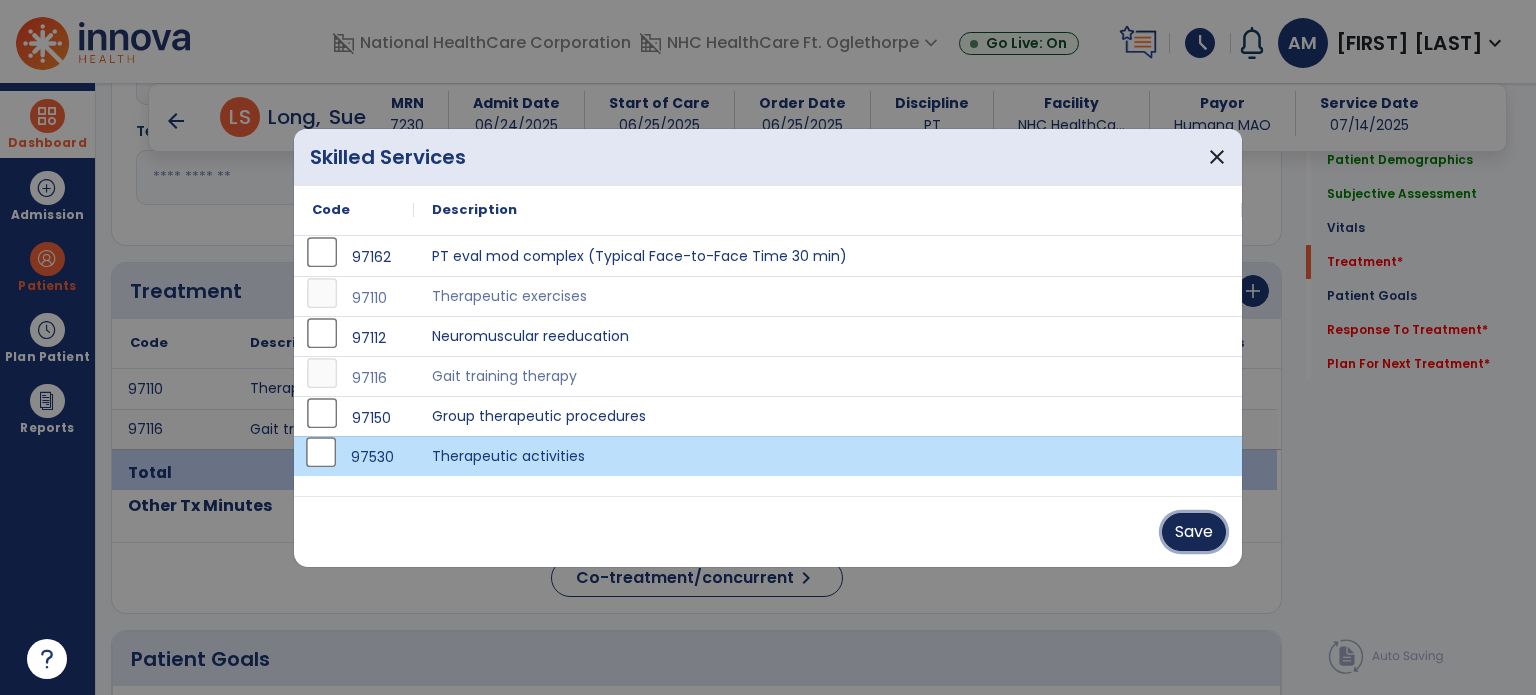 click on "Save" at bounding box center [1194, 532] 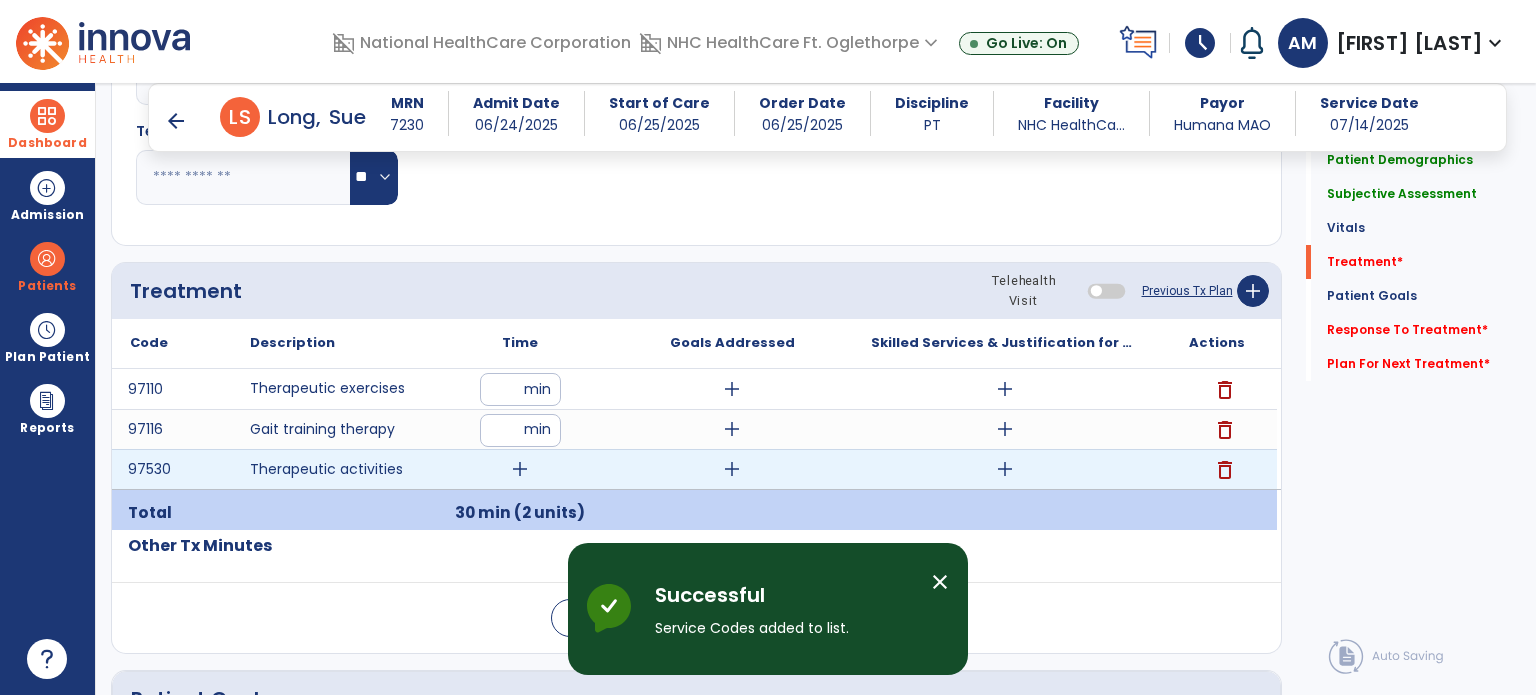click on "add" at bounding box center [520, 469] 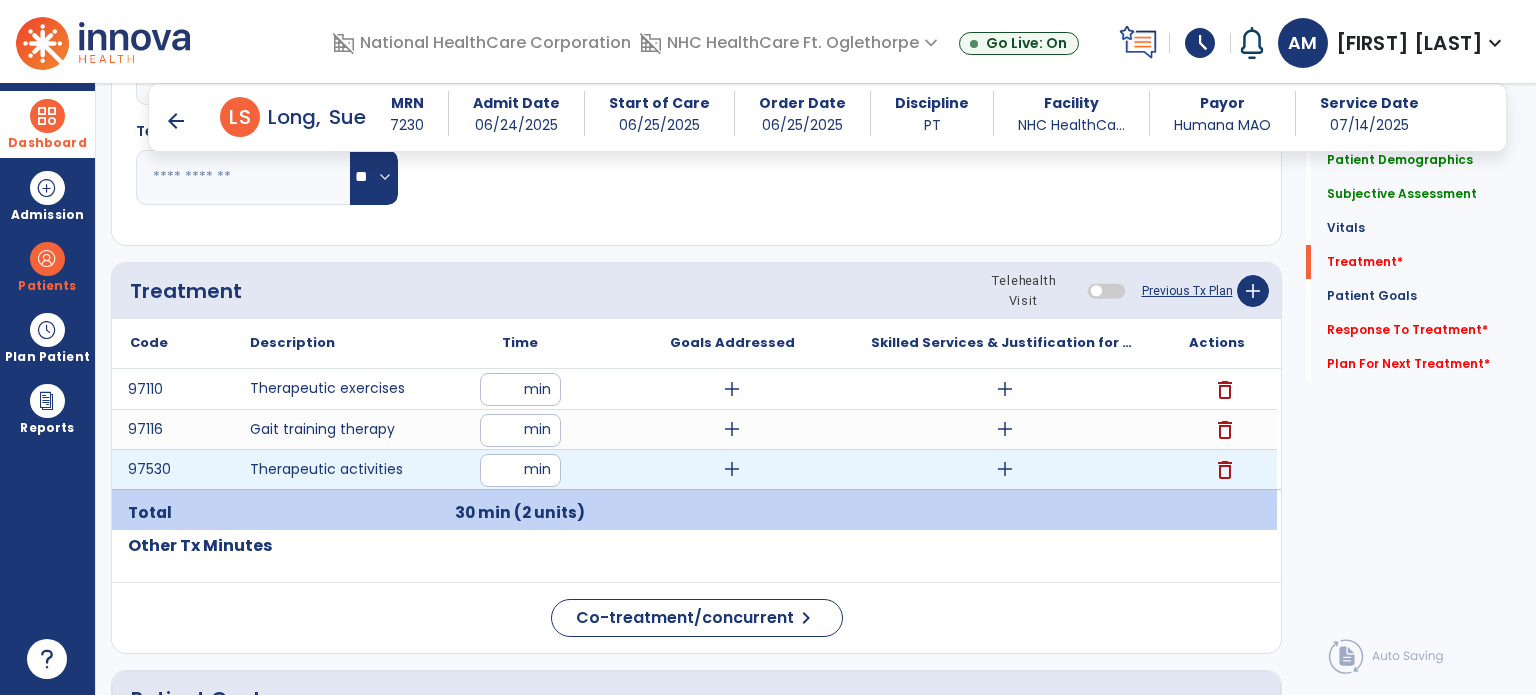 type on "**" 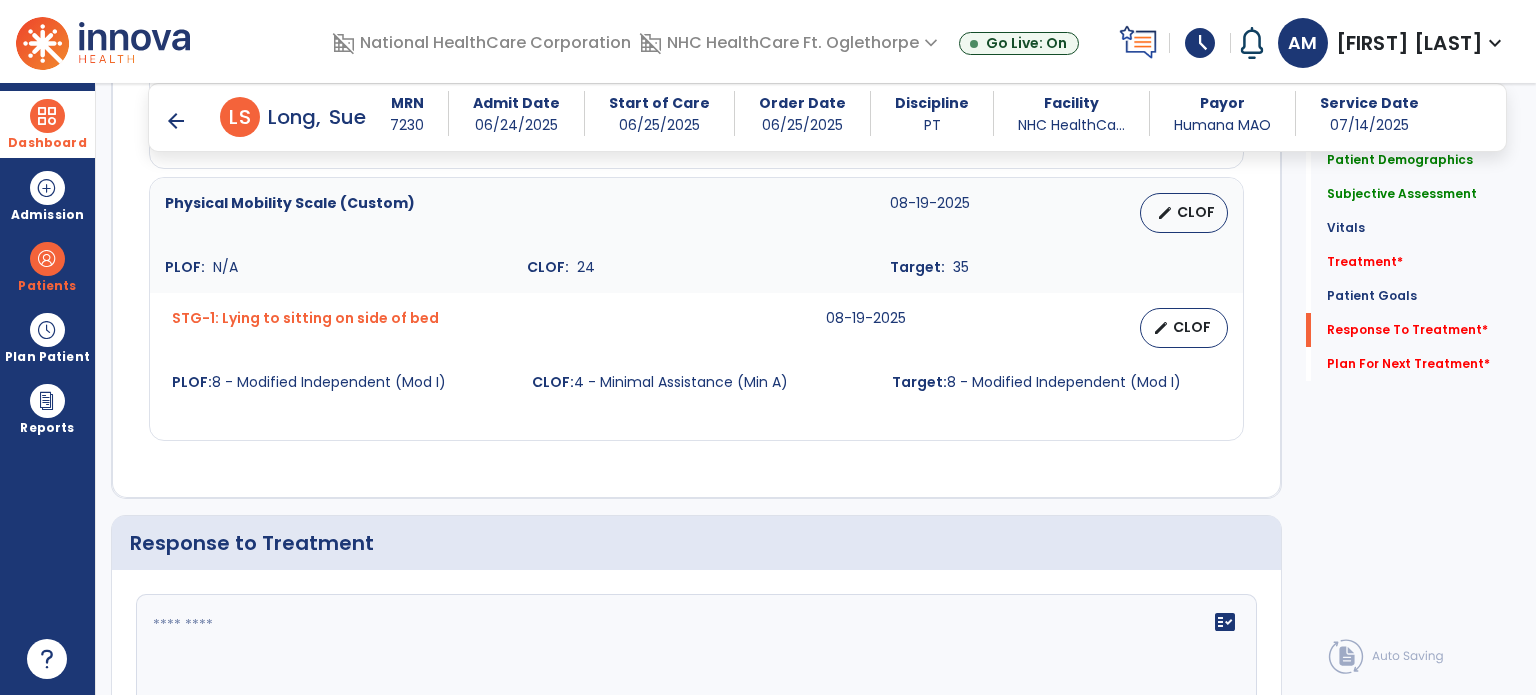scroll, scrollTop: 2587, scrollLeft: 0, axis: vertical 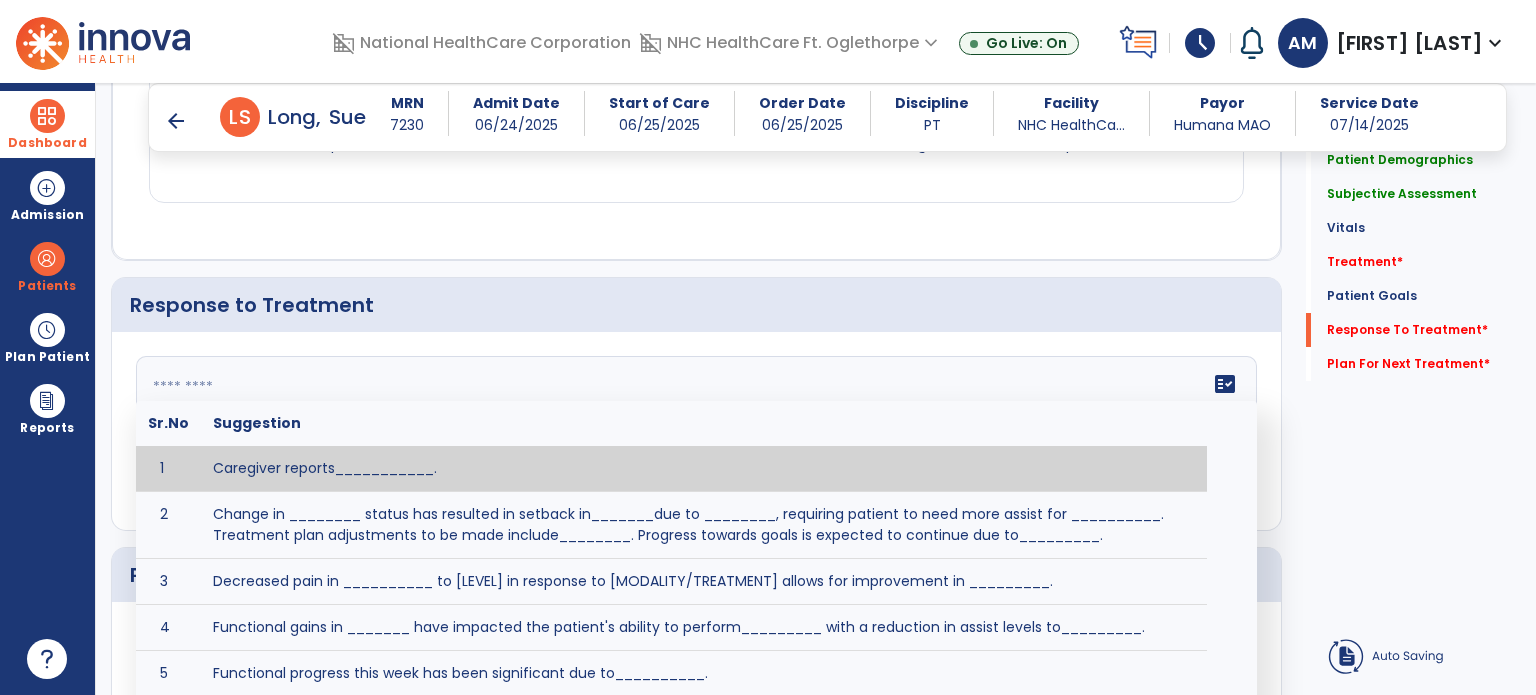 click 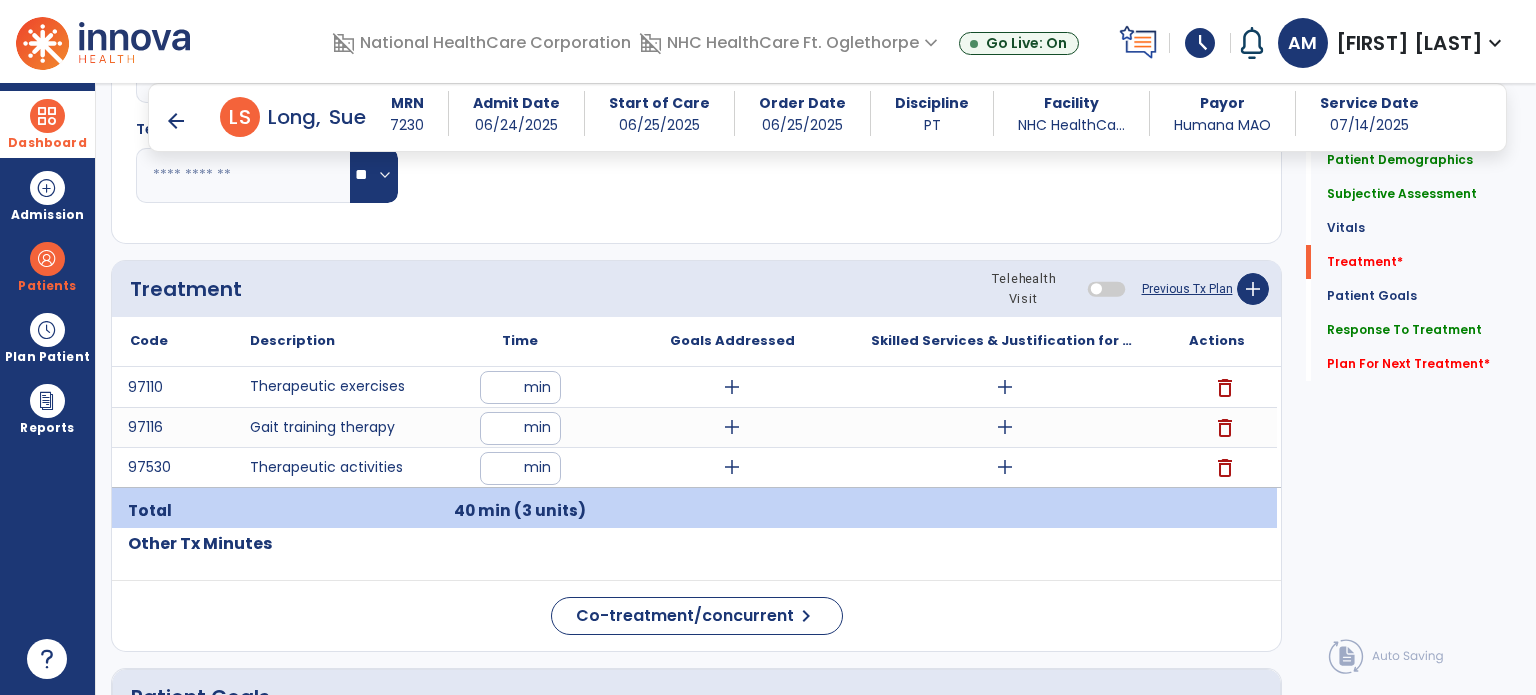 scroll, scrollTop: 1187, scrollLeft: 0, axis: vertical 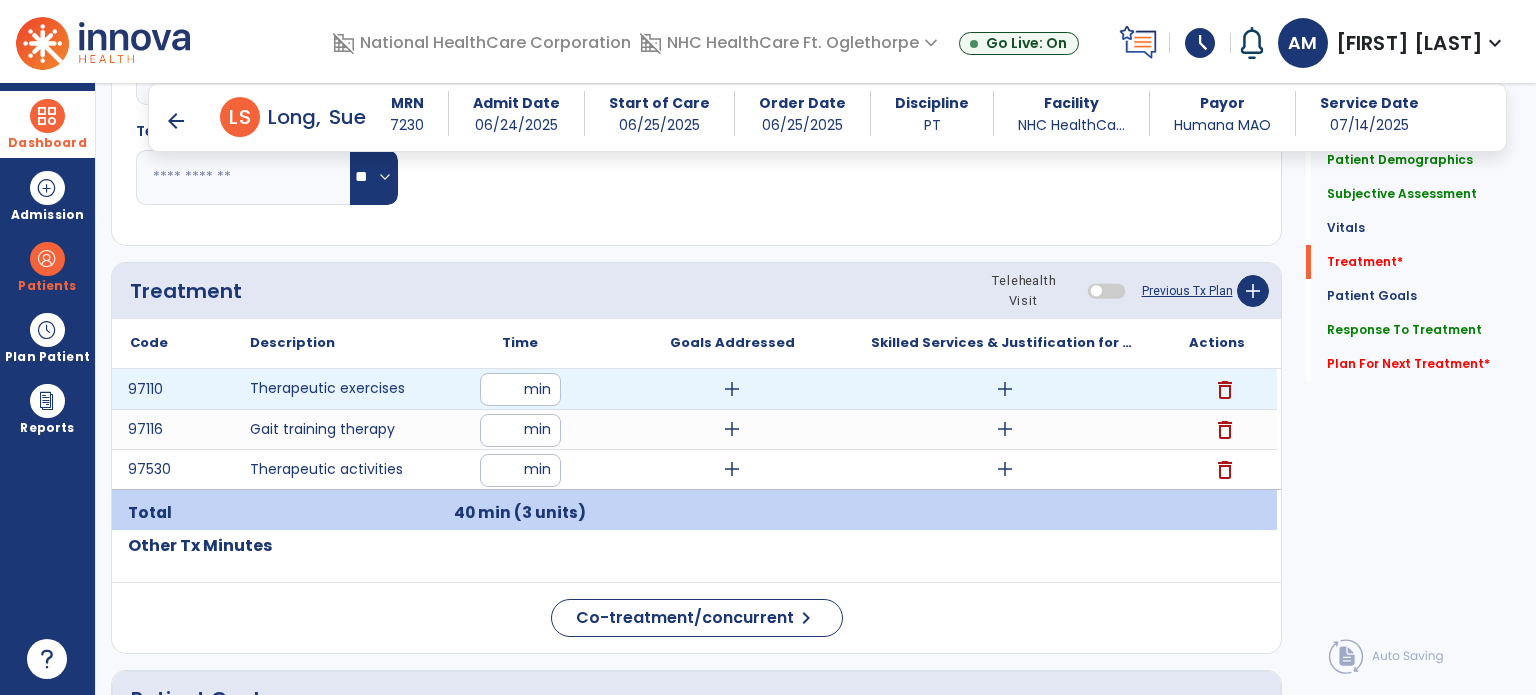 type on "**********" 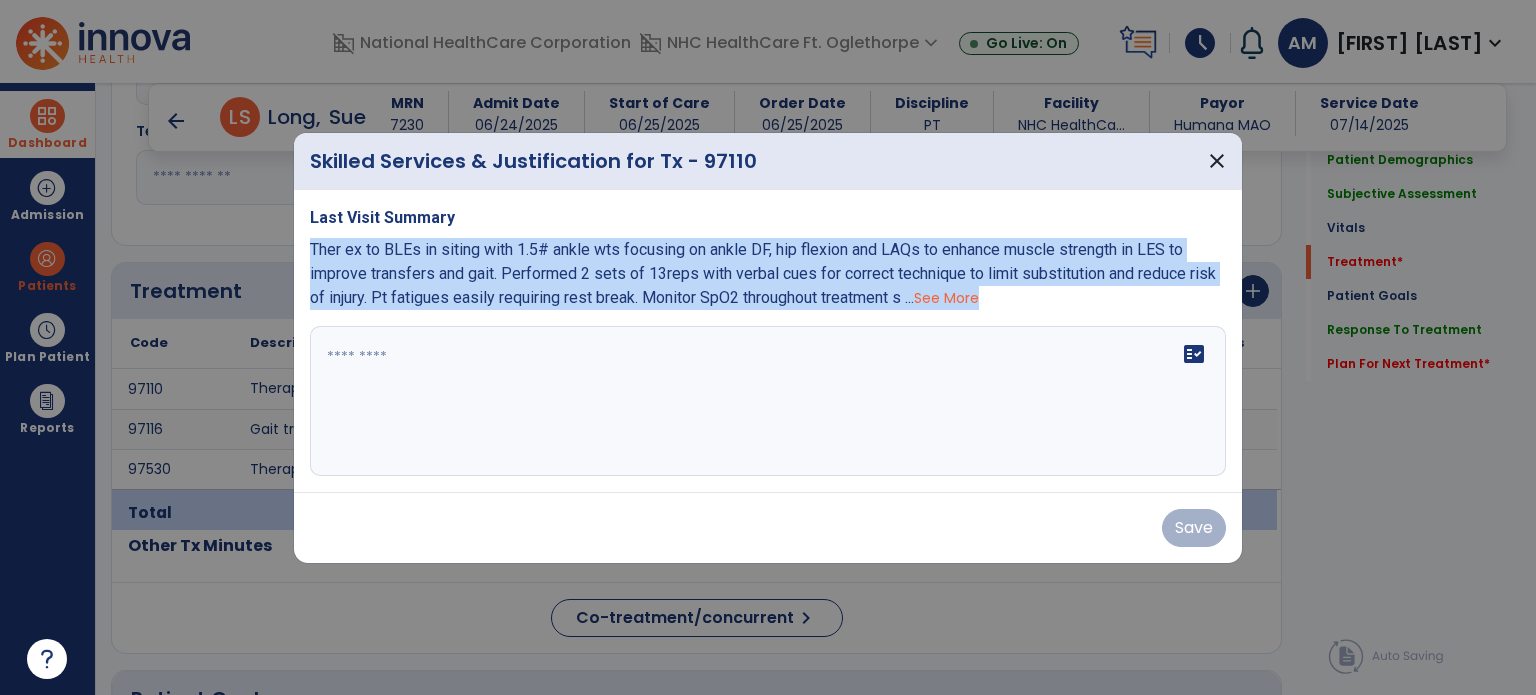 drag, startPoint x: 313, startPoint y: 250, endPoint x: 834, endPoint y: 311, distance: 524.55884 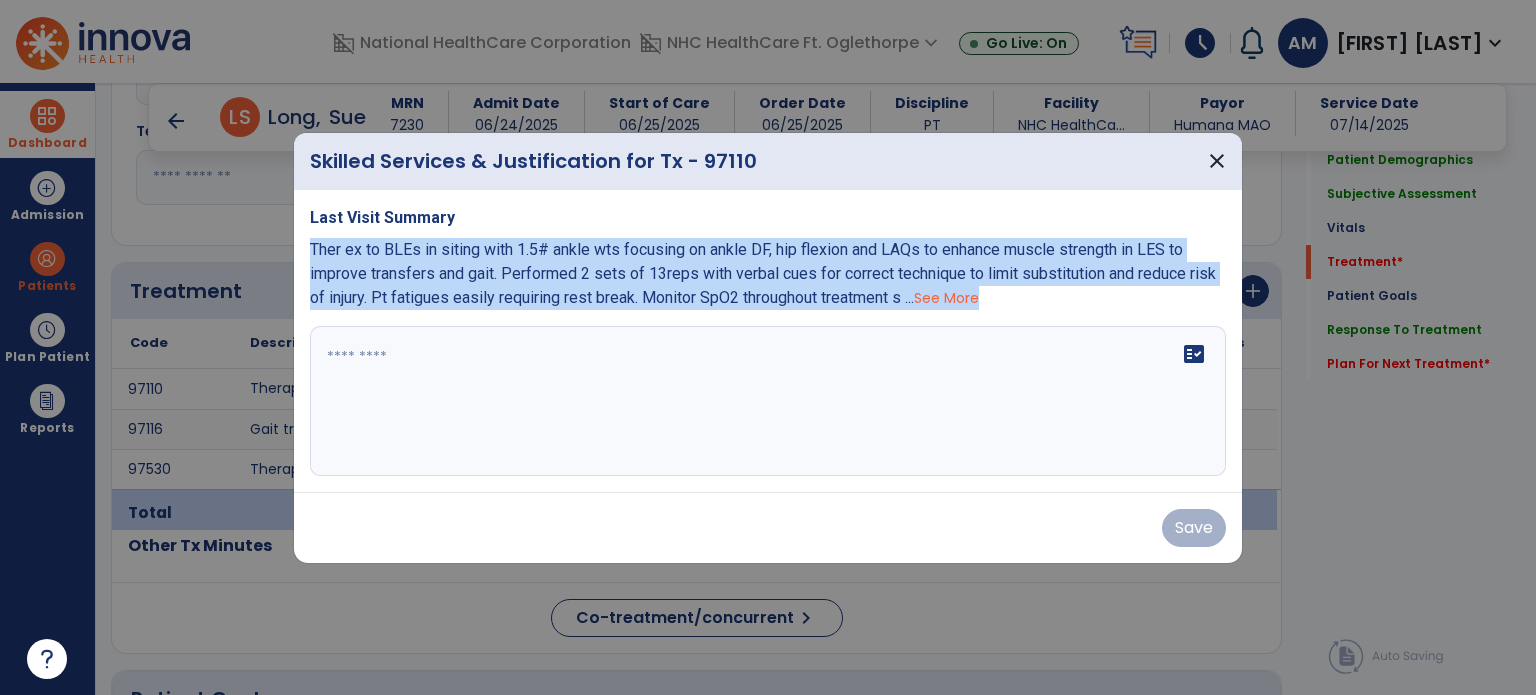 click on "Last Visit Summary Ther ex to BLEs in siting with 1.5# ankle wts focusing on ankle DF, hip flexion and LAQs to enhance muscle strength in LES to improve transfers and gait. Performed 2 sets of 13reps with verbal cues for correct technique to limit substitution and reduce risk of injury. Pt fatigues easily requiring rest break. Monitor SpO2 throughout treatment s ... See More fact_check" at bounding box center (768, 341) 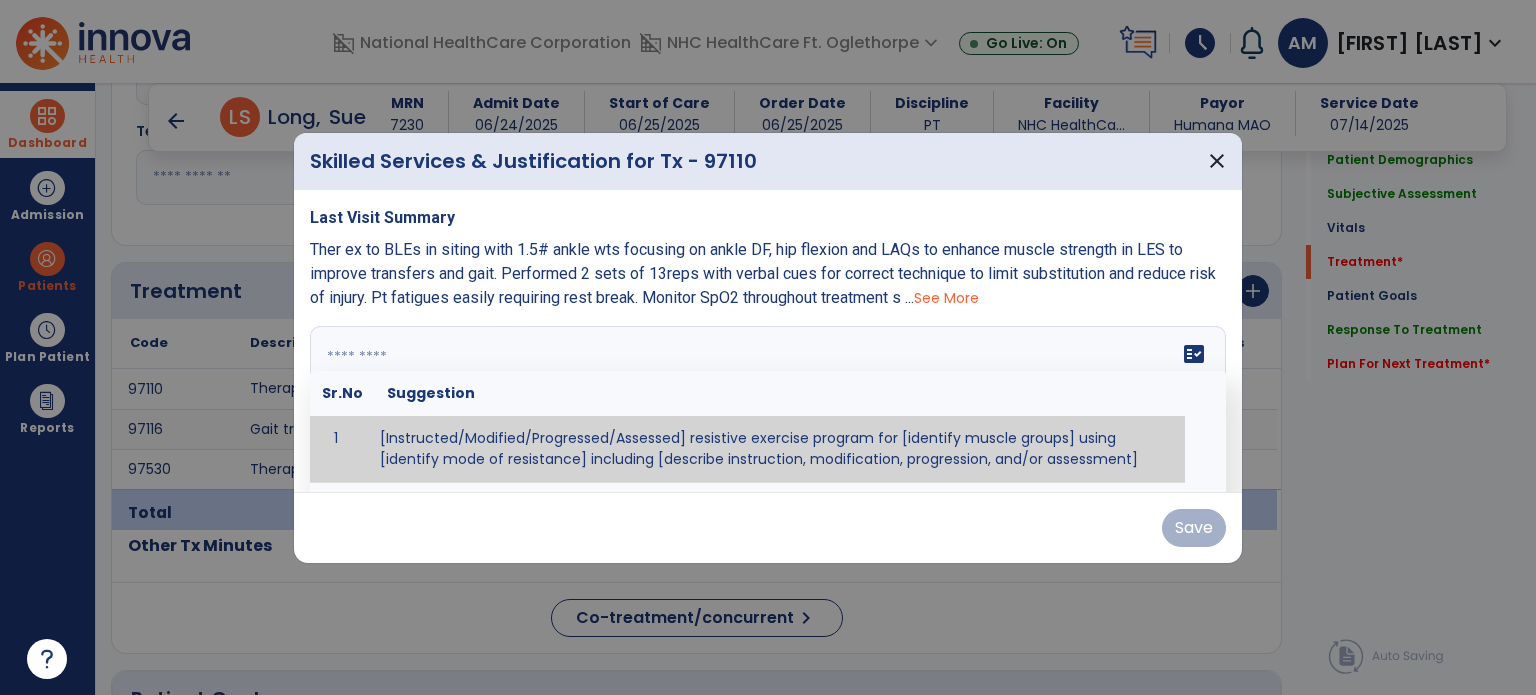 click on "fact_check  Sr.No Suggestion 1 [Instructed/Modified/Progressed/Assessed] resistive exercise program for [identify muscle groups] using [identify mode of resistance] including [describe instruction, modification, progression, and/or assessment] 2 [Instructed/Modified/Progressed/Assessed] aerobic exercise program using [identify equipment/mode] including [describe instruction, modification,progression, and/or assessment] 3 [Instructed/Modified/Progressed/Assessed] [PROM/A/AROM/AROM] program for [identify joint movements] using [contract-relax, over-pressure, inhibitory techniques, other] 4 [Assessed/Tested] aerobic capacity with administration of [aerobic capacity test]" at bounding box center (768, 401) 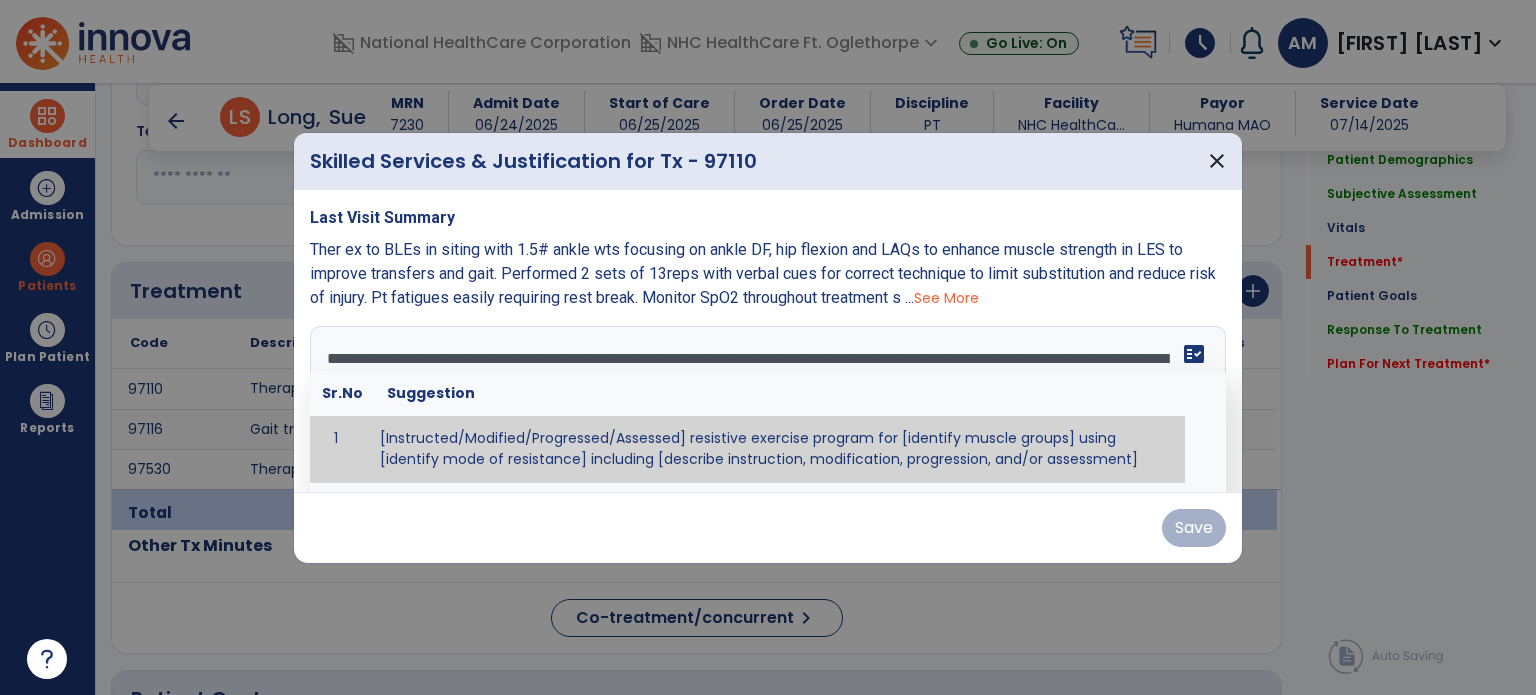 scroll, scrollTop: 15, scrollLeft: 0, axis: vertical 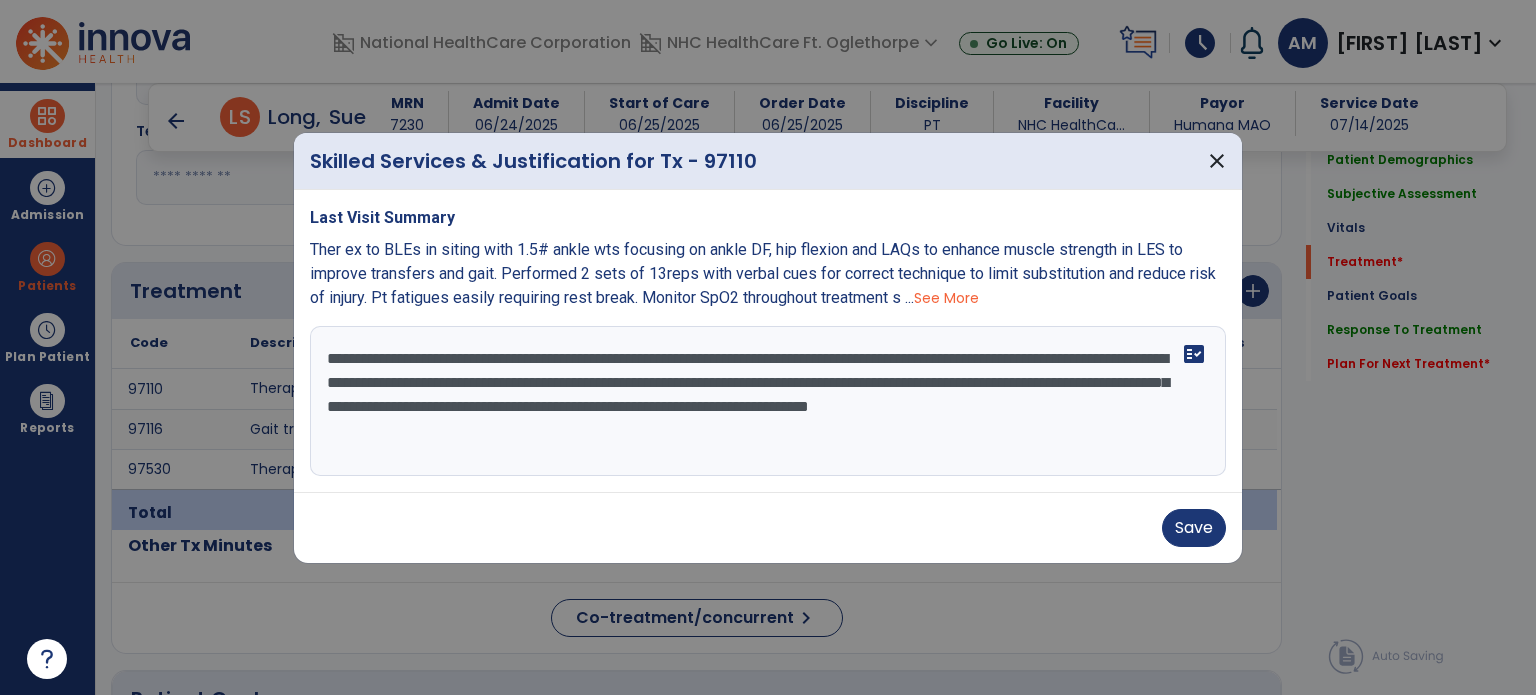 drag, startPoint x: 559, startPoint y: 420, endPoint x: 657, endPoint y: 417, distance: 98.045906 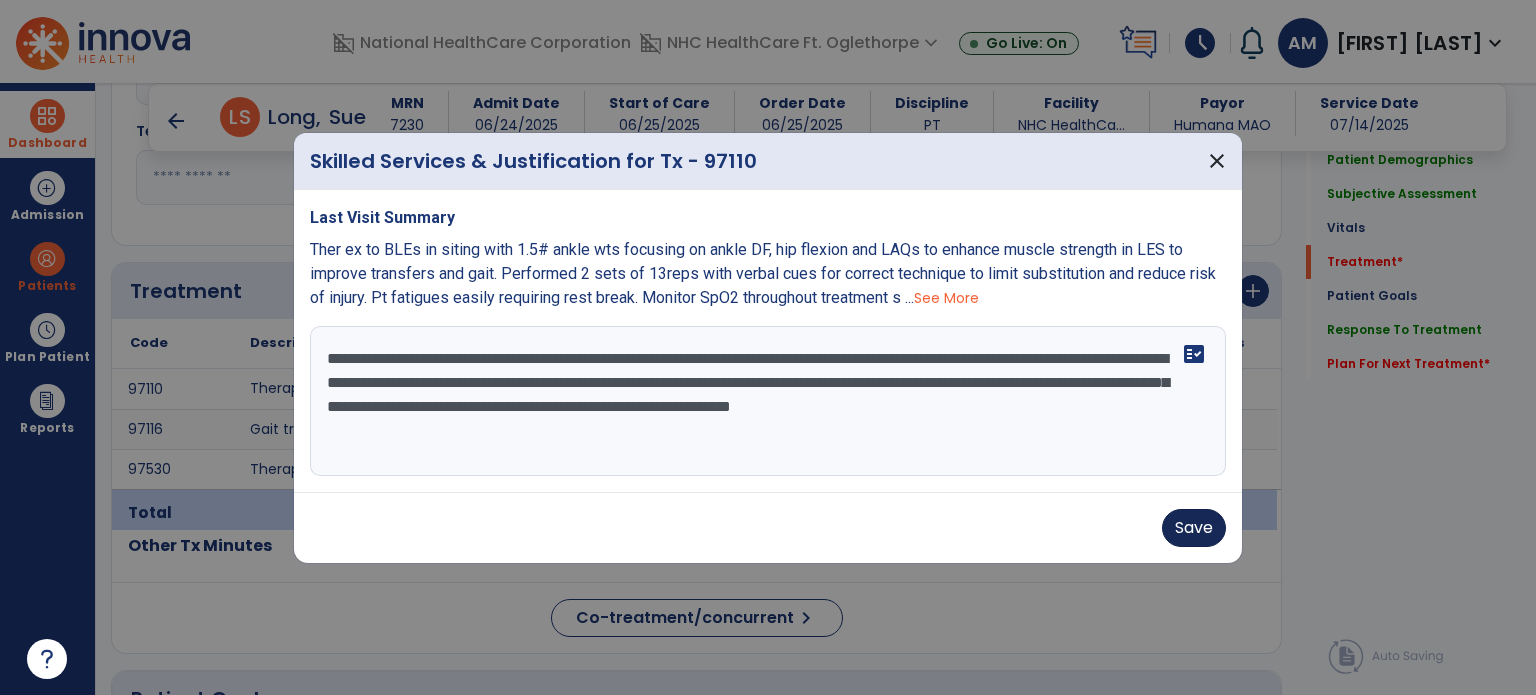 type on "**********" 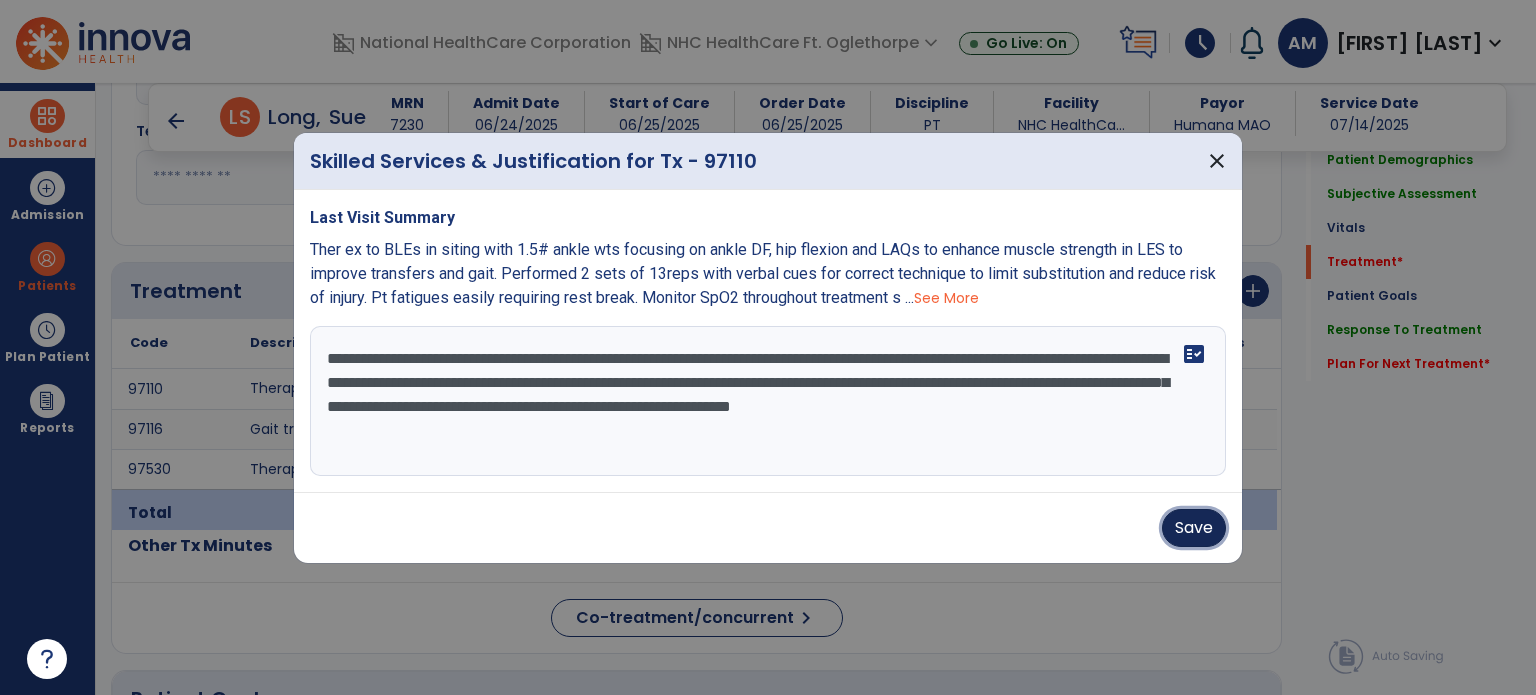 click on "Save" at bounding box center [1194, 528] 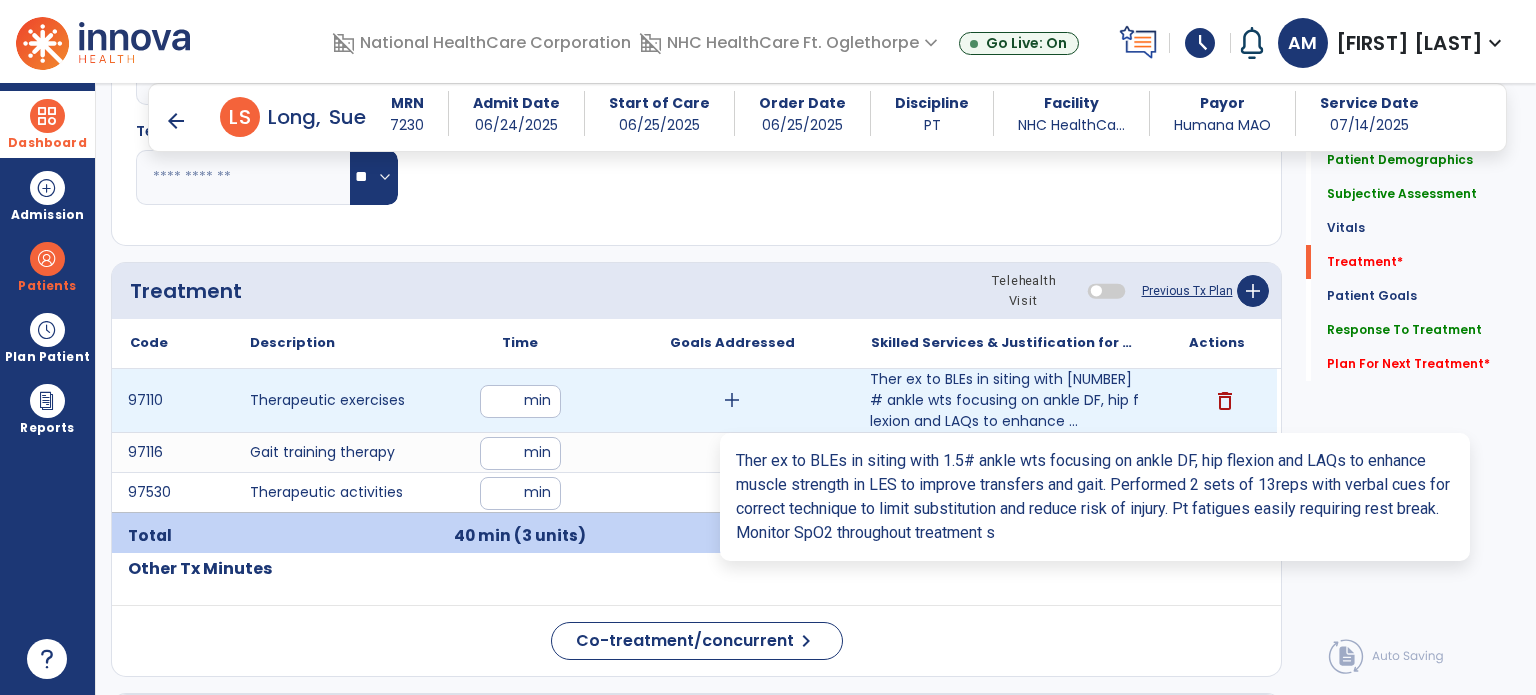 click on "Ther ex to BLEs in siting with [NUMBER]# ankle wts focusing on ankle DF, hip flexion and LAQs to enhance ..." at bounding box center (1004, 400) 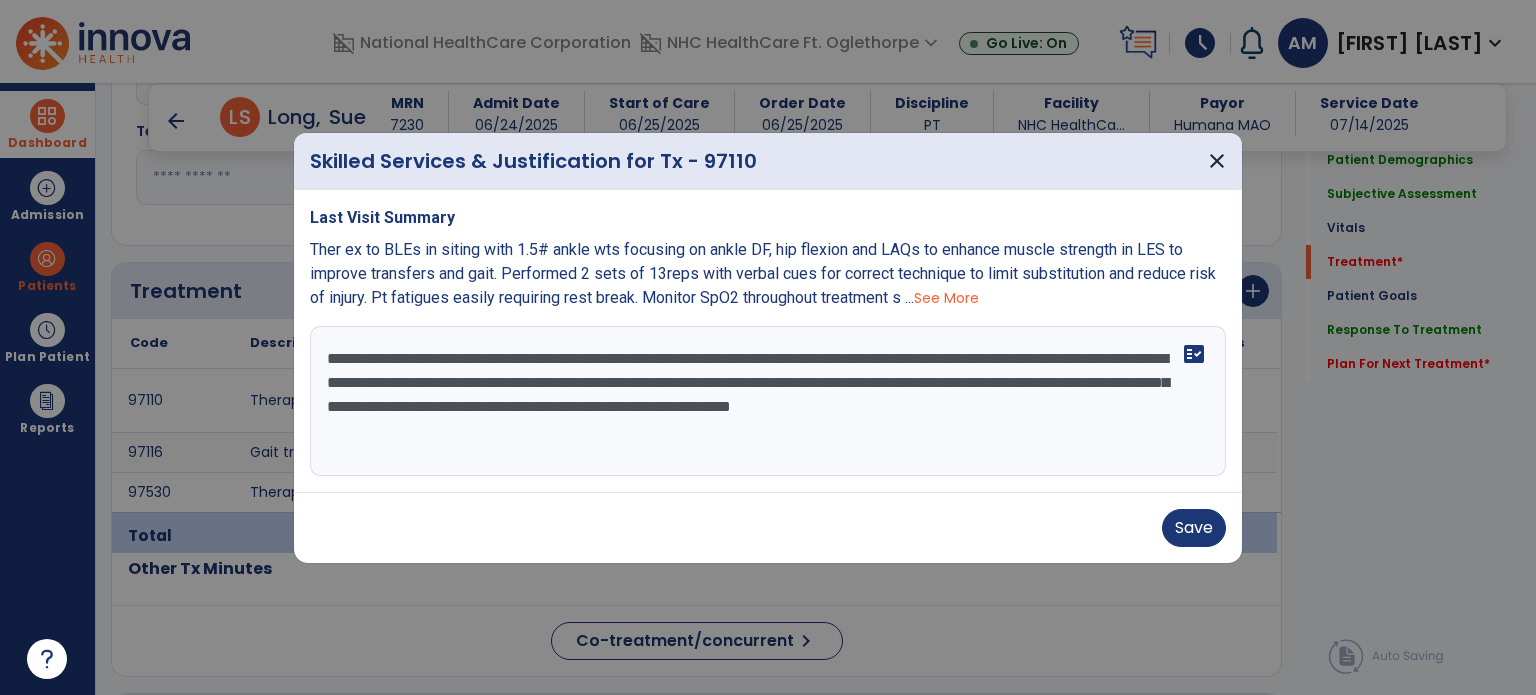 click on "**********" at bounding box center (768, 401) 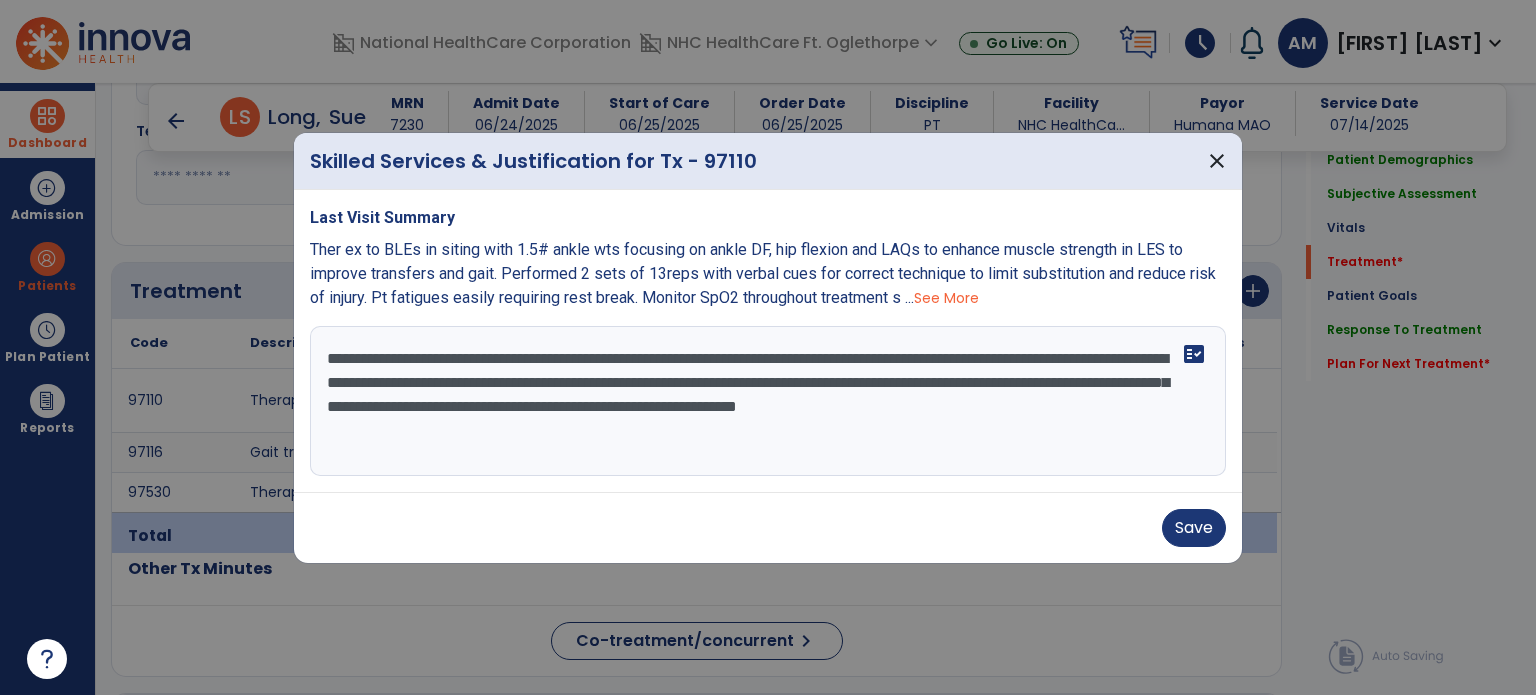 click on "**********" at bounding box center (768, 401) 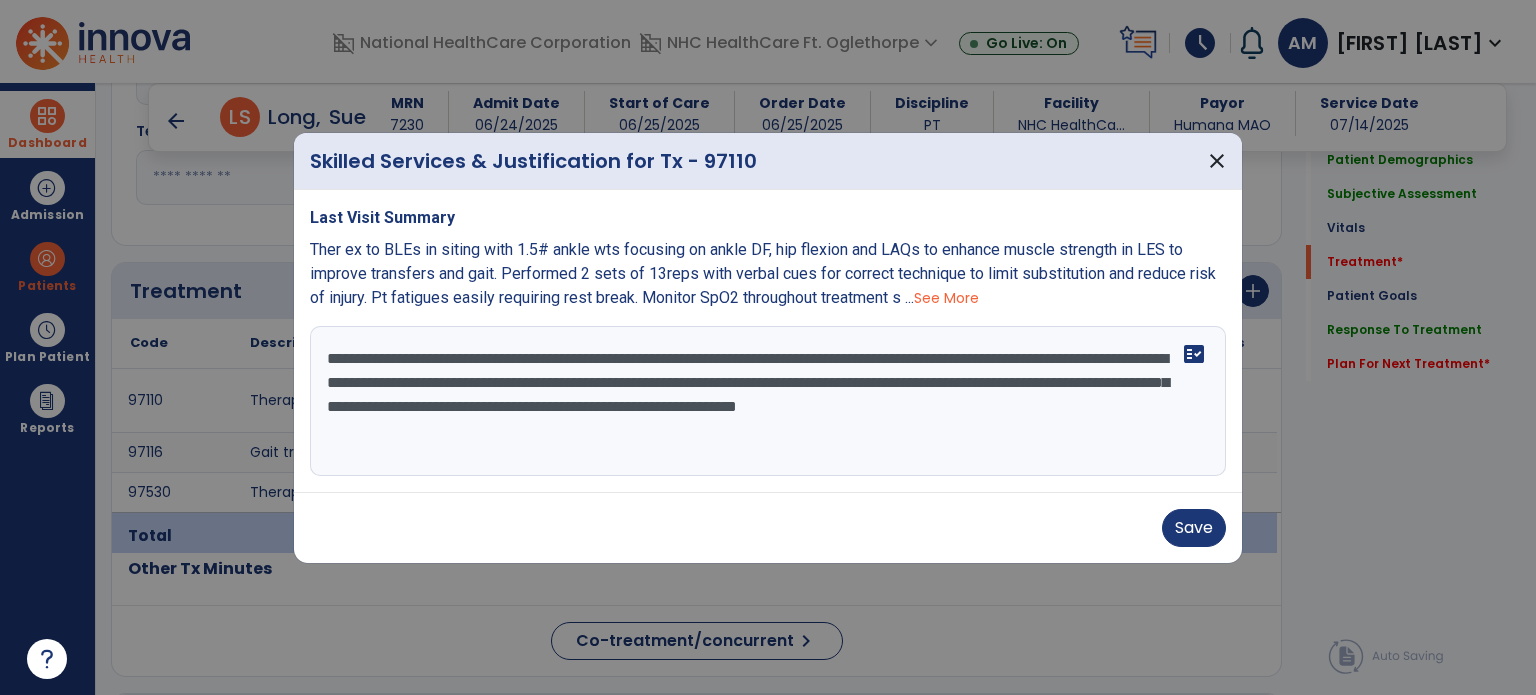 click on "**********" at bounding box center [768, 401] 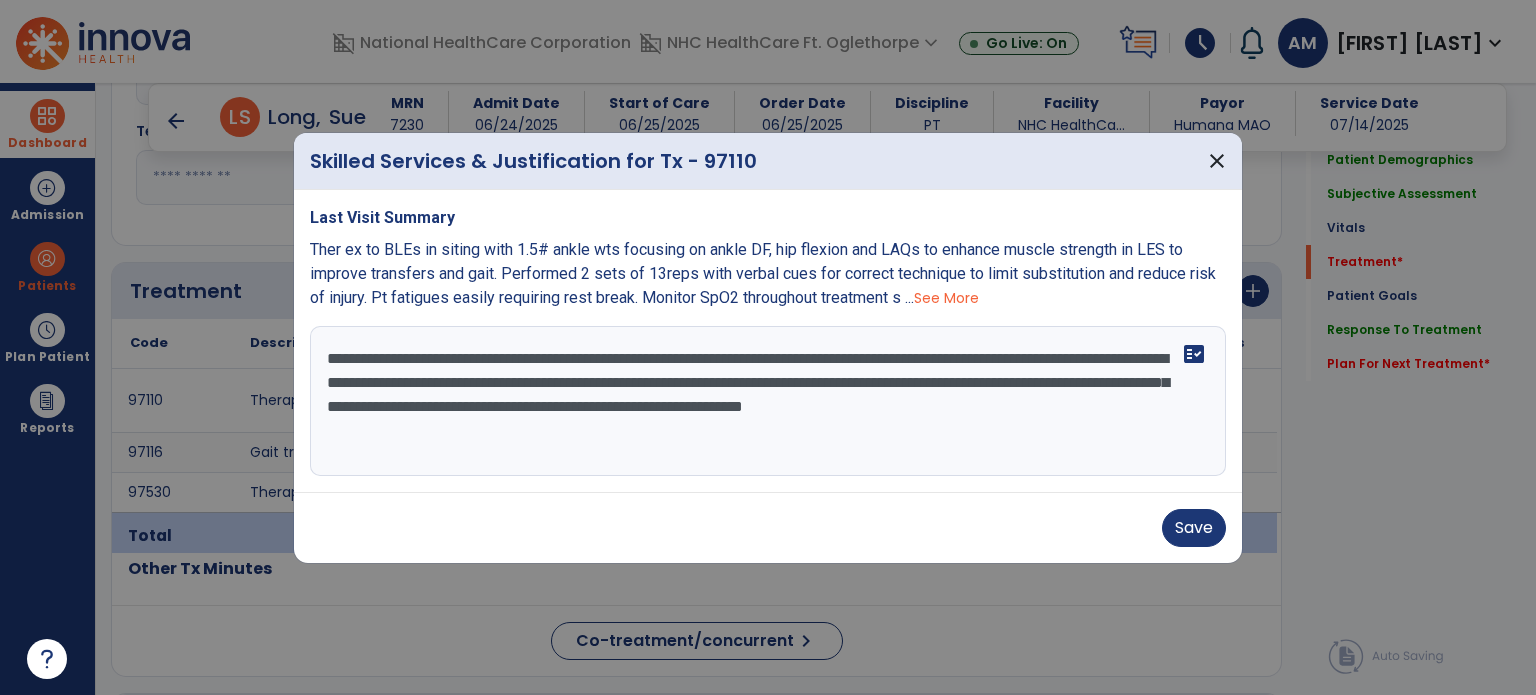 click on "**********" at bounding box center [768, 401] 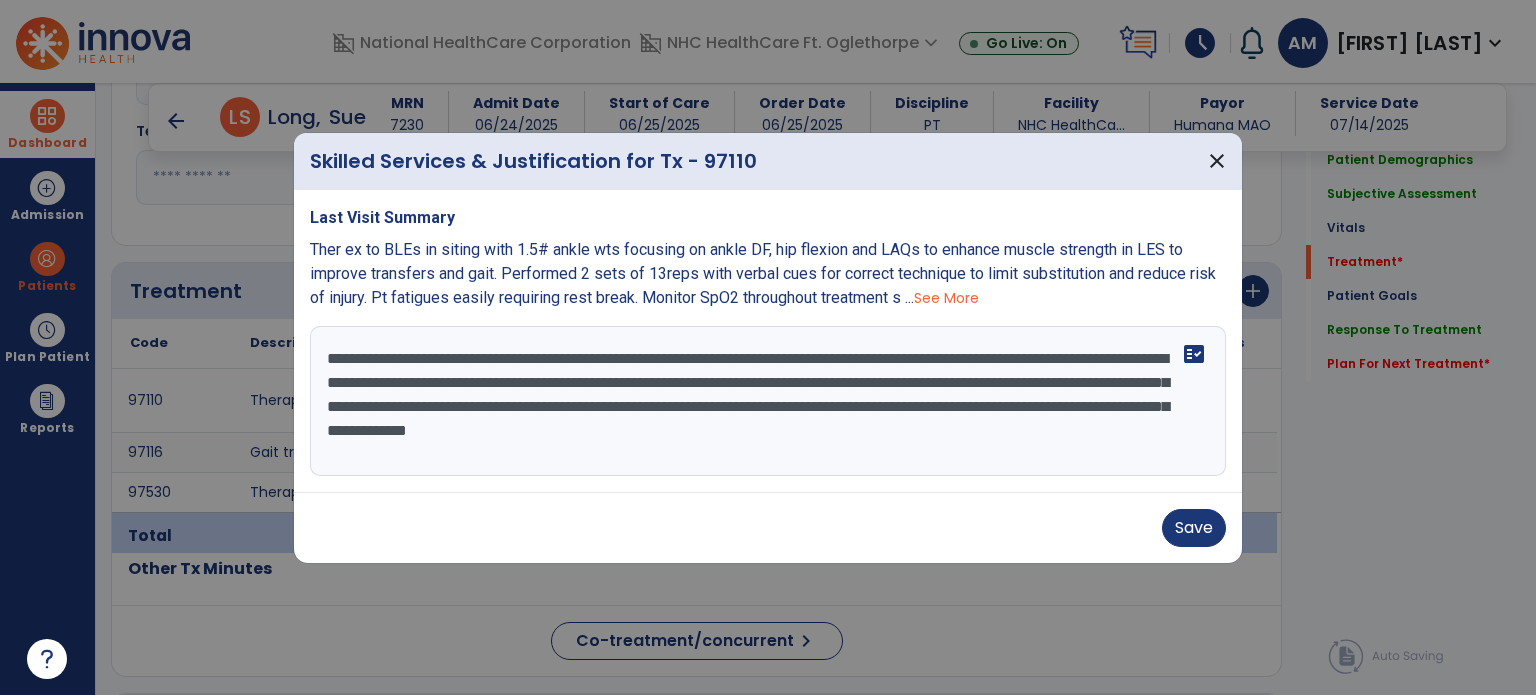 click on "**********" at bounding box center (768, 401) 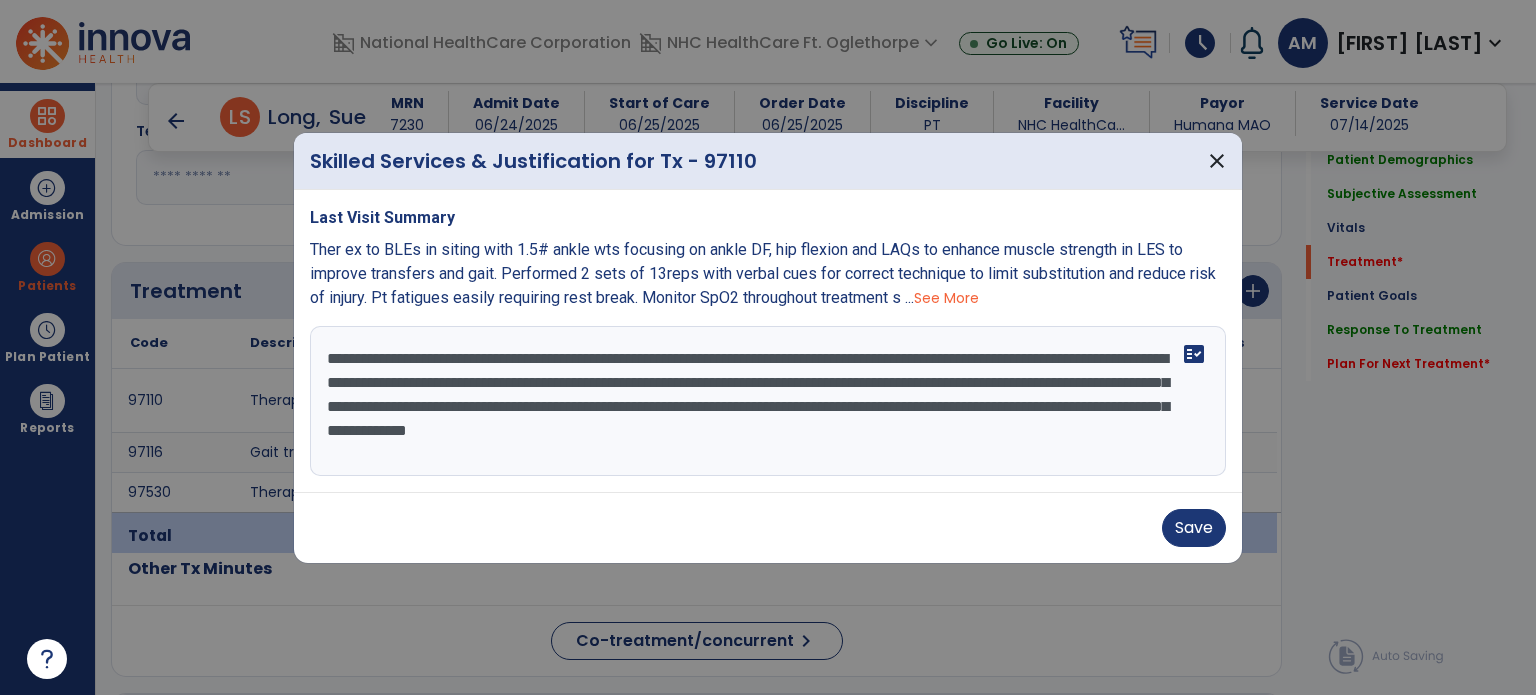 click on "See More" at bounding box center [946, 298] 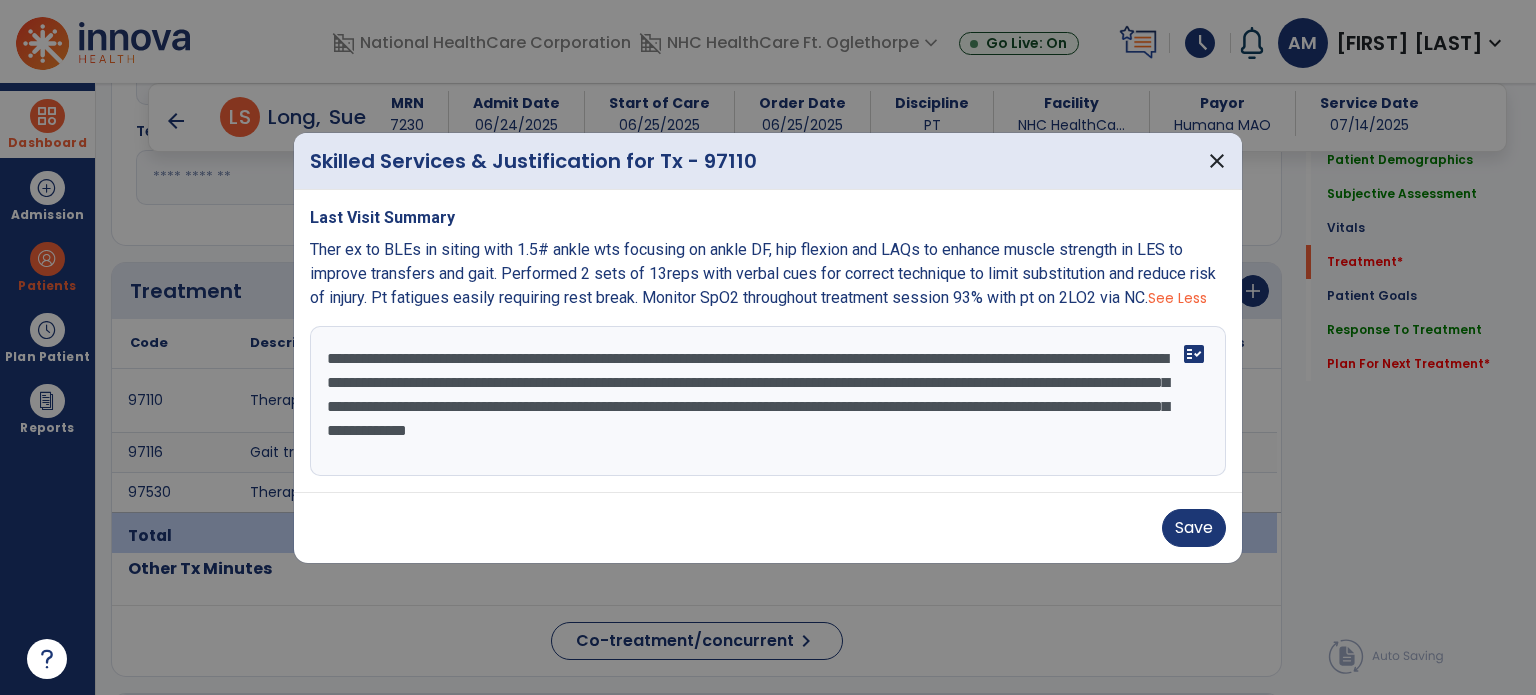 click on "**********" at bounding box center (768, 401) 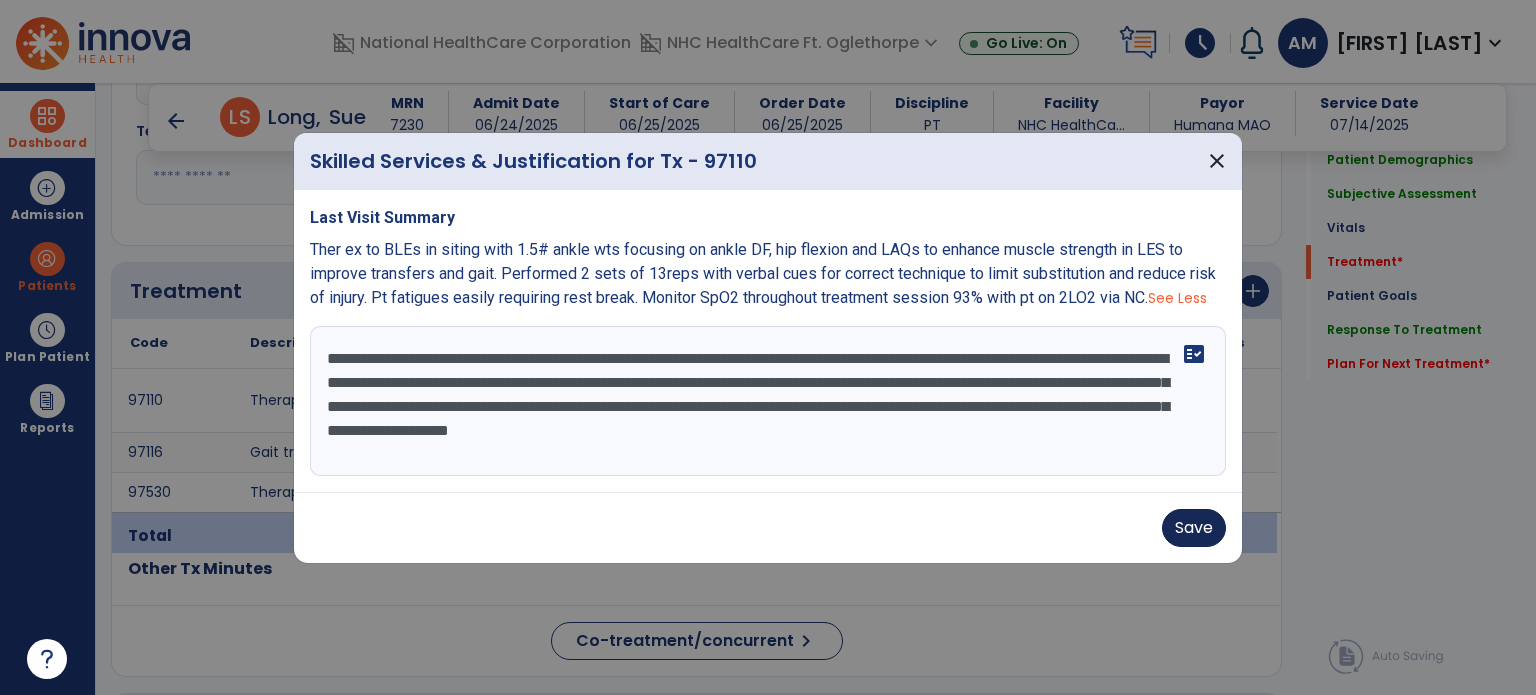 type on "**********" 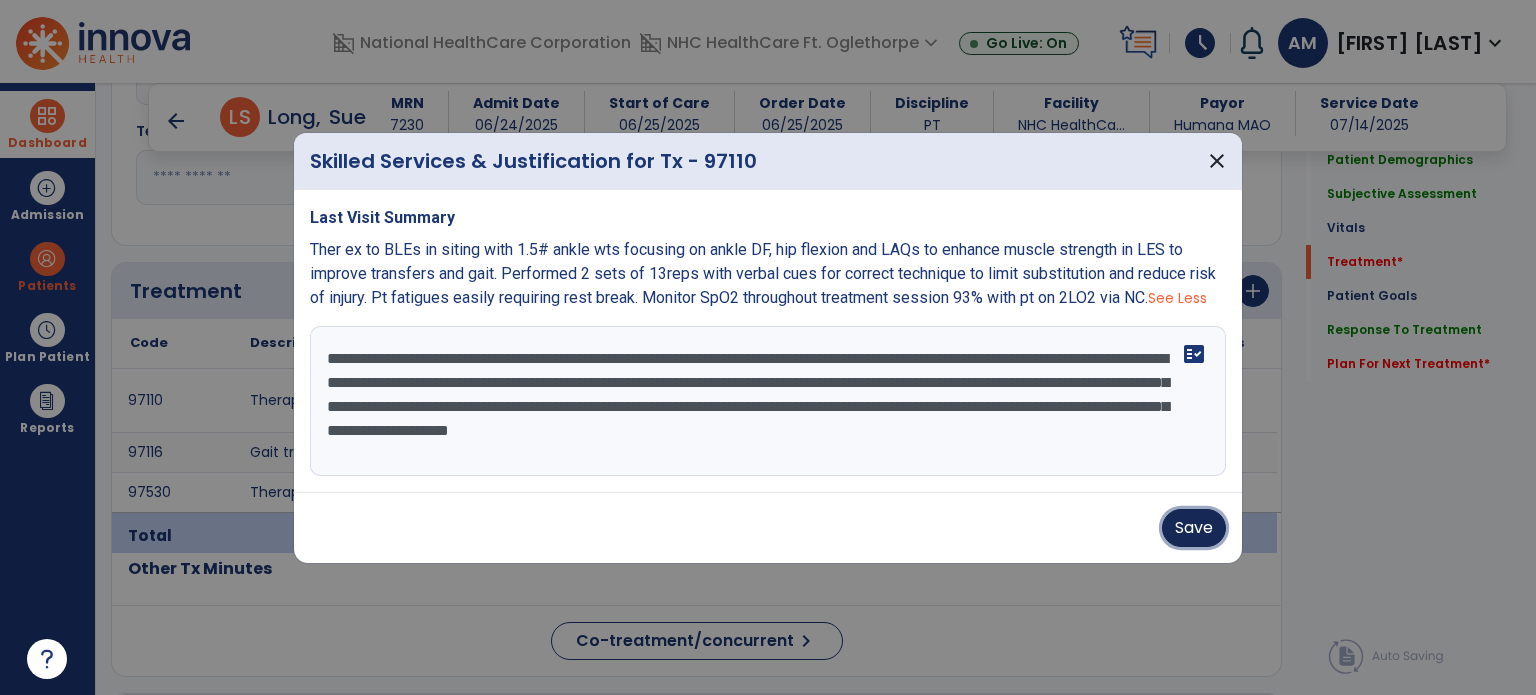 click on "Save" at bounding box center [1194, 528] 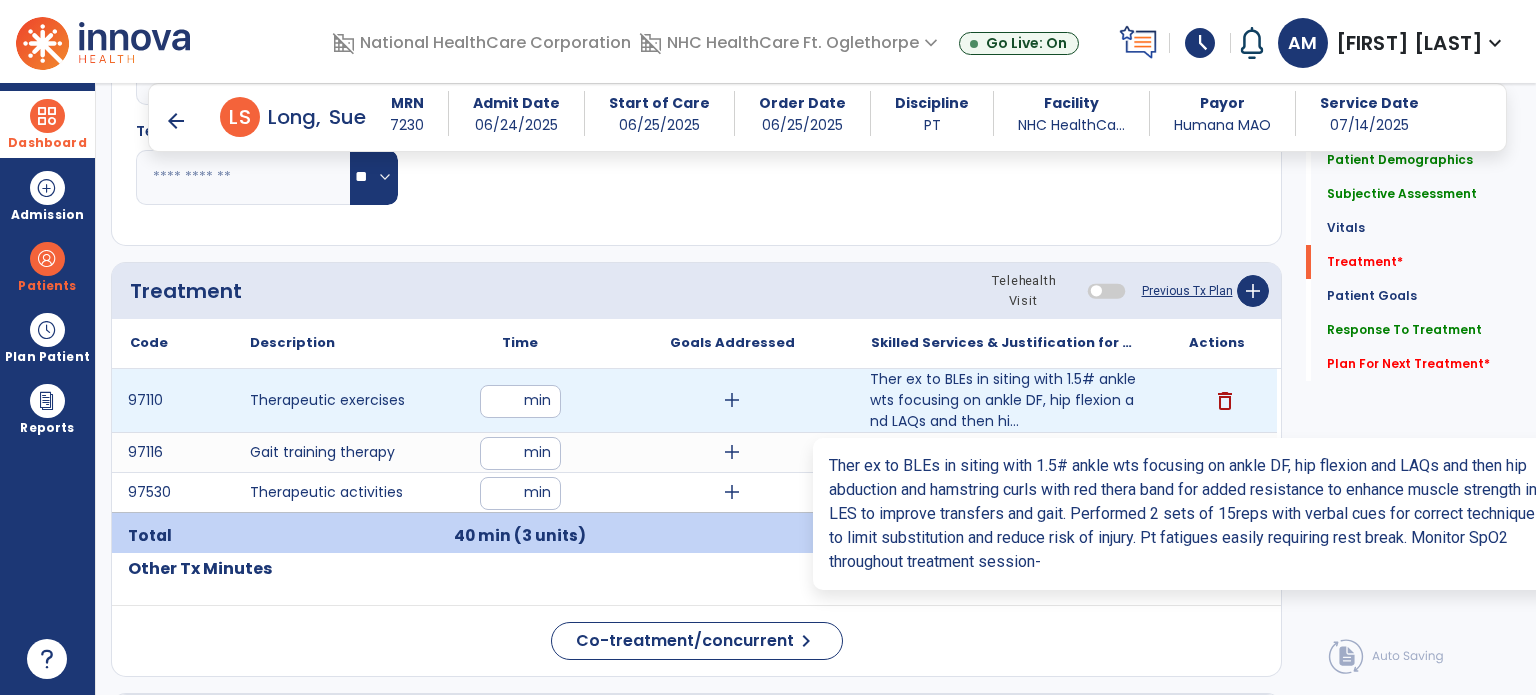 click on "Ther ex to BLEs in siting with 1.5# ankle wts focusing on ankle DF, hip flexion and LAQs and then hi..." at bounding box center [1004, 400] 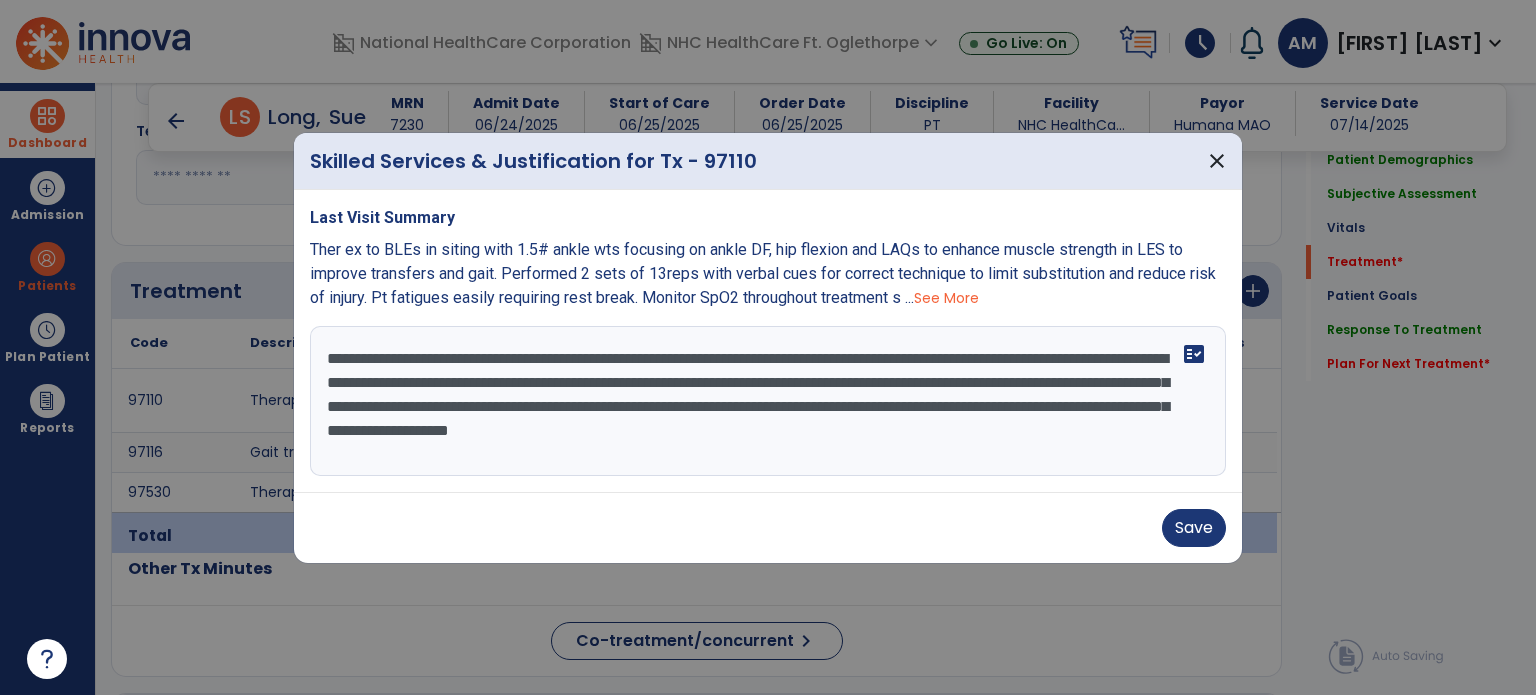 click on "**********" at bounding box center [768, 401] 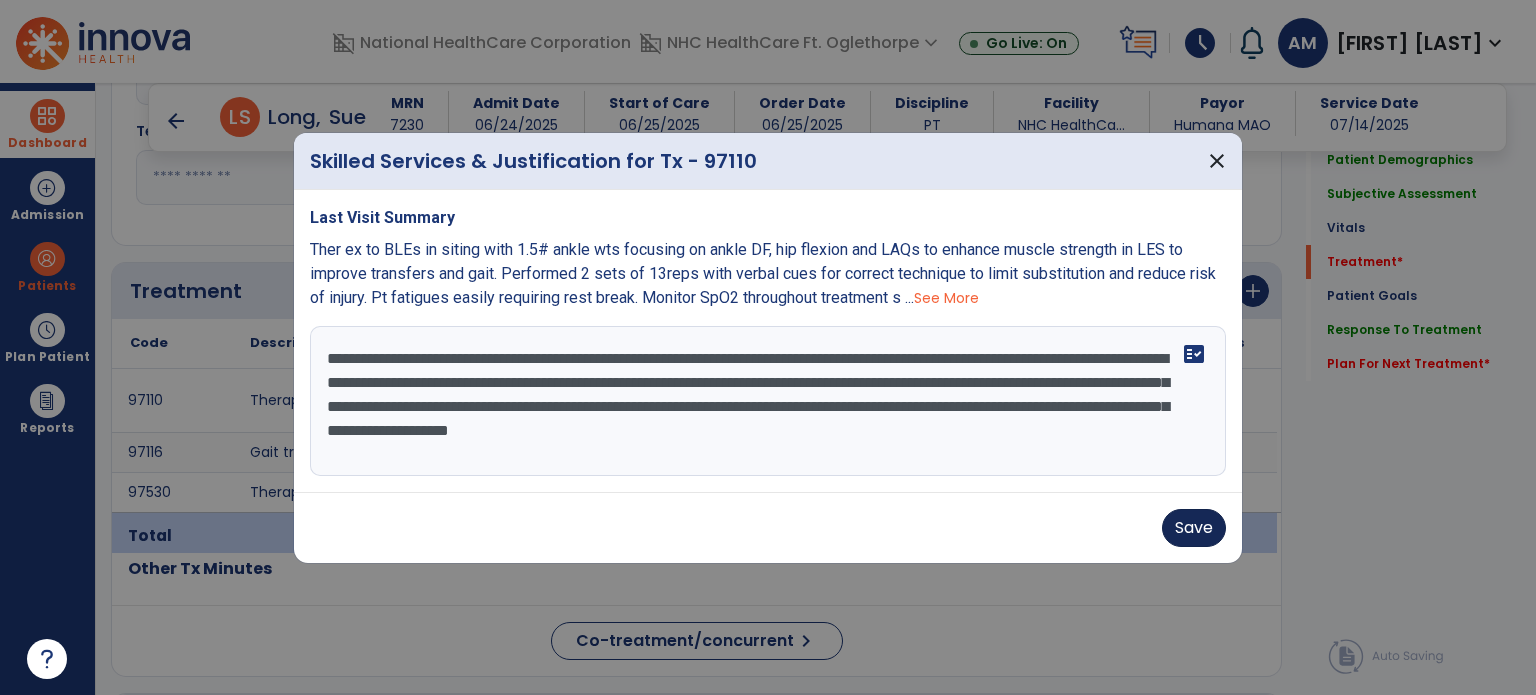 type on "**********" 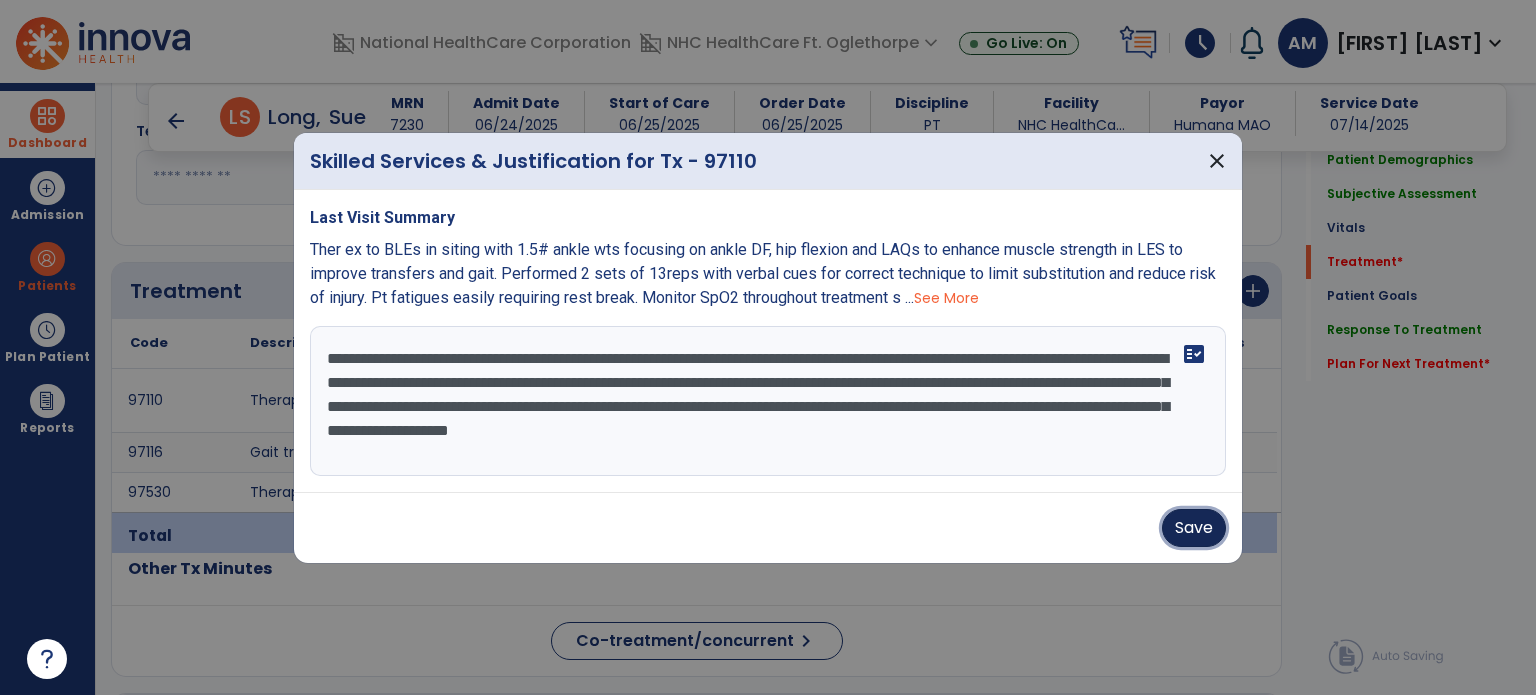 click on "Save" at bounding box center (1194, 528) 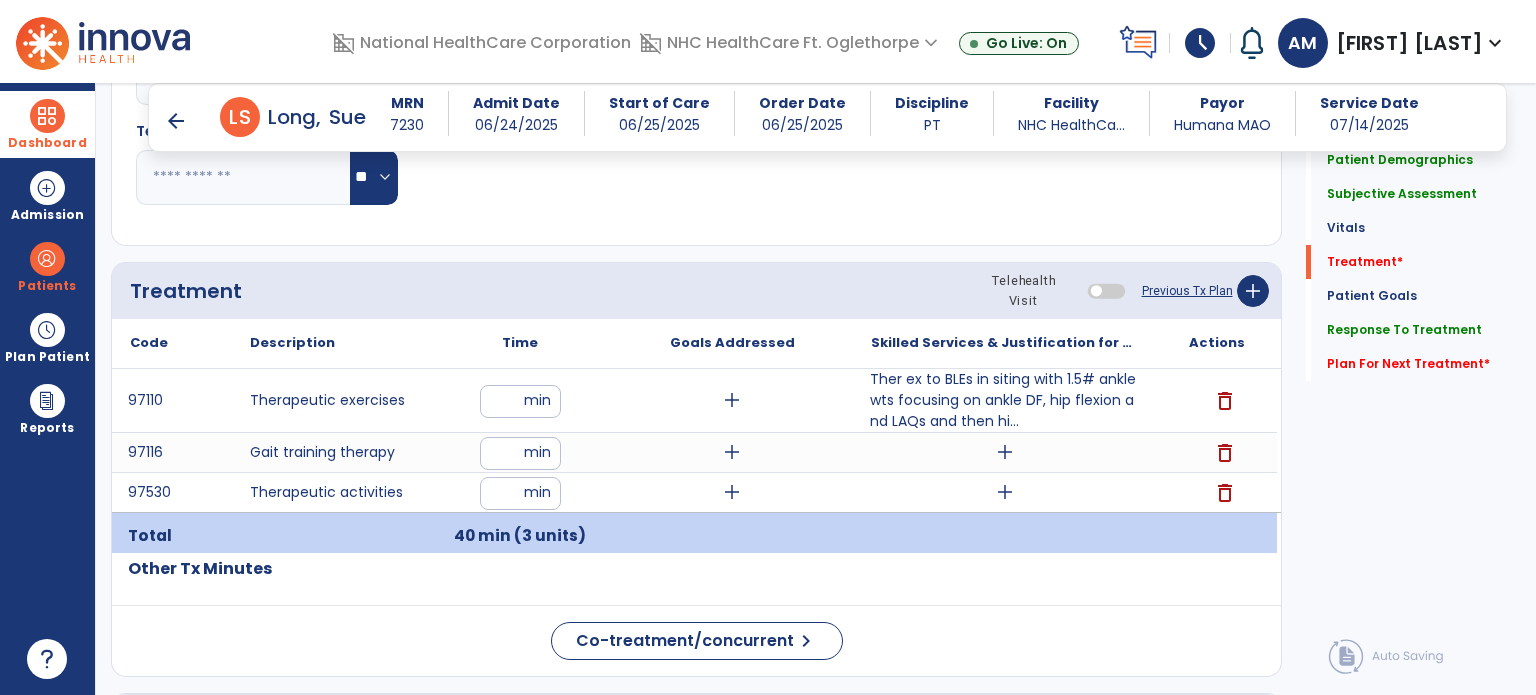 click on "arrow_back" at bounding box center (176, 121) 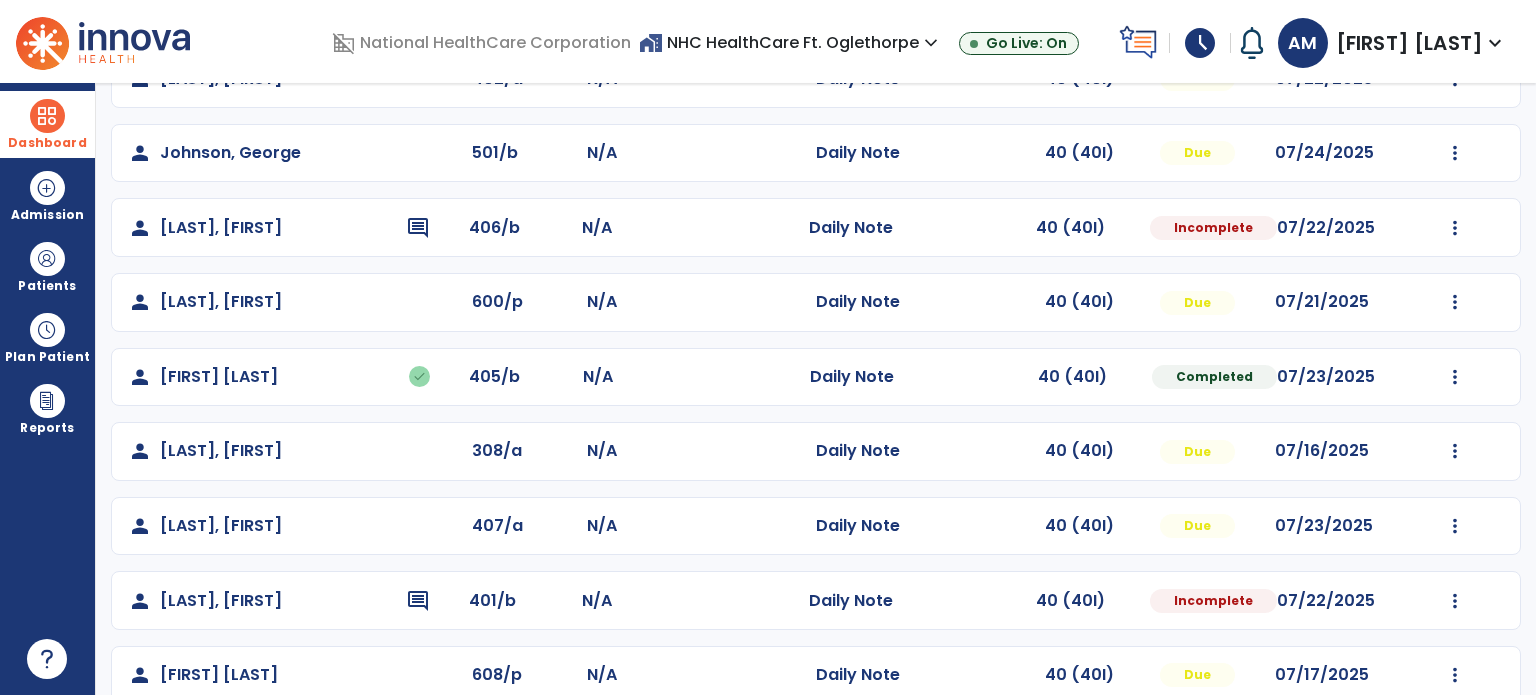 scroll, scrollTop: 400, scrollLeft: 0, axis: vertical 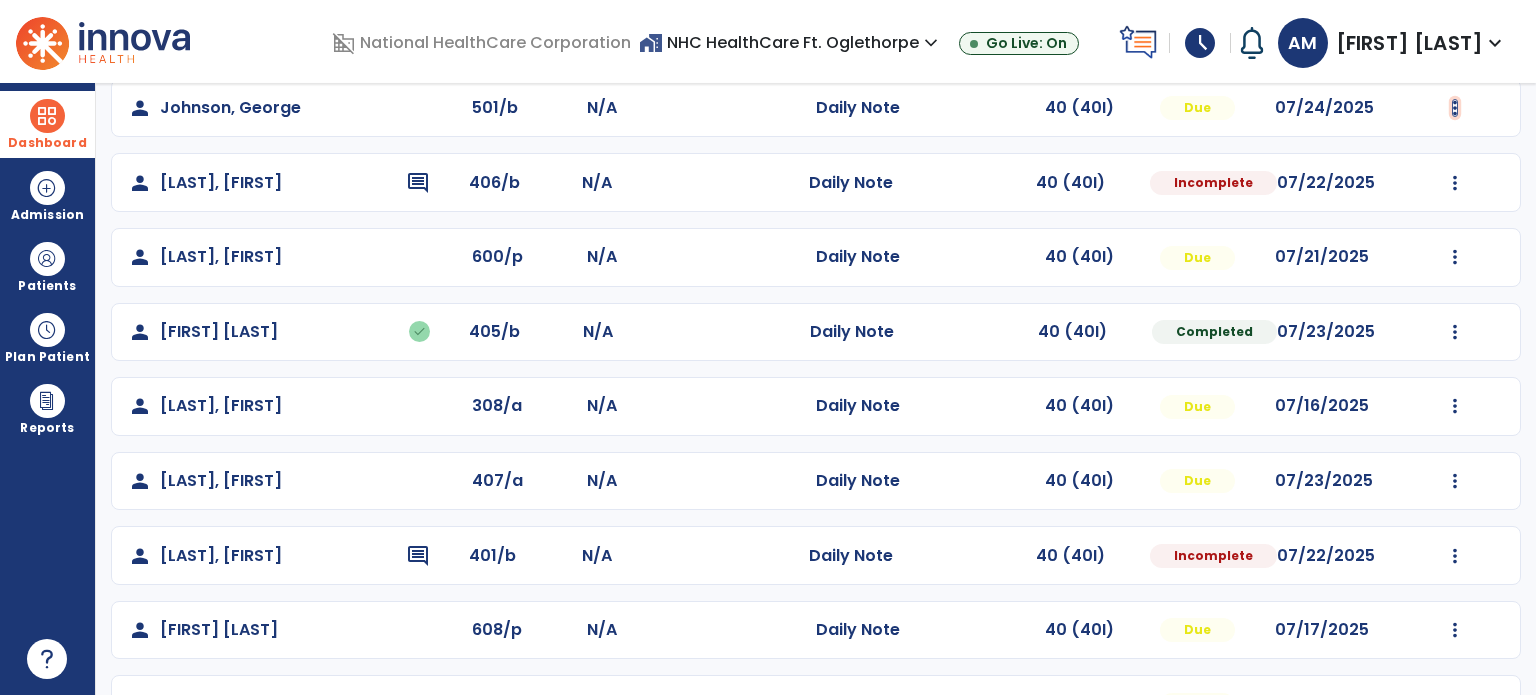 click at bounding box center (1455, -41) 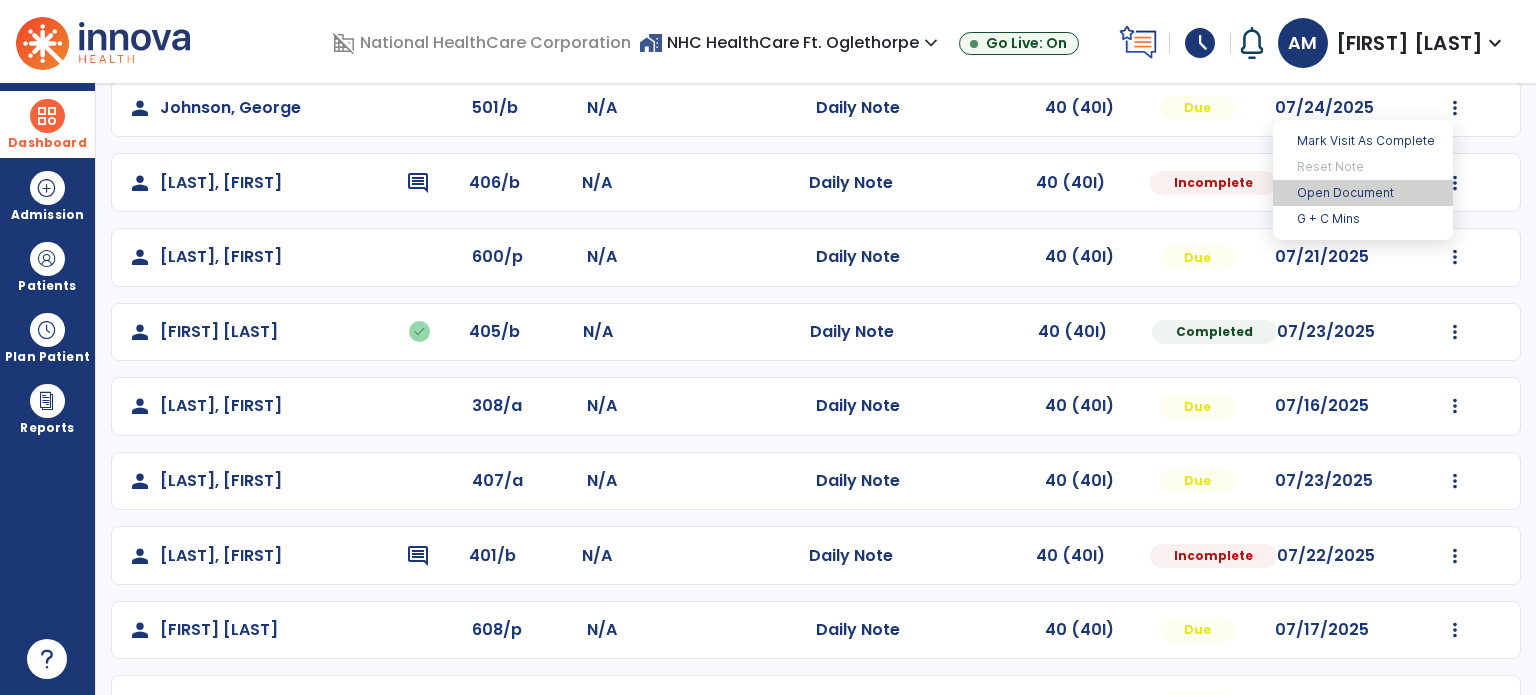 click on "Open Document" at bounding box center (1363, 193) 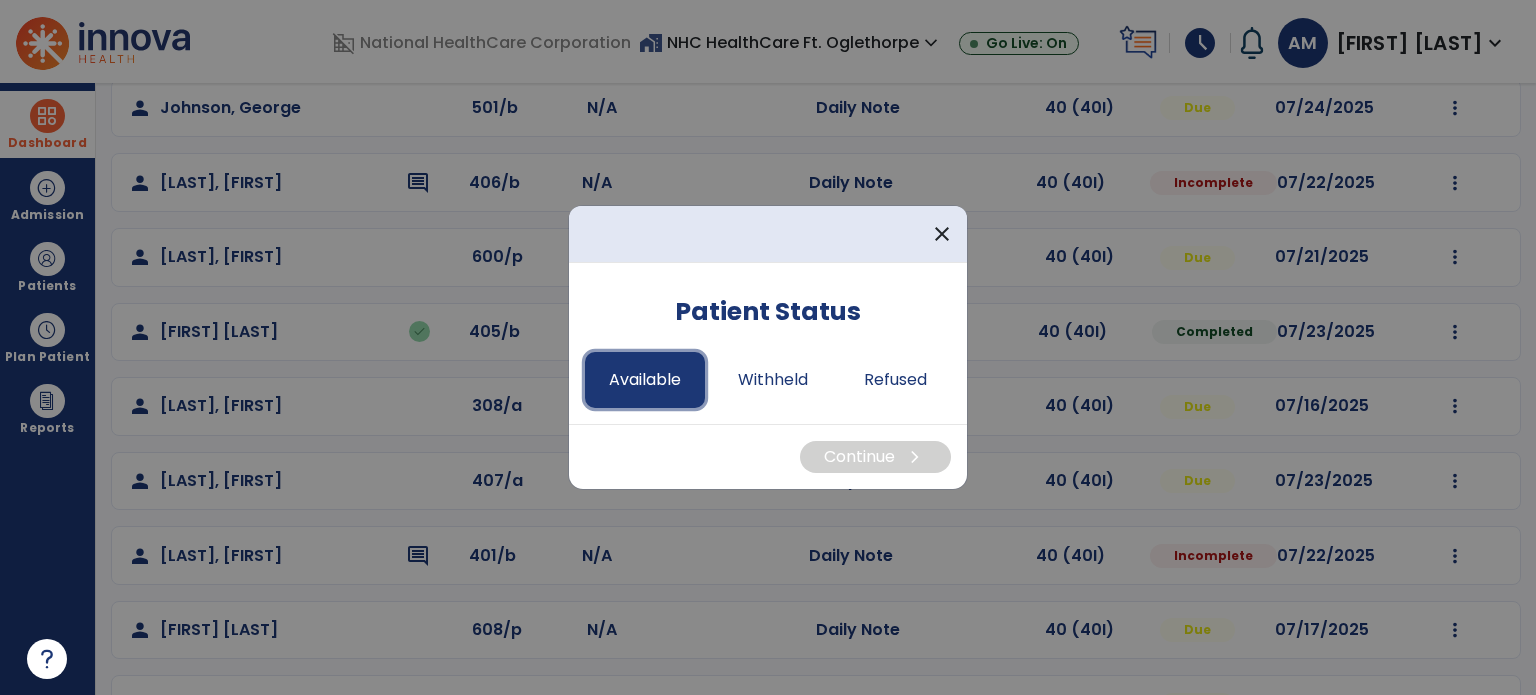click on "Available" at bounding box center [645, 380] 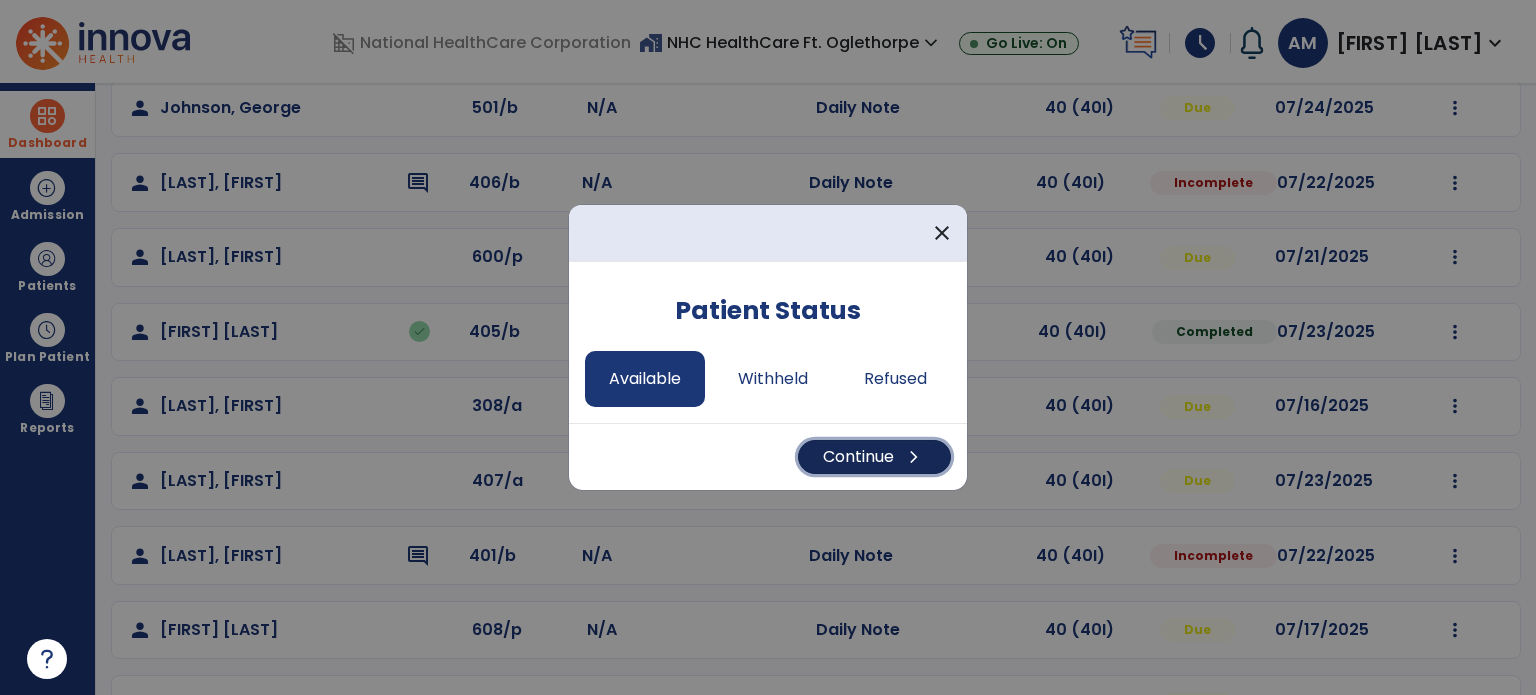 drag, startPoint x: 840, startPoint y: 448, endPoint x: 836, endPoint y: 437, distance: 11.7046995 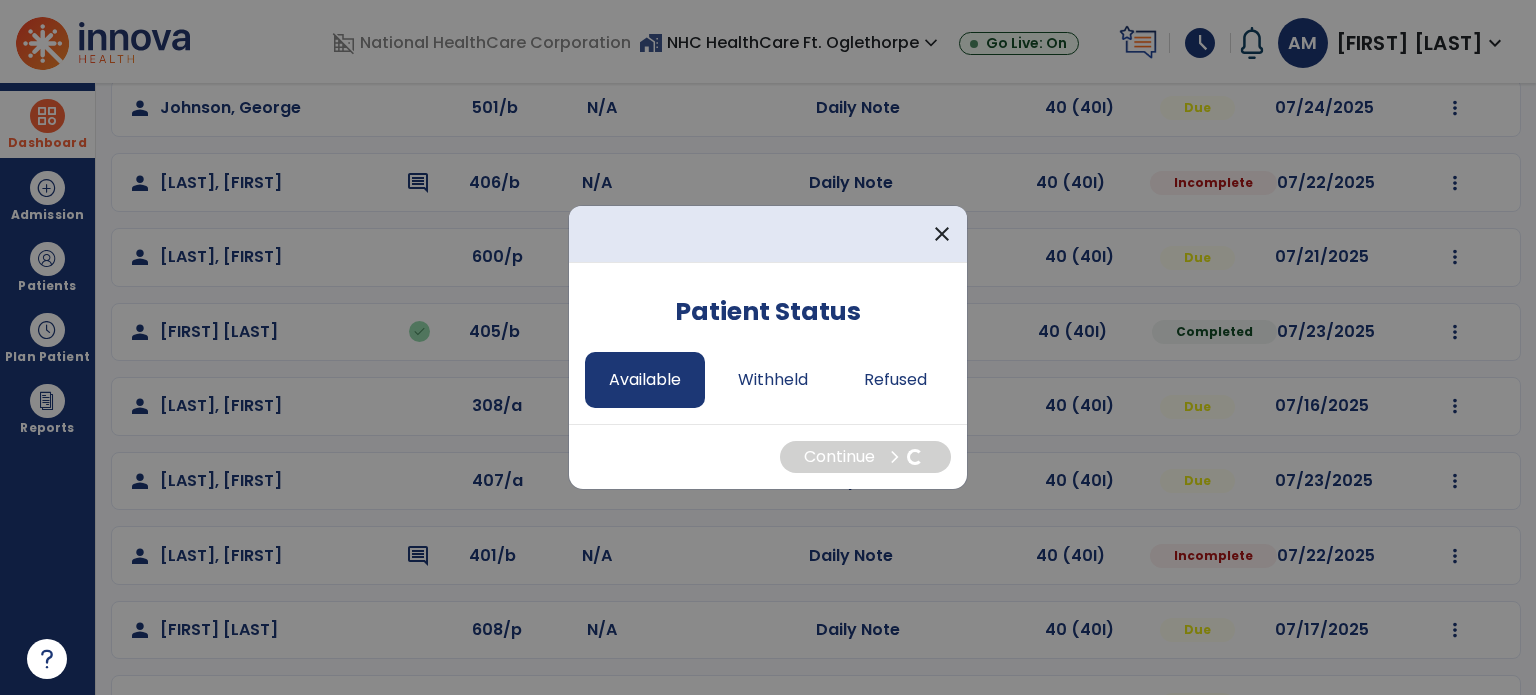 select on "*" 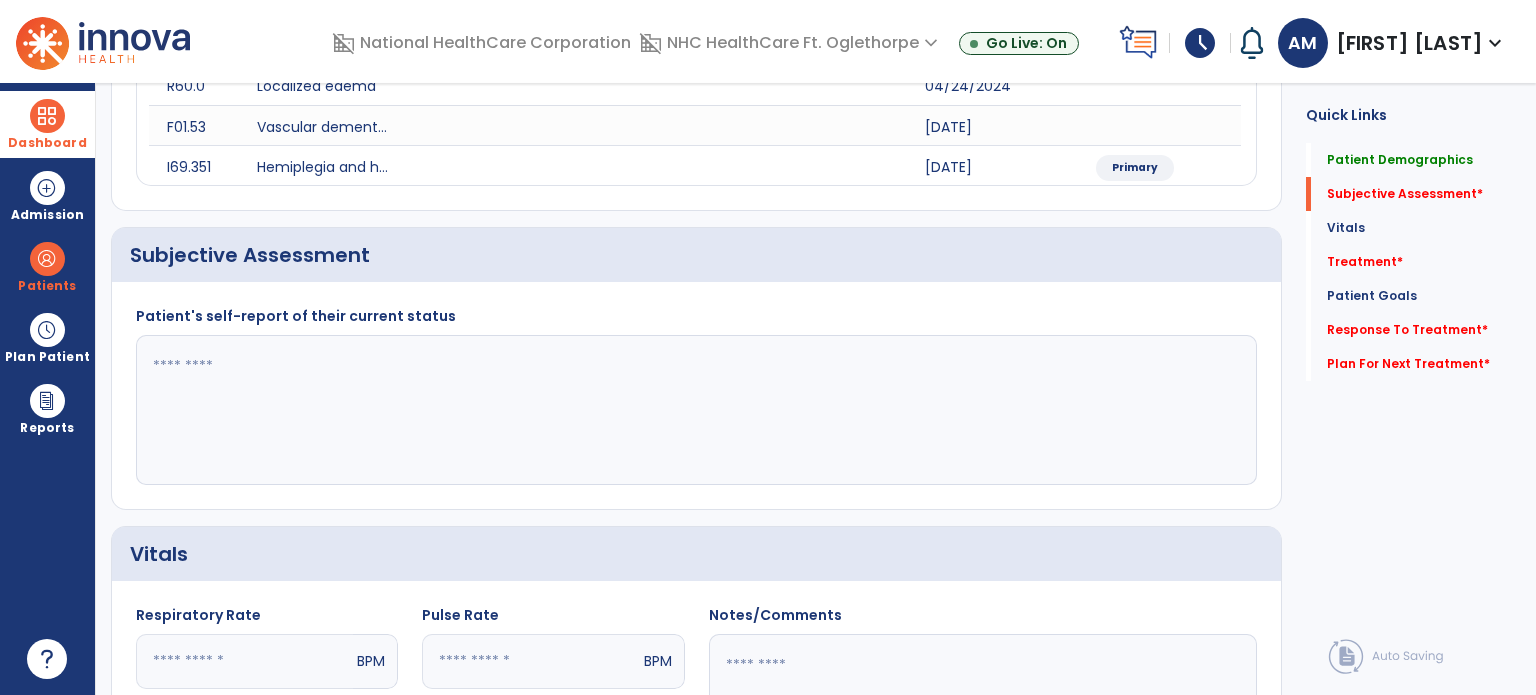 click on "Patient Demographics   Patient Demographics   Subjective Assessment   *  Subjective Assessment   *  Vitals   Vitals   Treatment   *  Treatment   *  Patient Goals   Patient Goals   Response To Treatment   *  Response To Treatment   *  Plan For Next Treatment   *  Plan For Next Treatment   *" 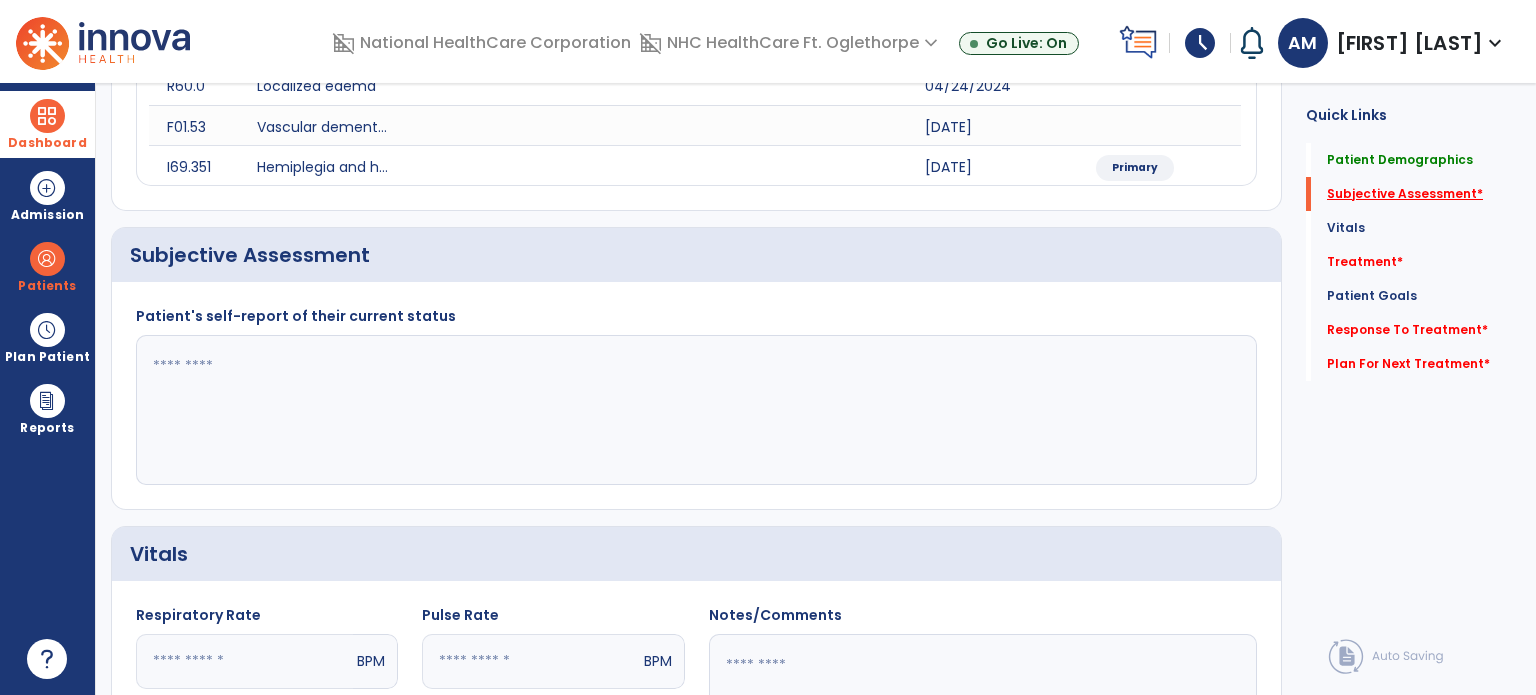 click on "Subjective Assessment   *" 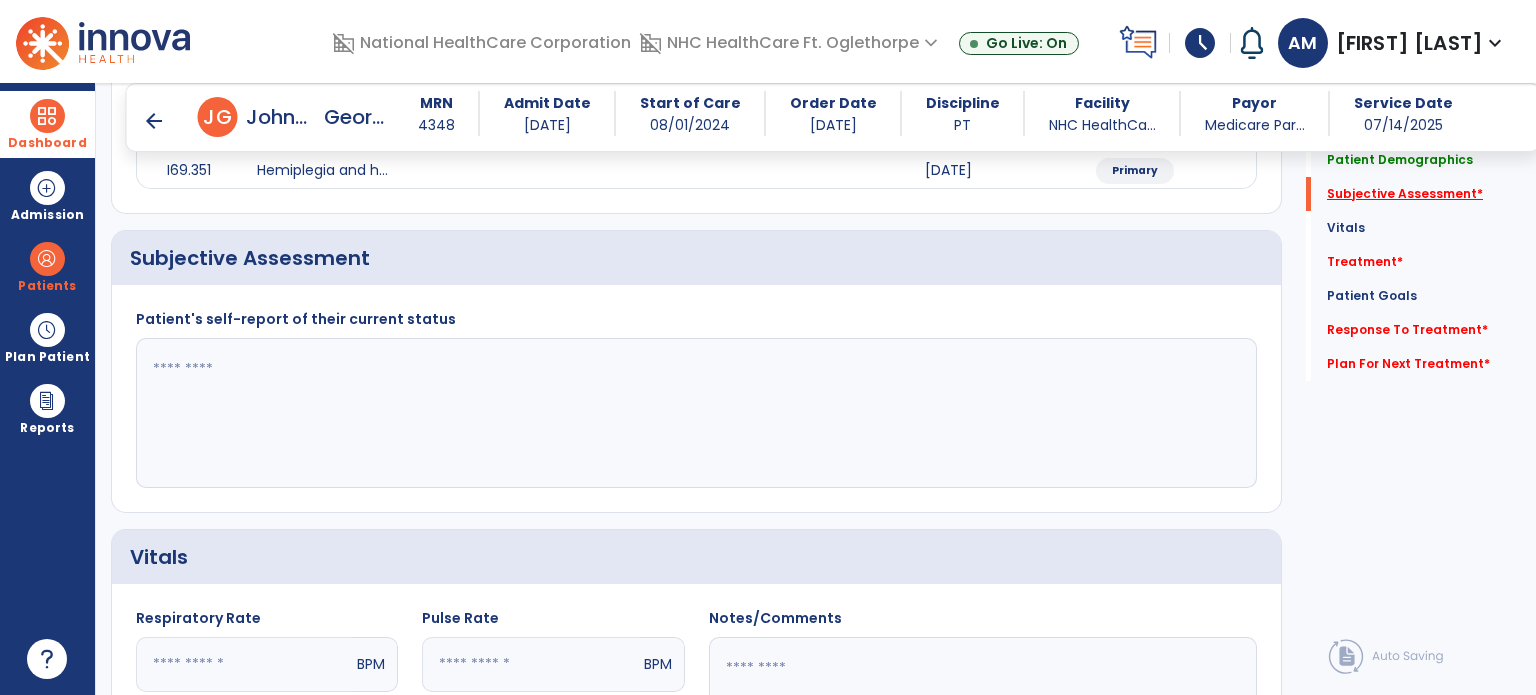 click on "Subjective Assessment   *" 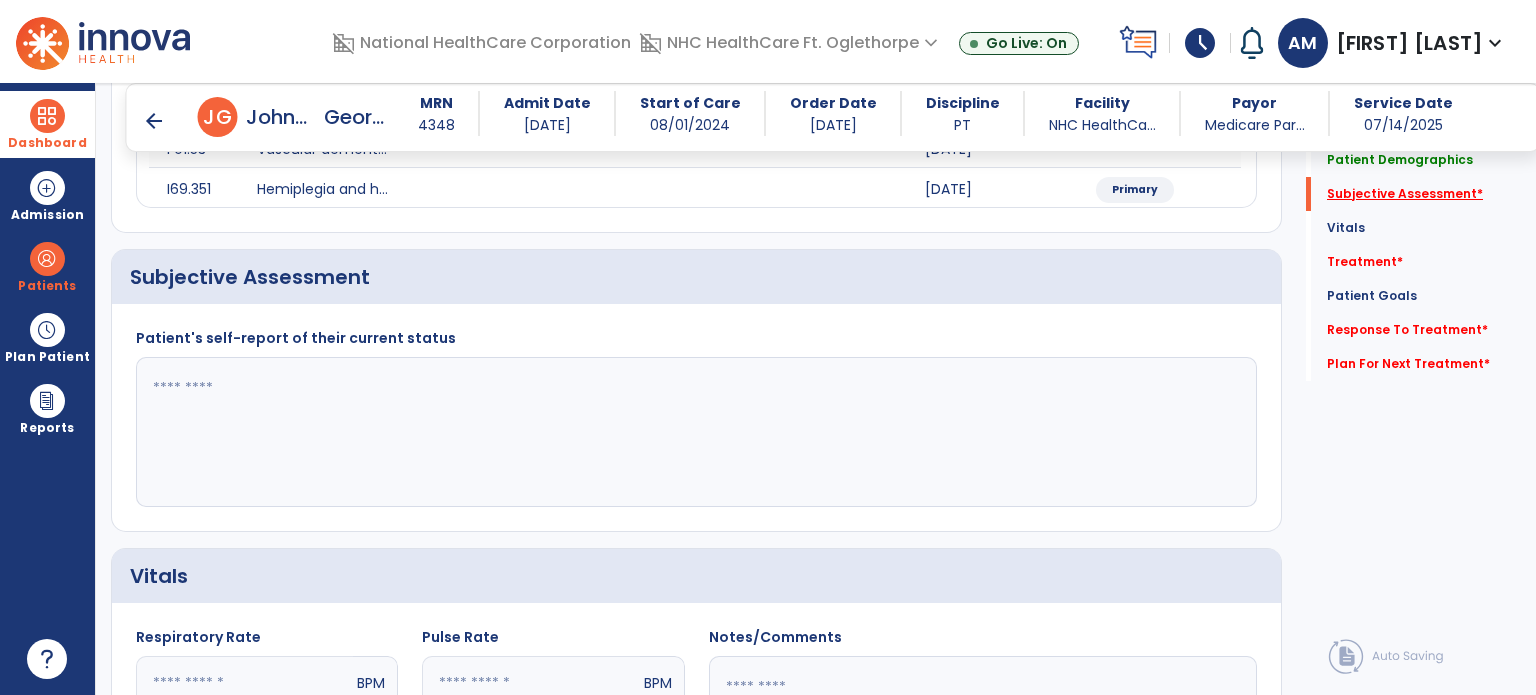 click on "Subjective Assessment   *" 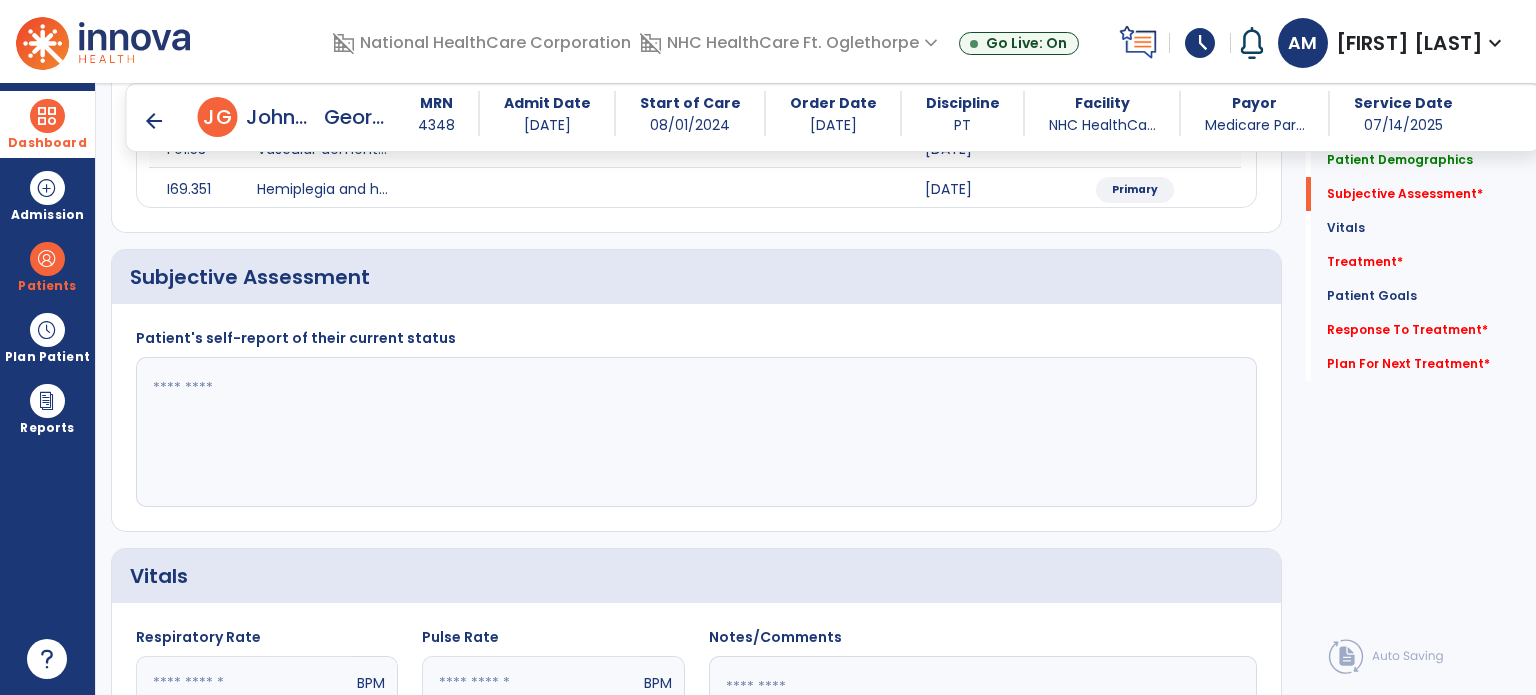 click 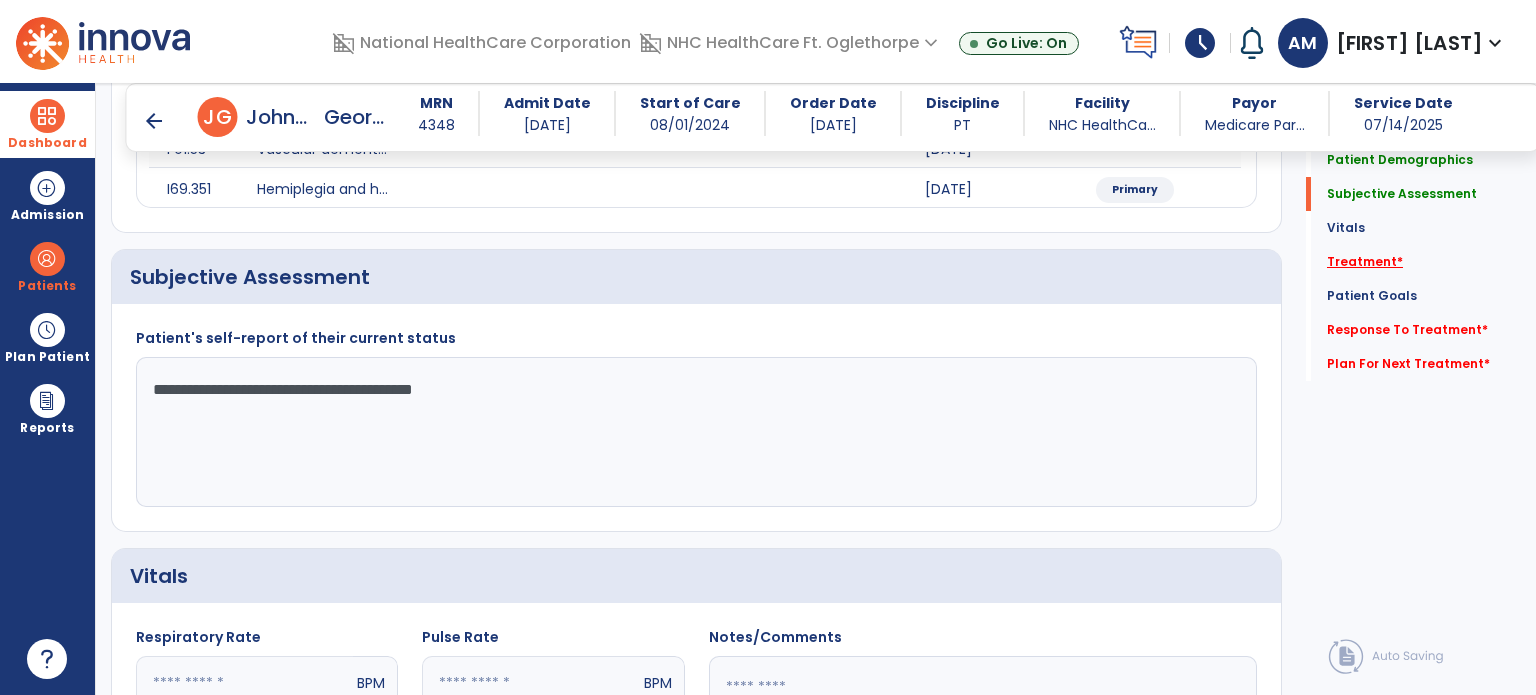 type on "**********" 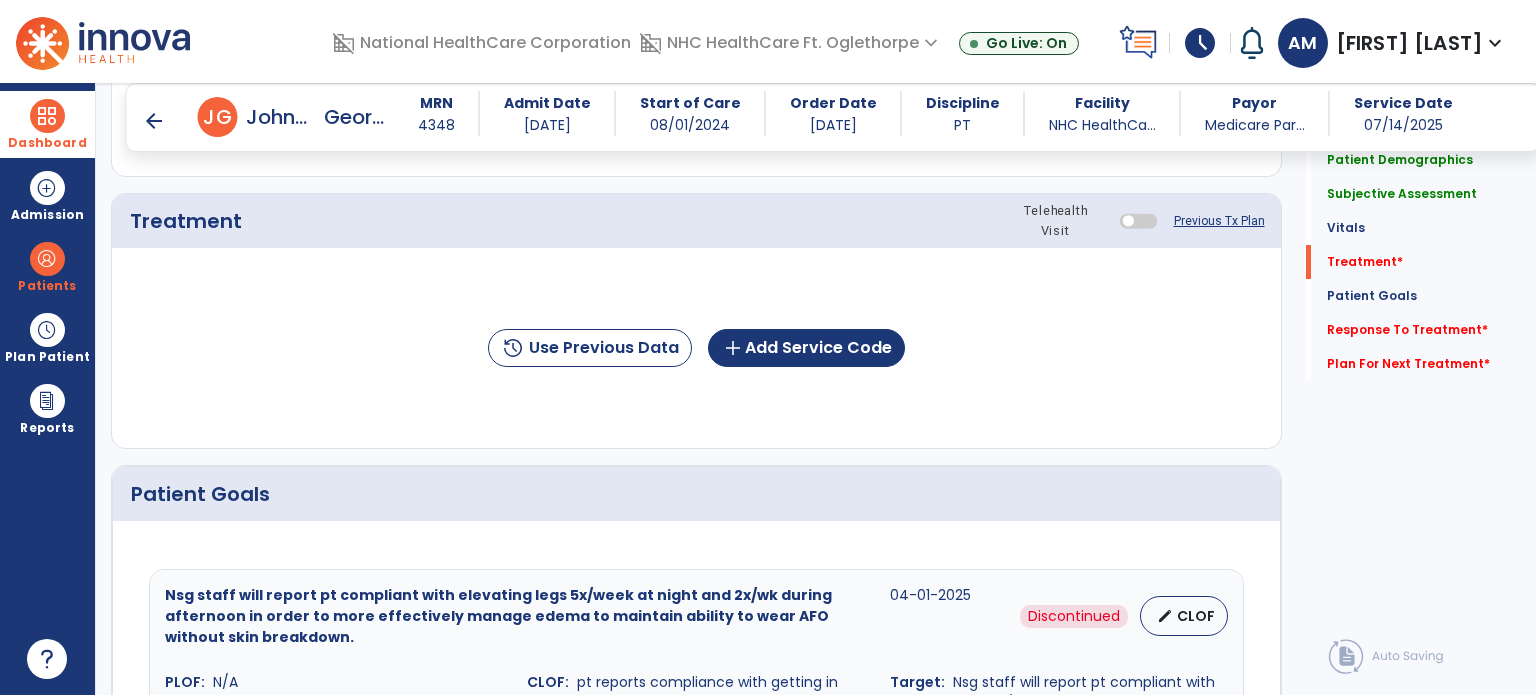 scroll, scrollTop: 1155, scrollLeft: 0, axis: vertical 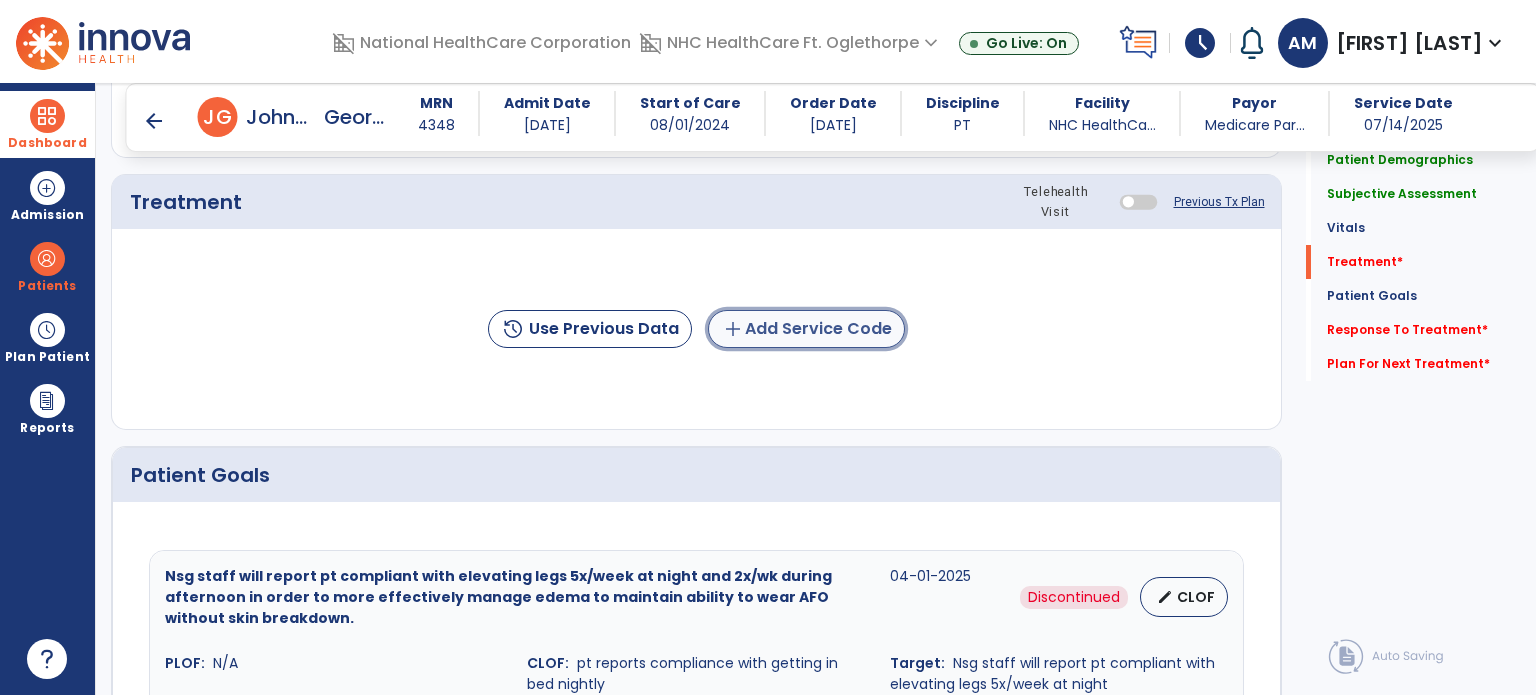 click on "add  Add Service Code" 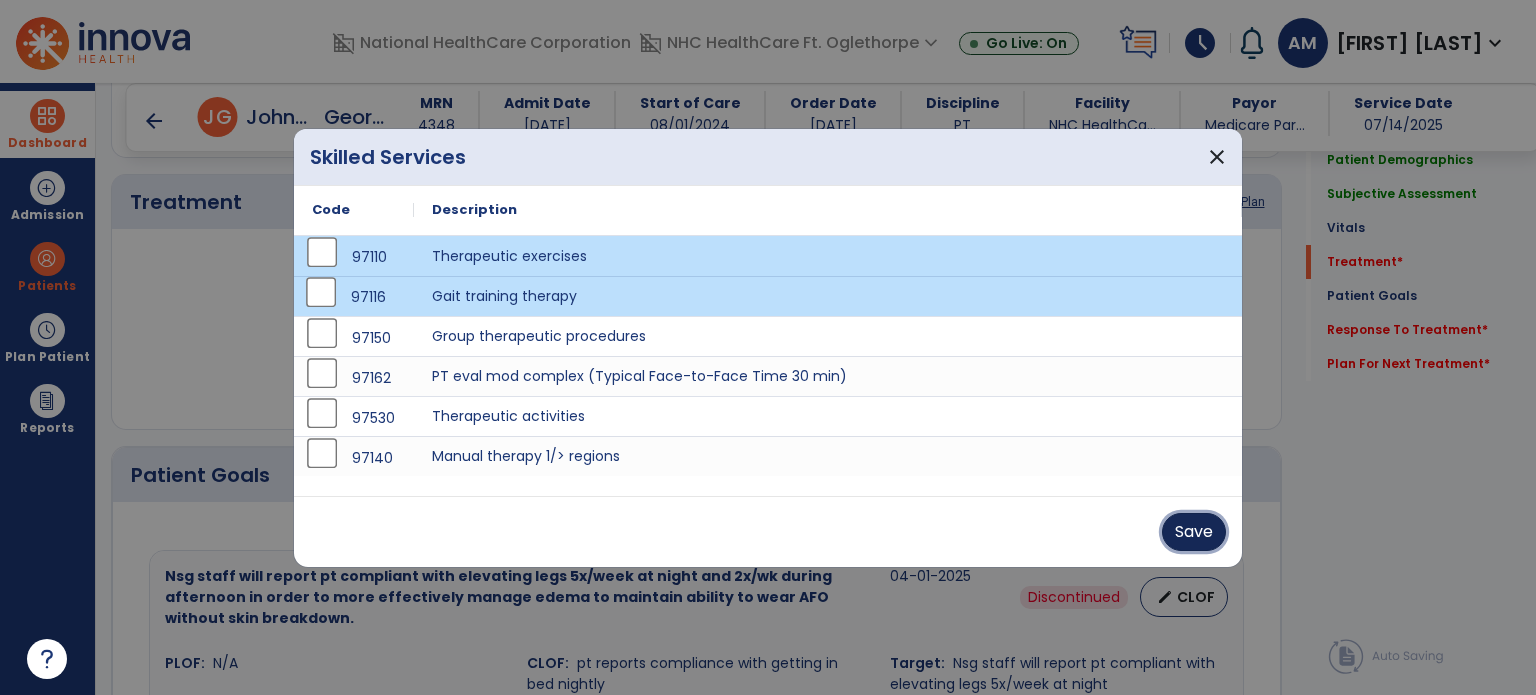 click on "Save" at bounding box center (1194, 532) 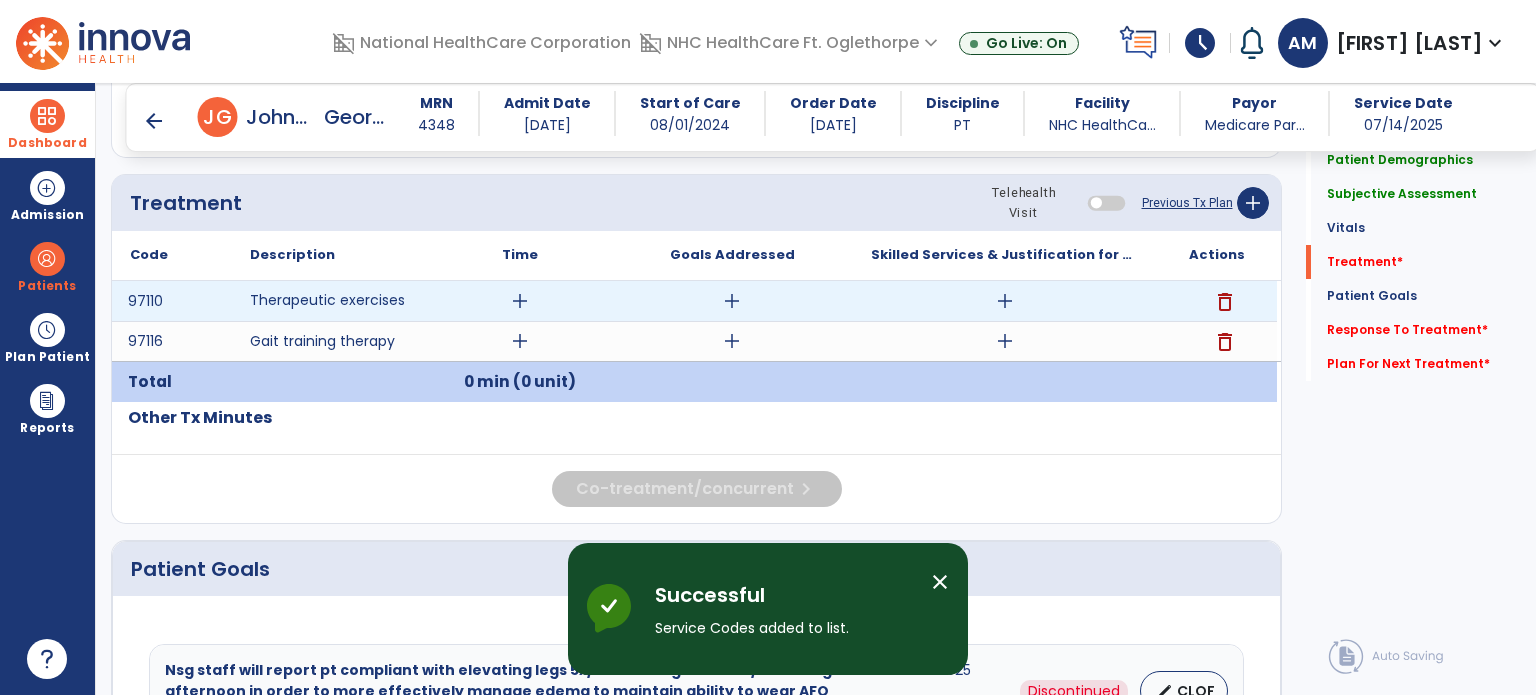 click on "add" at bounding box center [520, 301] 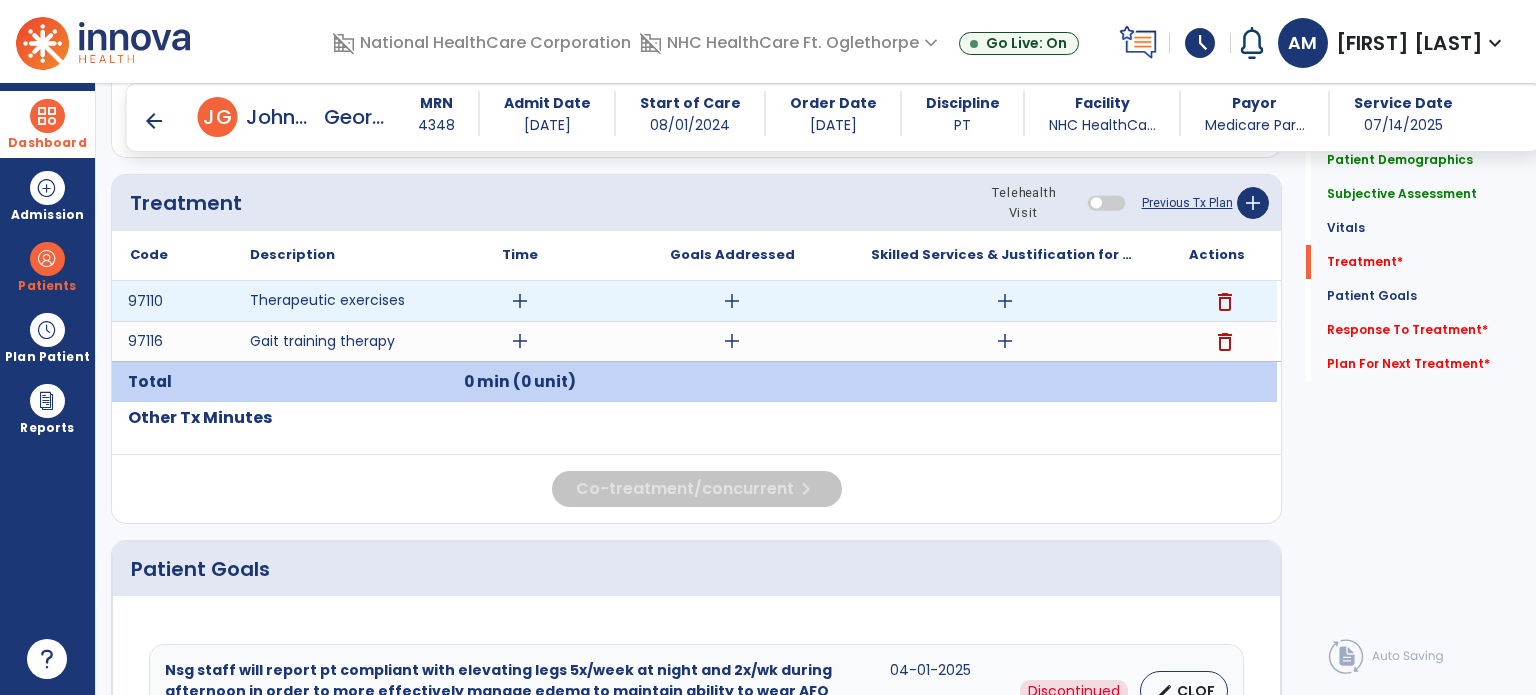 click on "add" at bounding box center [520, 301] 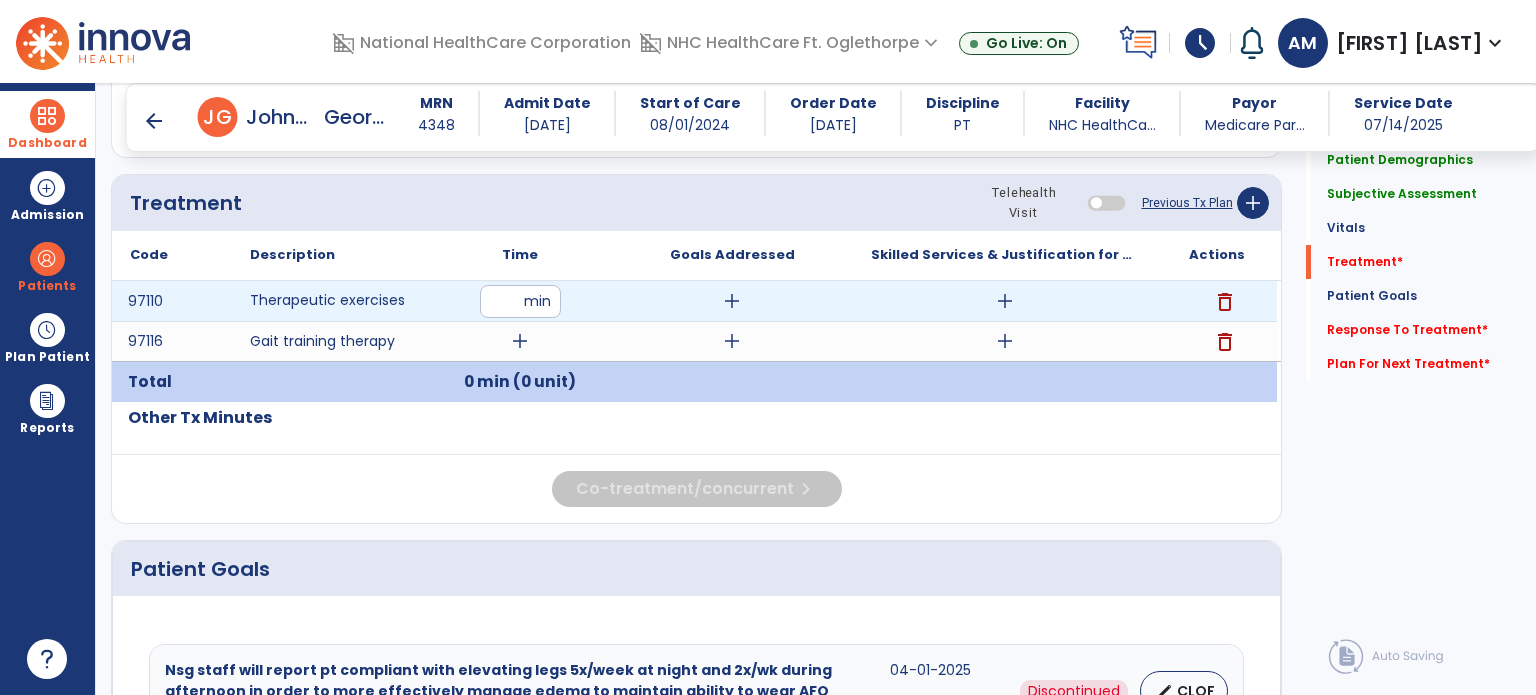 type on "**" 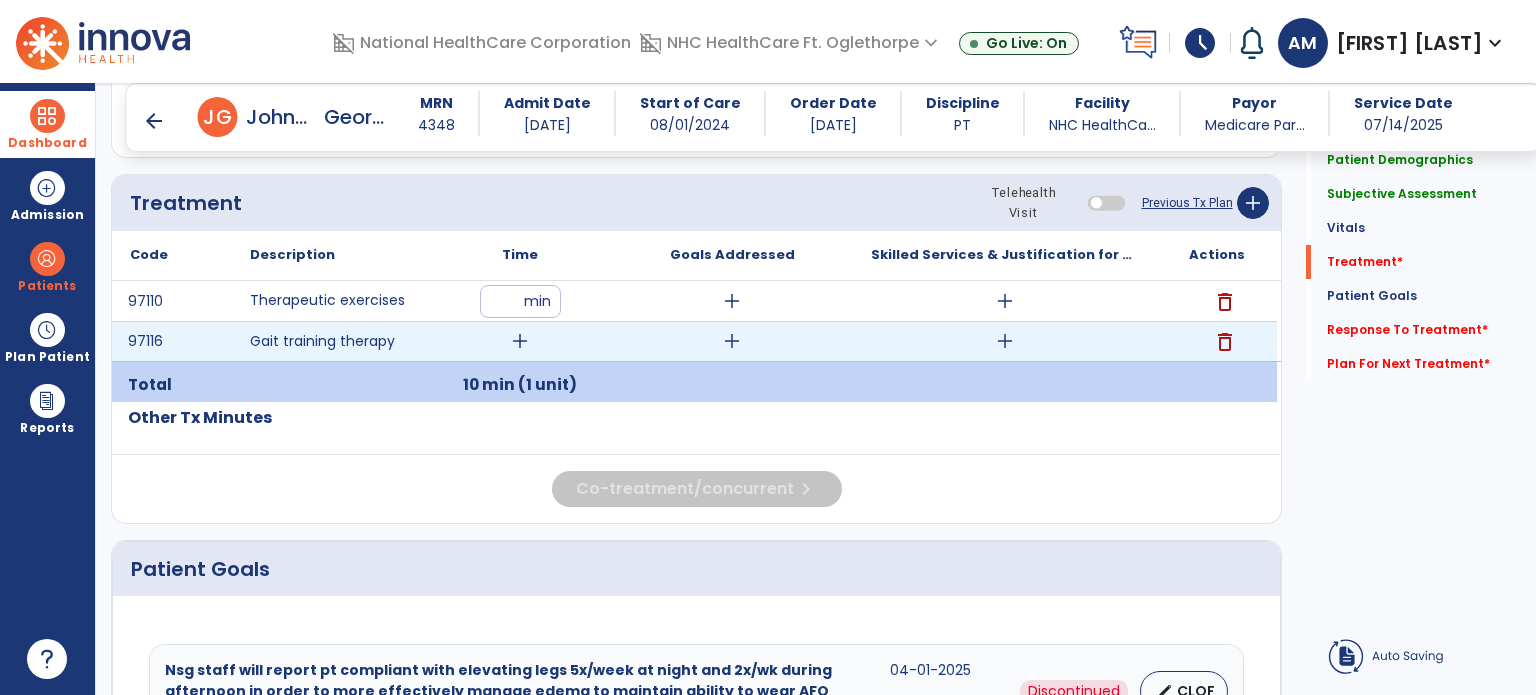 click on "add" at bounding box center (520, 341) 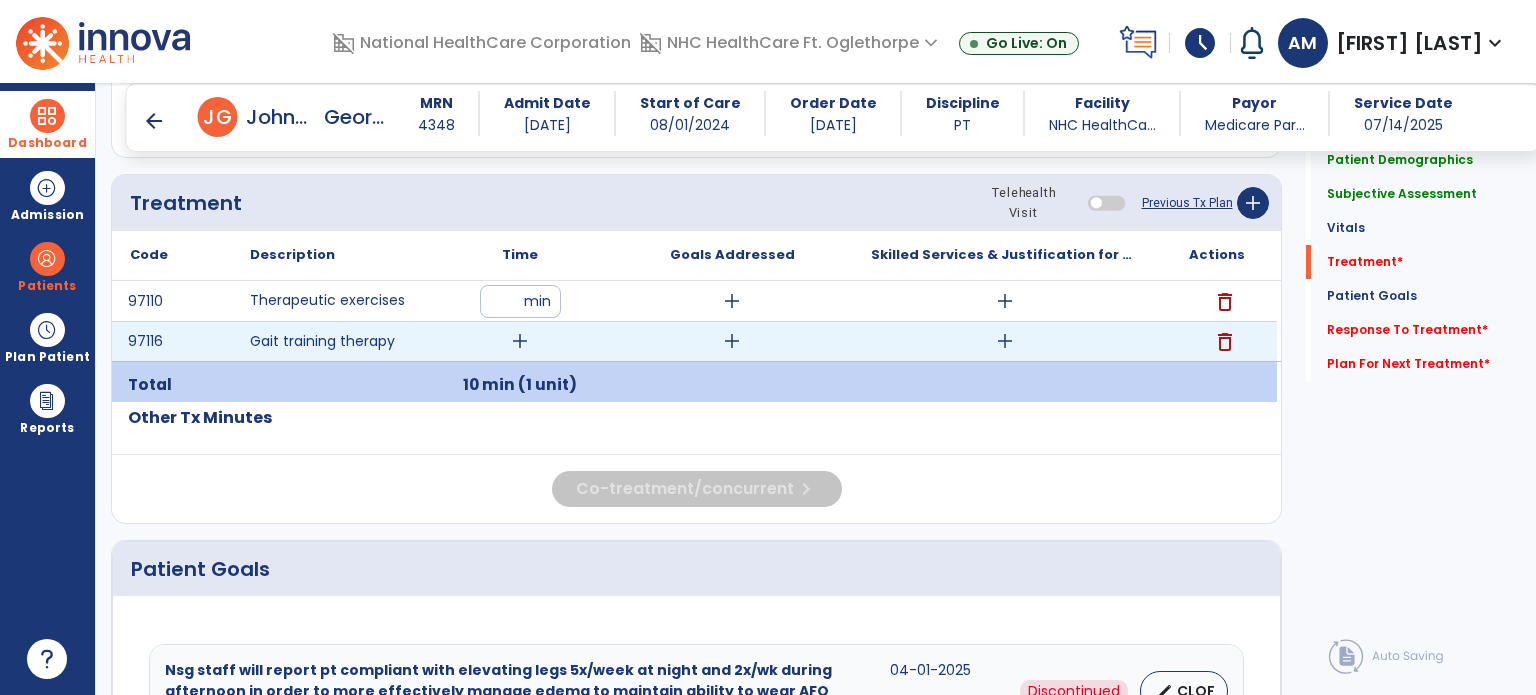 click on "add" at bounding box center [520, 341] 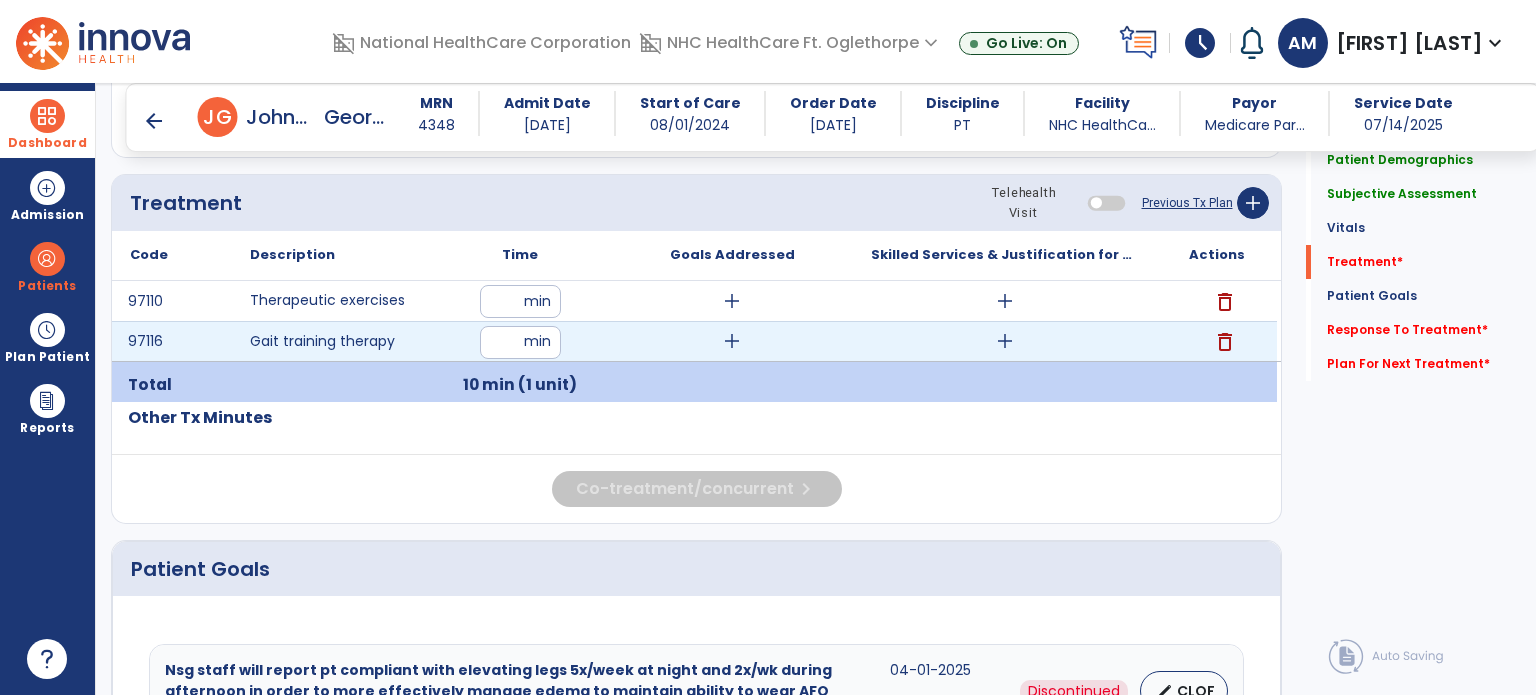 type on "**" 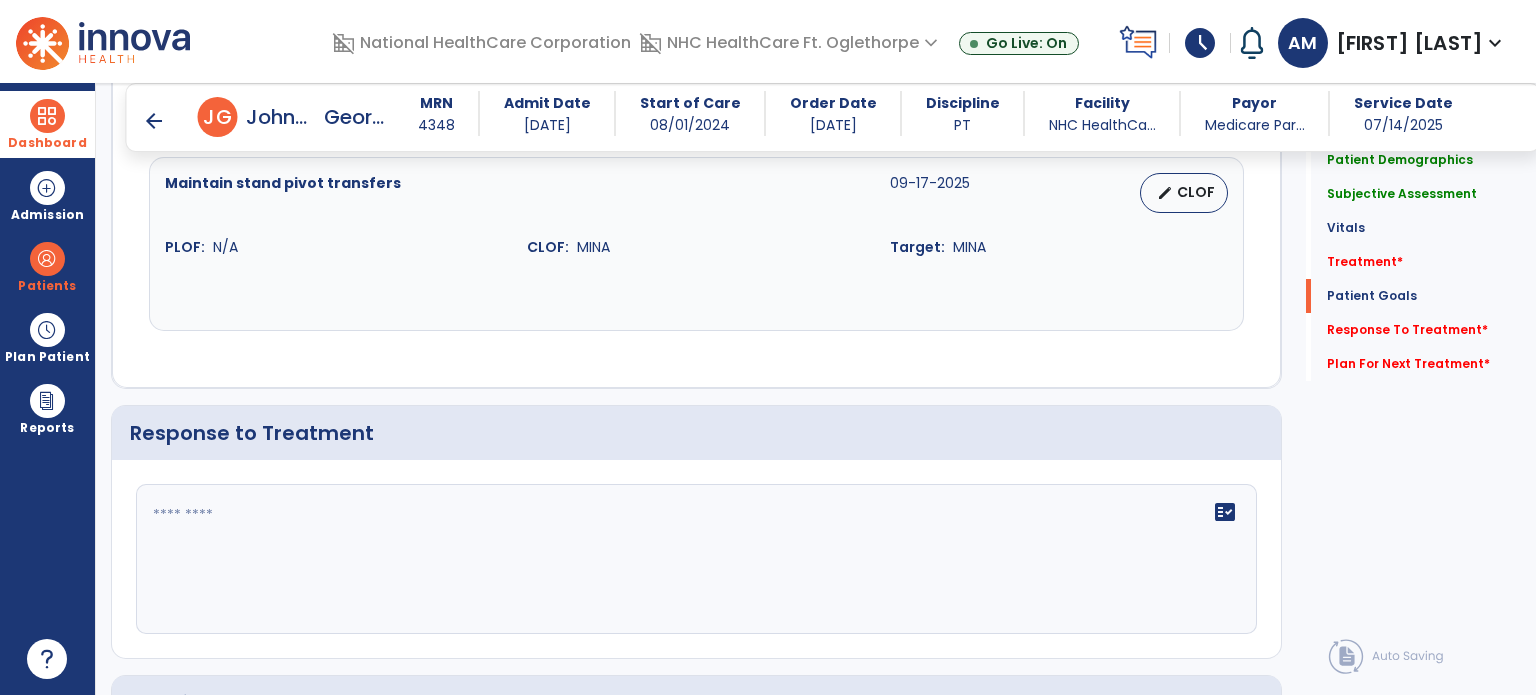 scroll, scrollTop: 3155, scrollLeft: 0, axis: vertical 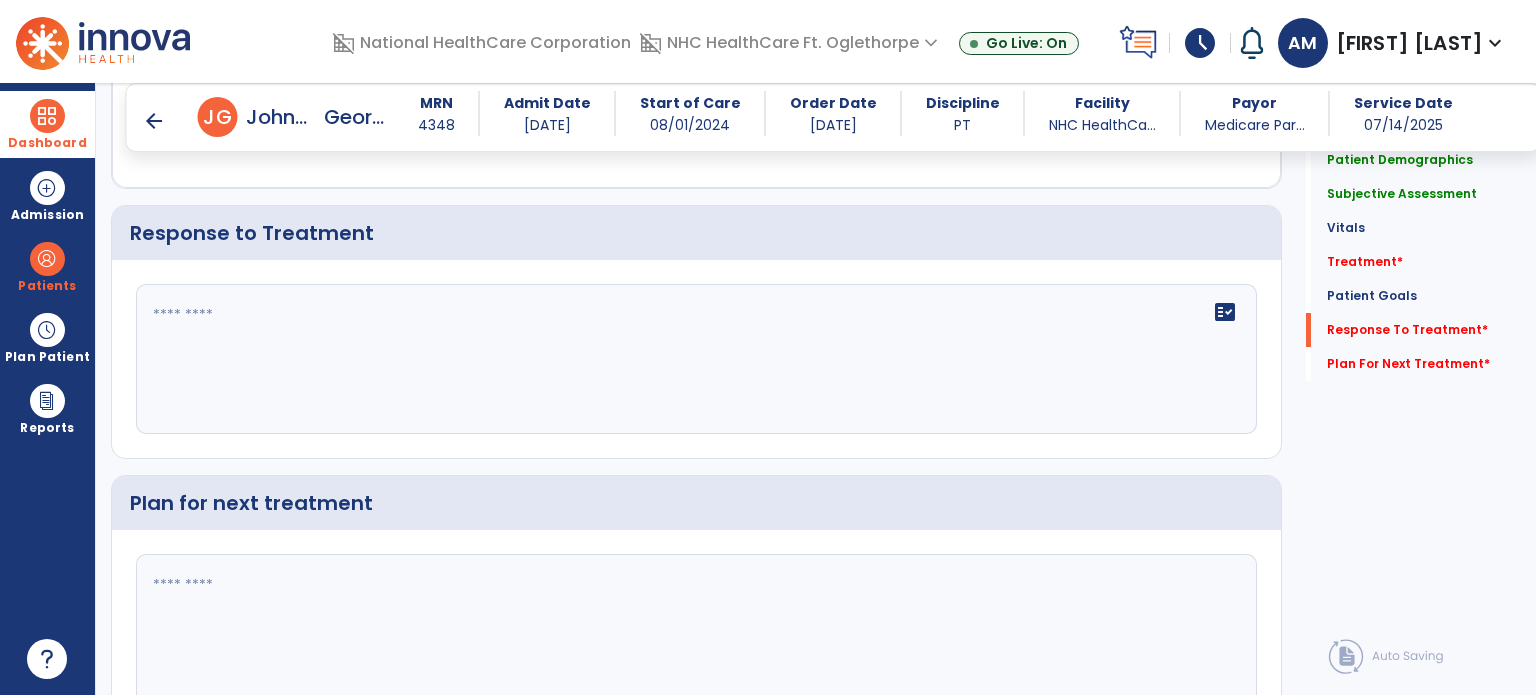 click on "fact_check" 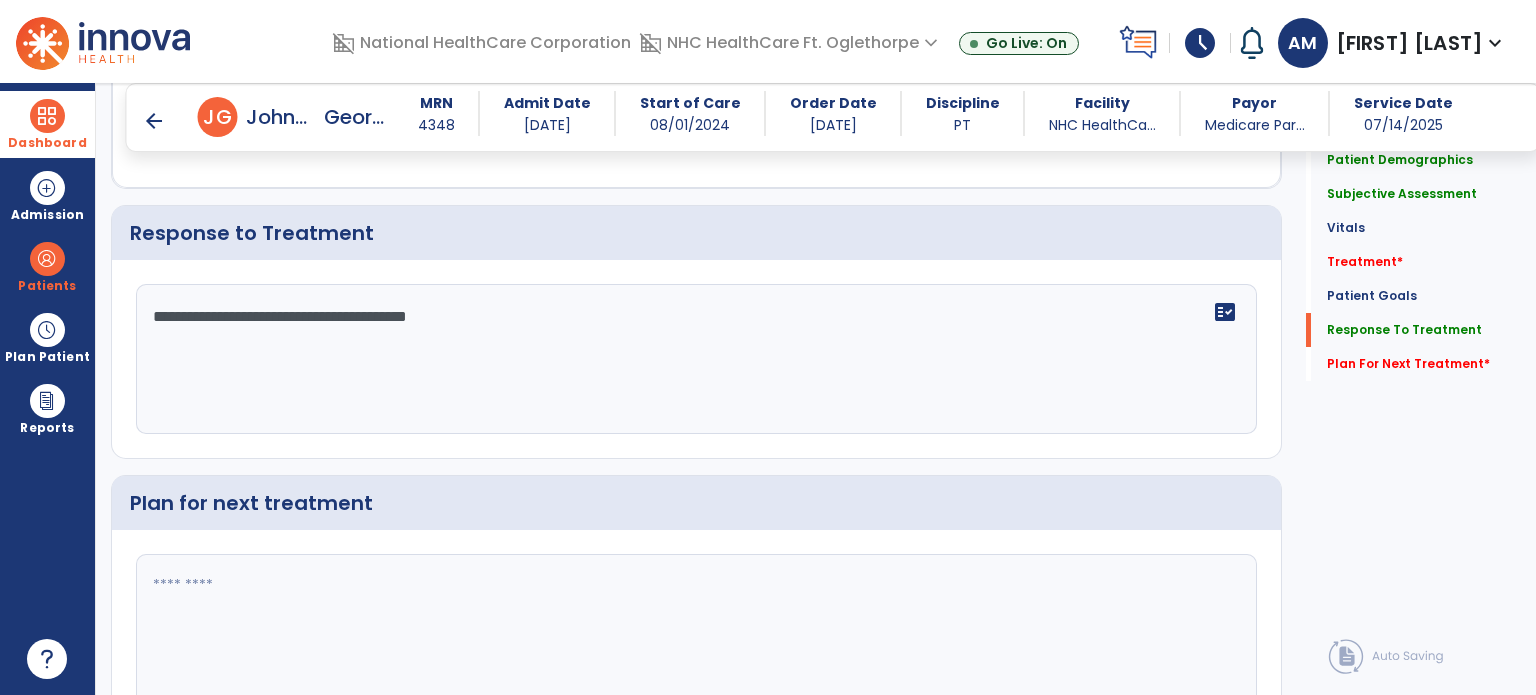 click on "**********" 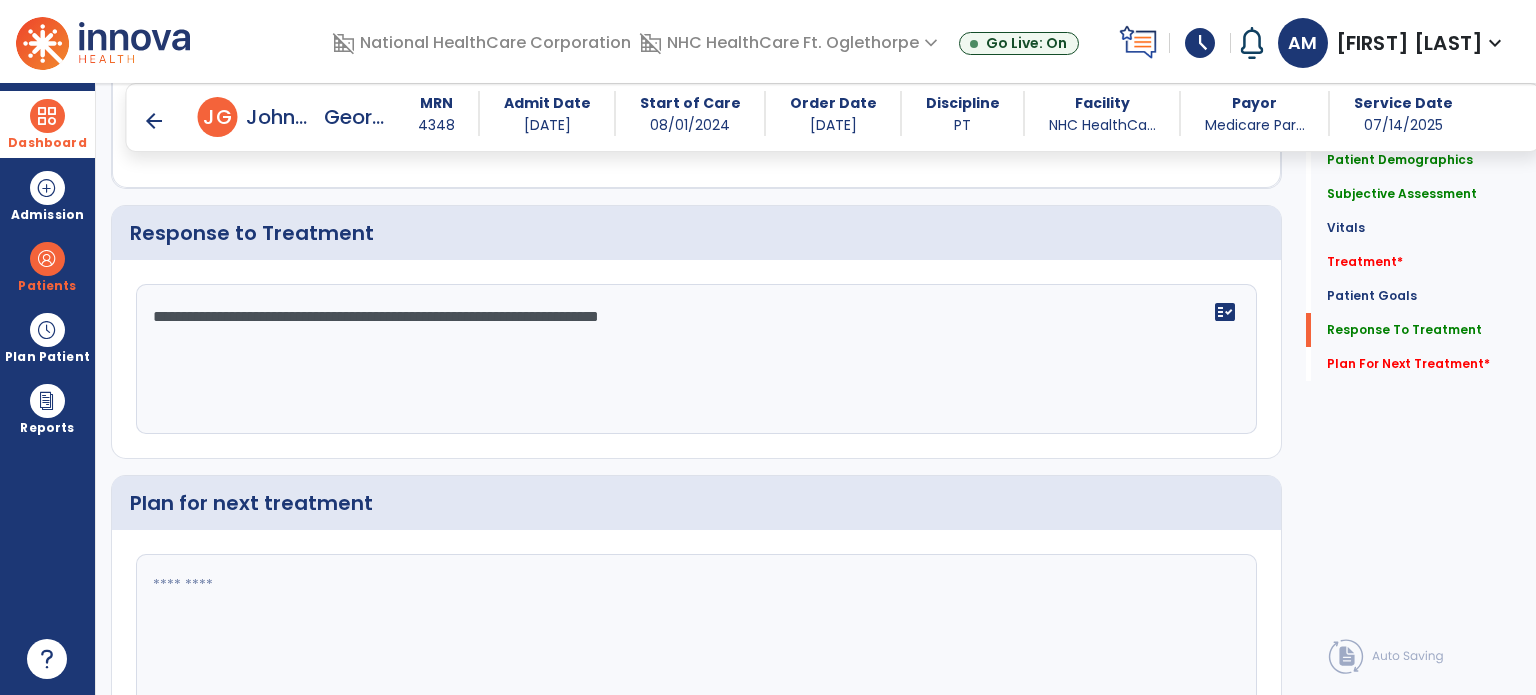 click on "**********" 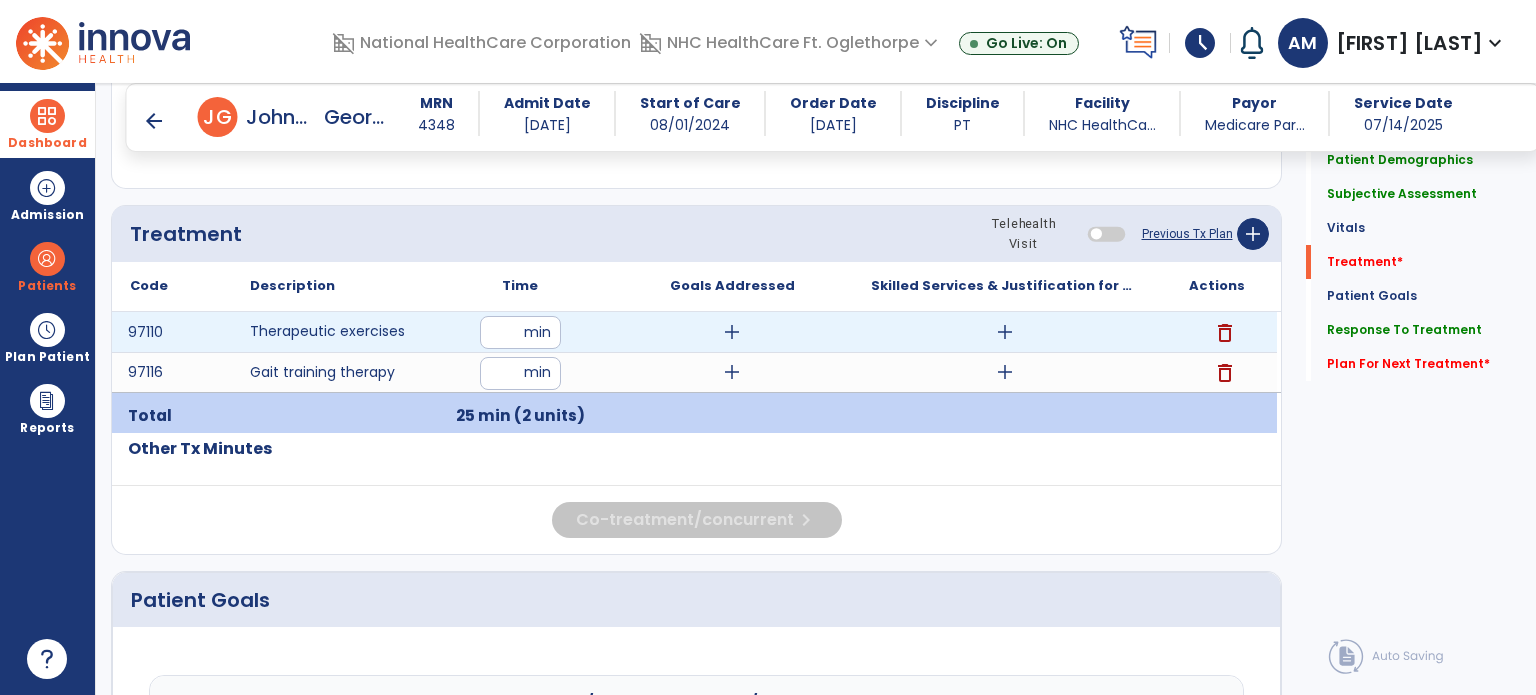 scroll, scrollTop: 1127, scrollLeft: 0, axis: vertical 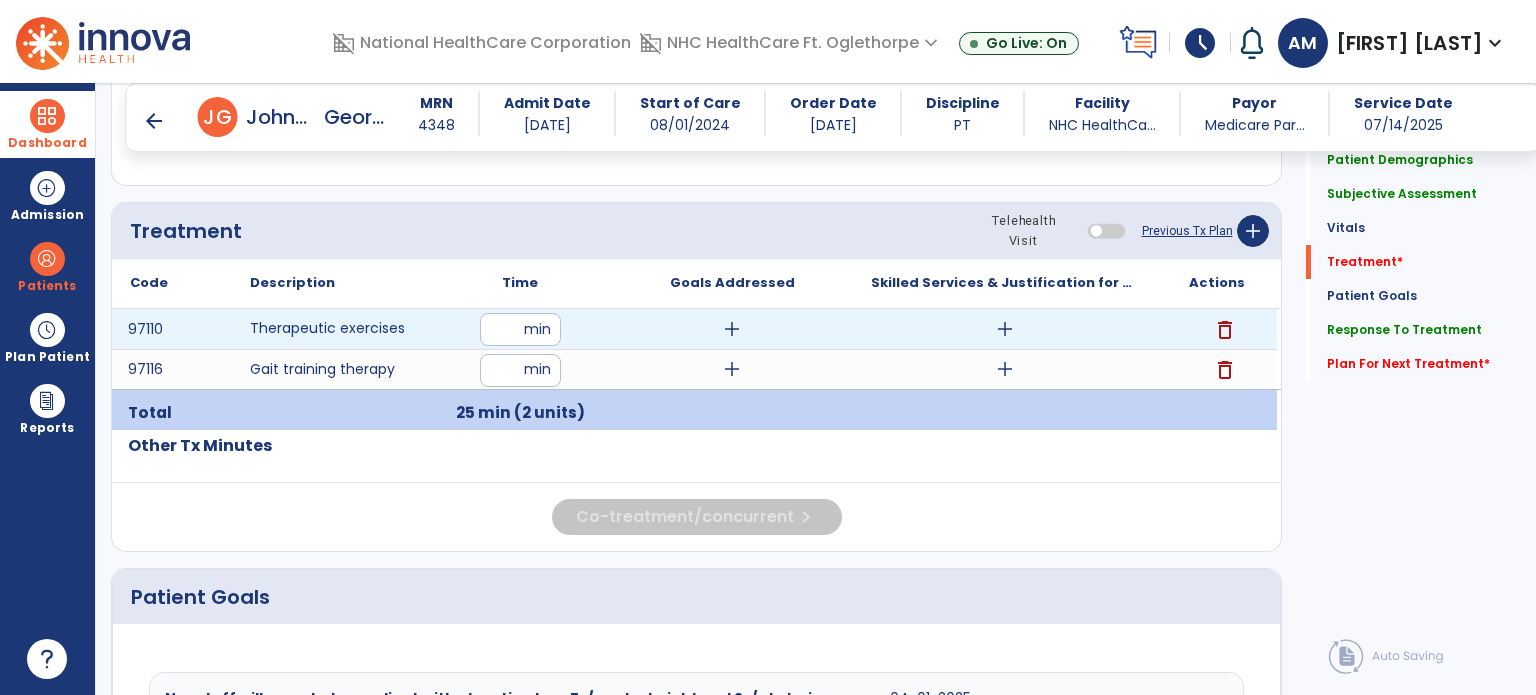 type on "**********" 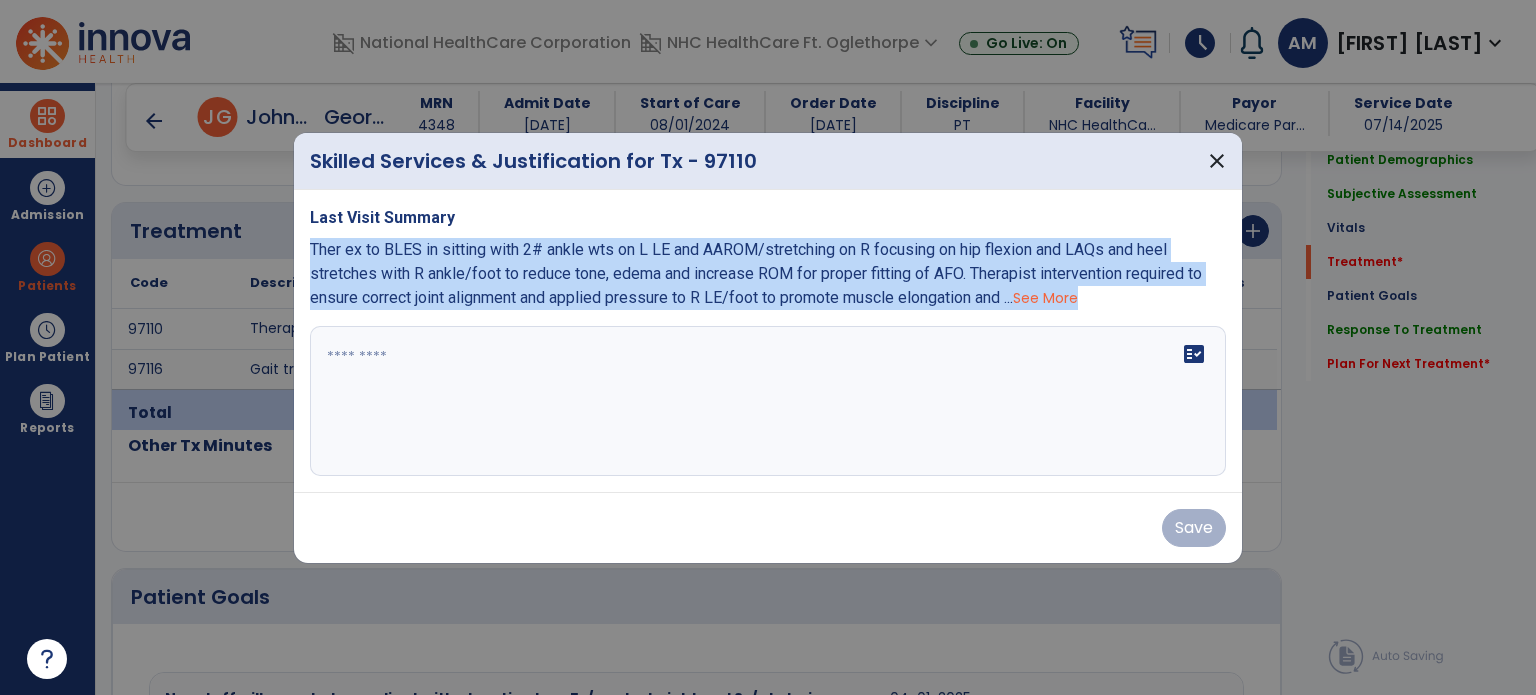 drag, startPoint x: 311, startPoint y: 249, endPoint x: 965, endPoint y: 319, distance: 657.73553 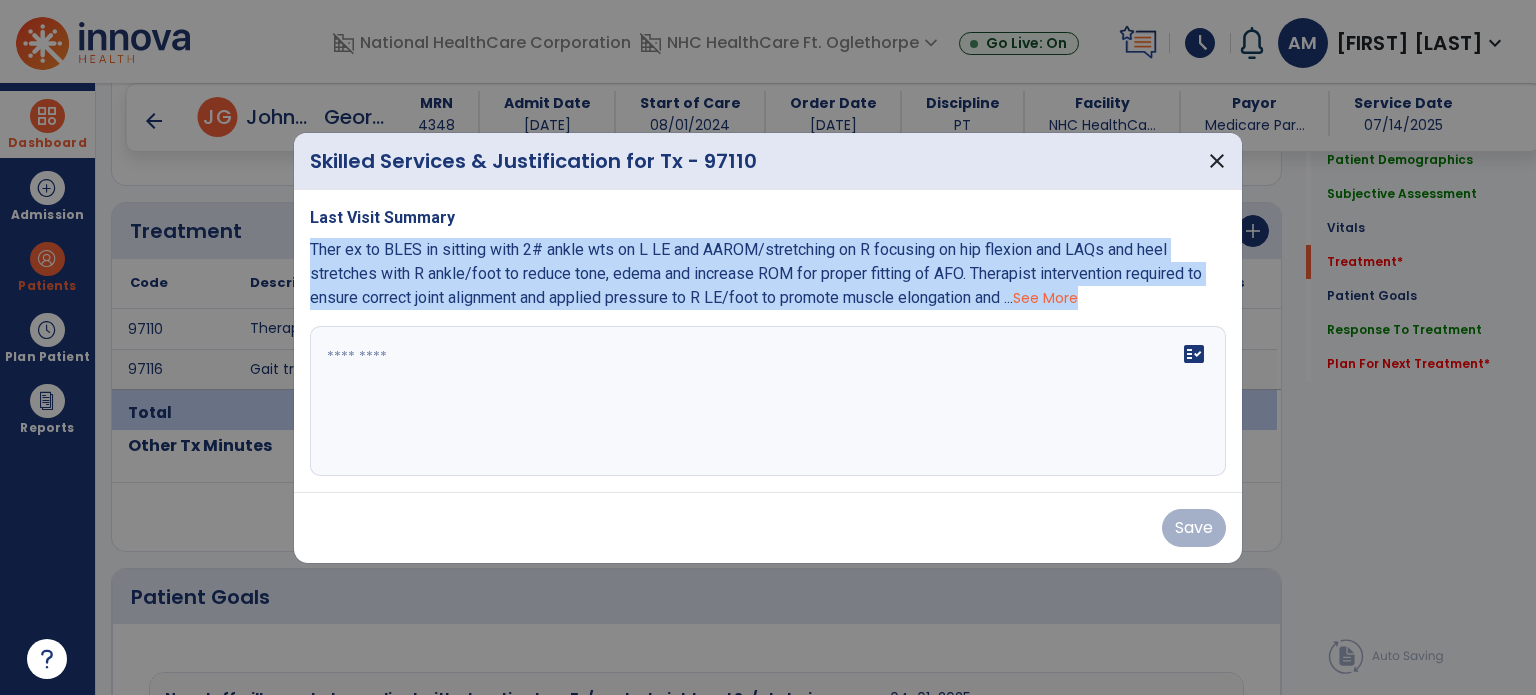 click on "Last Visit Summary Ther ex to BLES in sitting with 2# ankle wts on L LE and AAROM/stretching on R focusing on hip flexion and LAQs and heel stretches with R ankle/foot to reduce tone, edema  and increase ROM for proper fitting of AFO.  Therapist intervention required to ensure correct joint alignment and applied pressure to R LE/foot to promote muscle elongation and  ...  See More   fact_check" at bounding box center (768, 341) 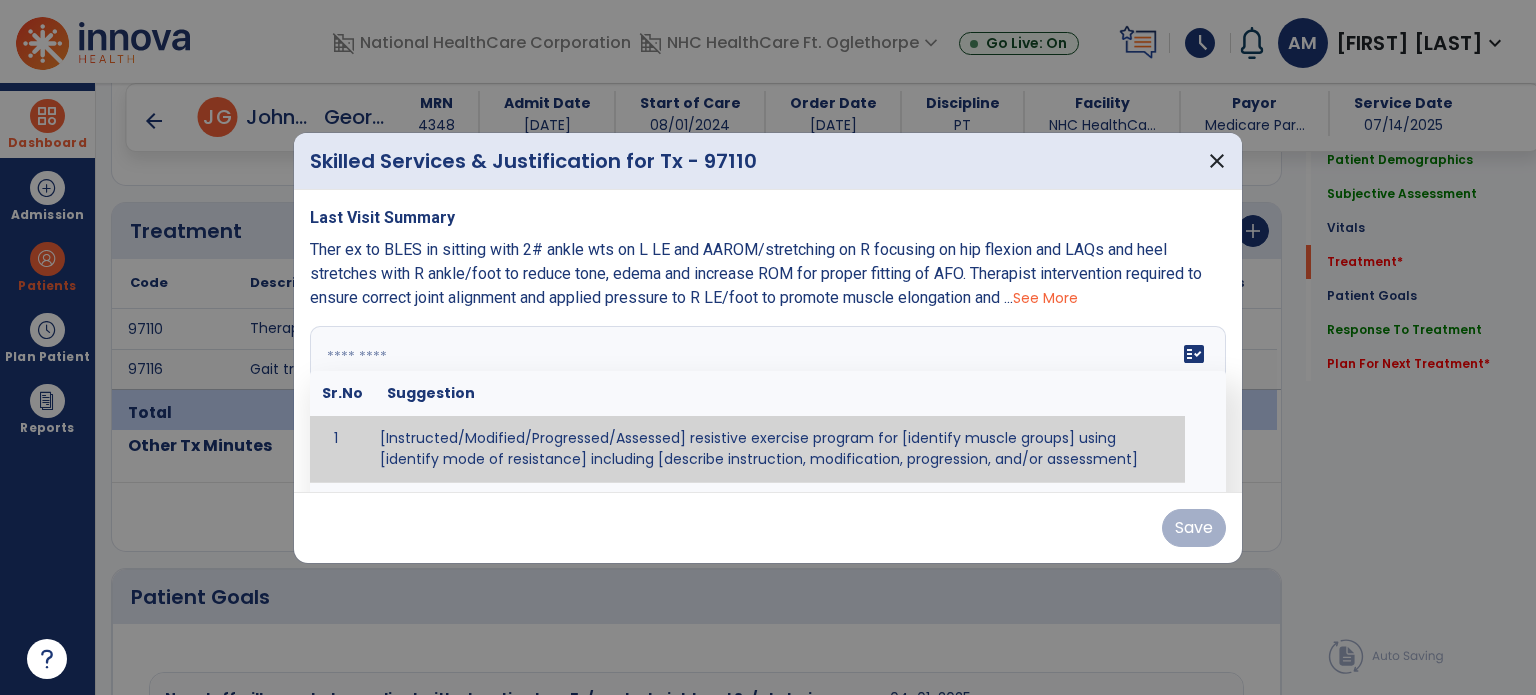 click on "fact_check  Sr.No Suggestion 1 [Instructed/Modified/Progressed/Assessed] resistive exercise program for [identify muscle groups] using [identify mode of resistance] including [describe instruction, modification, progression, and/or assessment] 2 [Instructed/Modified/Progressed/Assessed] aerobic exercise program using [identify equipment/mode] including [describe instruction, modification,progression, and/or assessment] 3 [Instructed/Modified/Progressed/Assessed] [PROM/A/AROM/AROM] program for [identify joint movements] using [contract-relax, over-pressure, inhibitory techniques, other] 4 [Assessed/Tested] aerobic capacity with administration of [aerobic capacity test]" at bounding box center [768, 401] 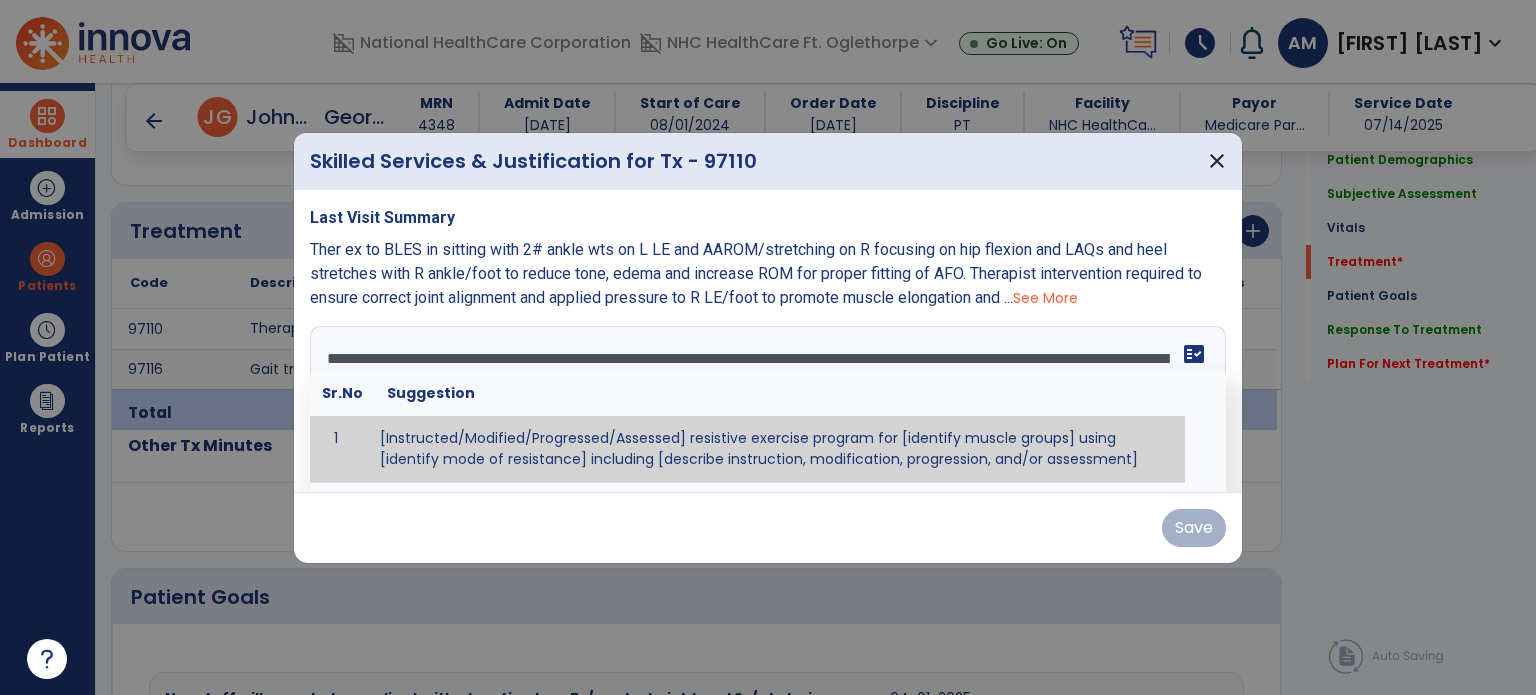 scroll, scrollTop: 15, scrollLeft: 0, axis: vertical 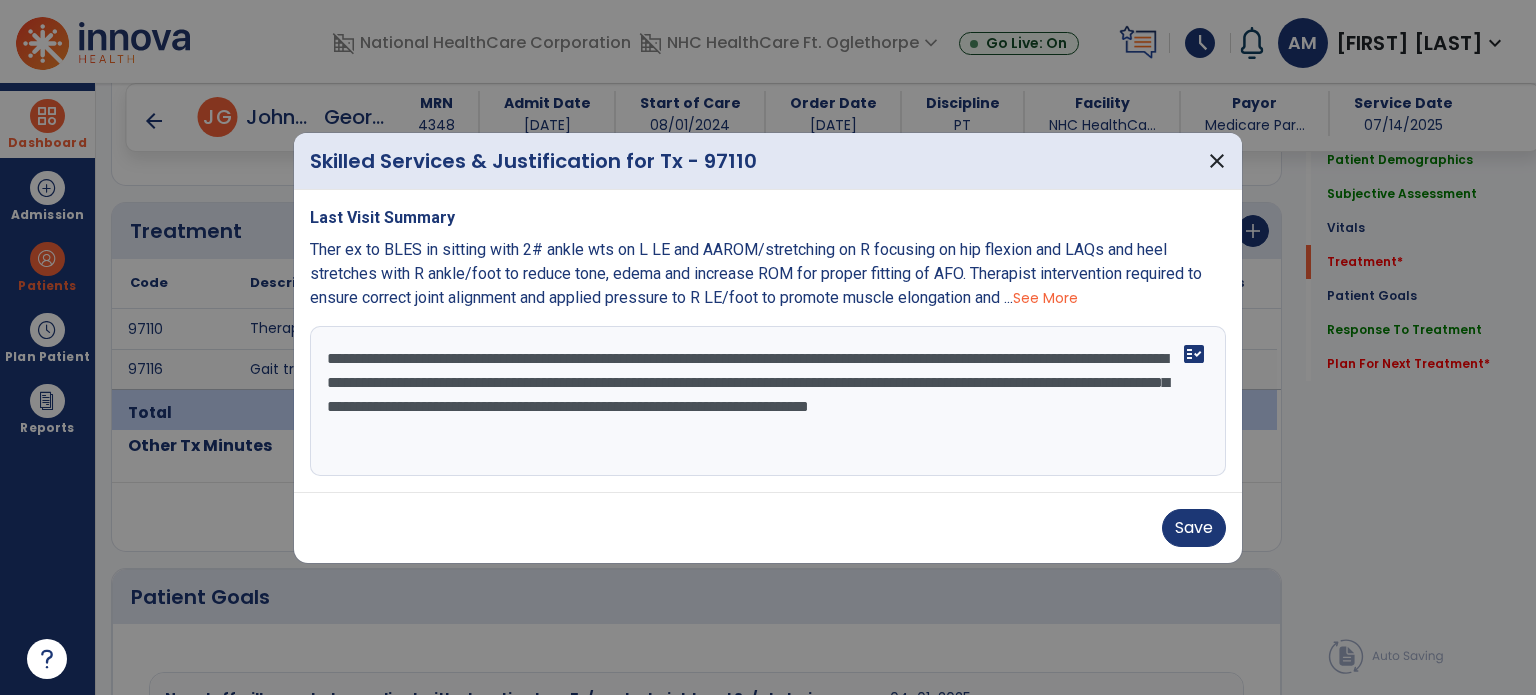 click on "**********" at bounding box center [768, 401] 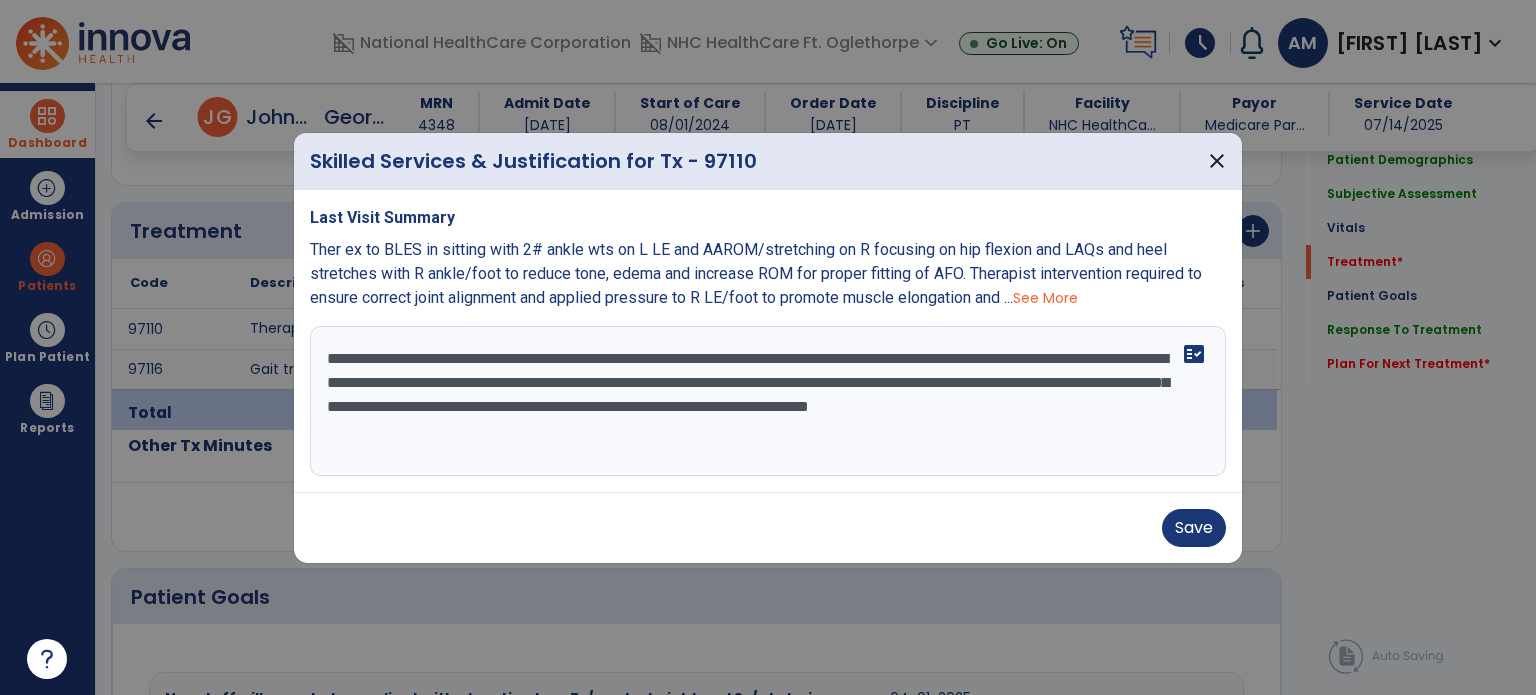 click on "**********" at bounding box center (768, 401) 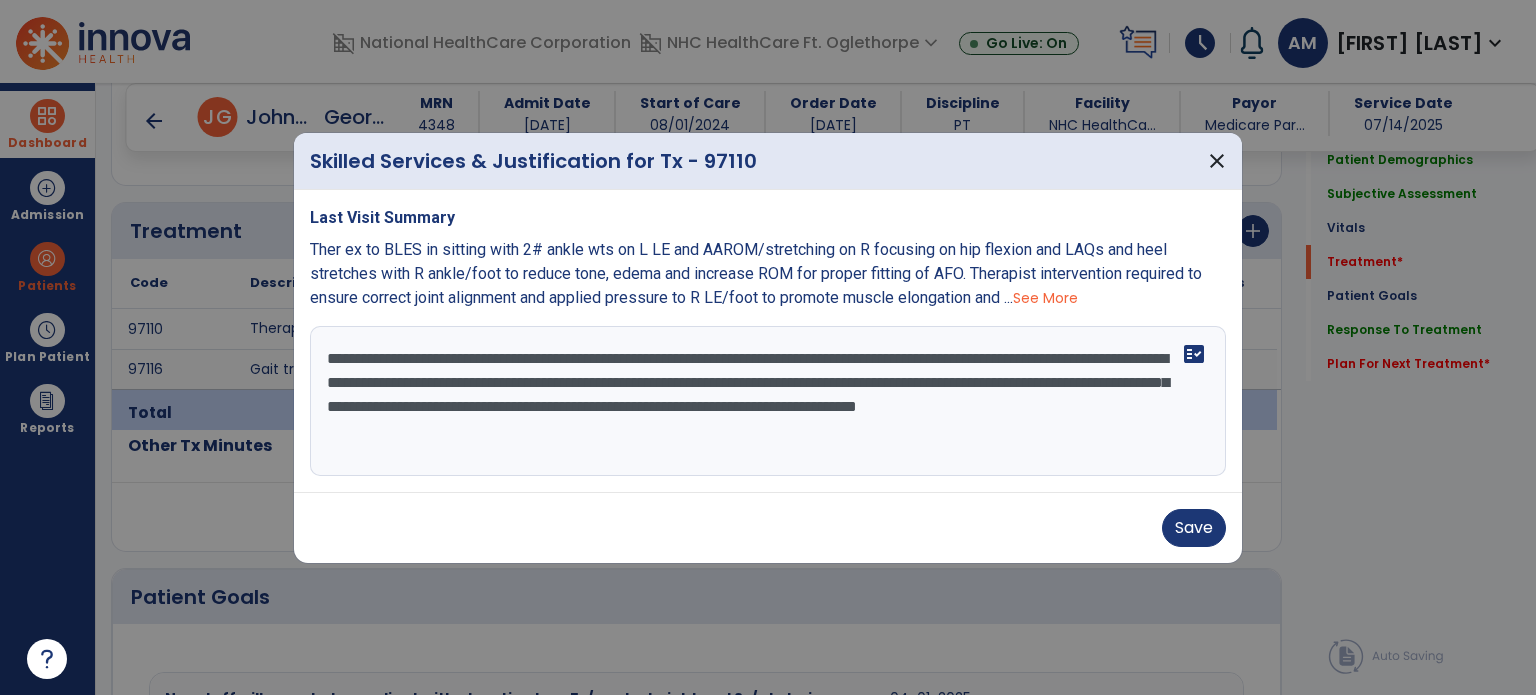click on "**********" at bounding box center (768, 401) 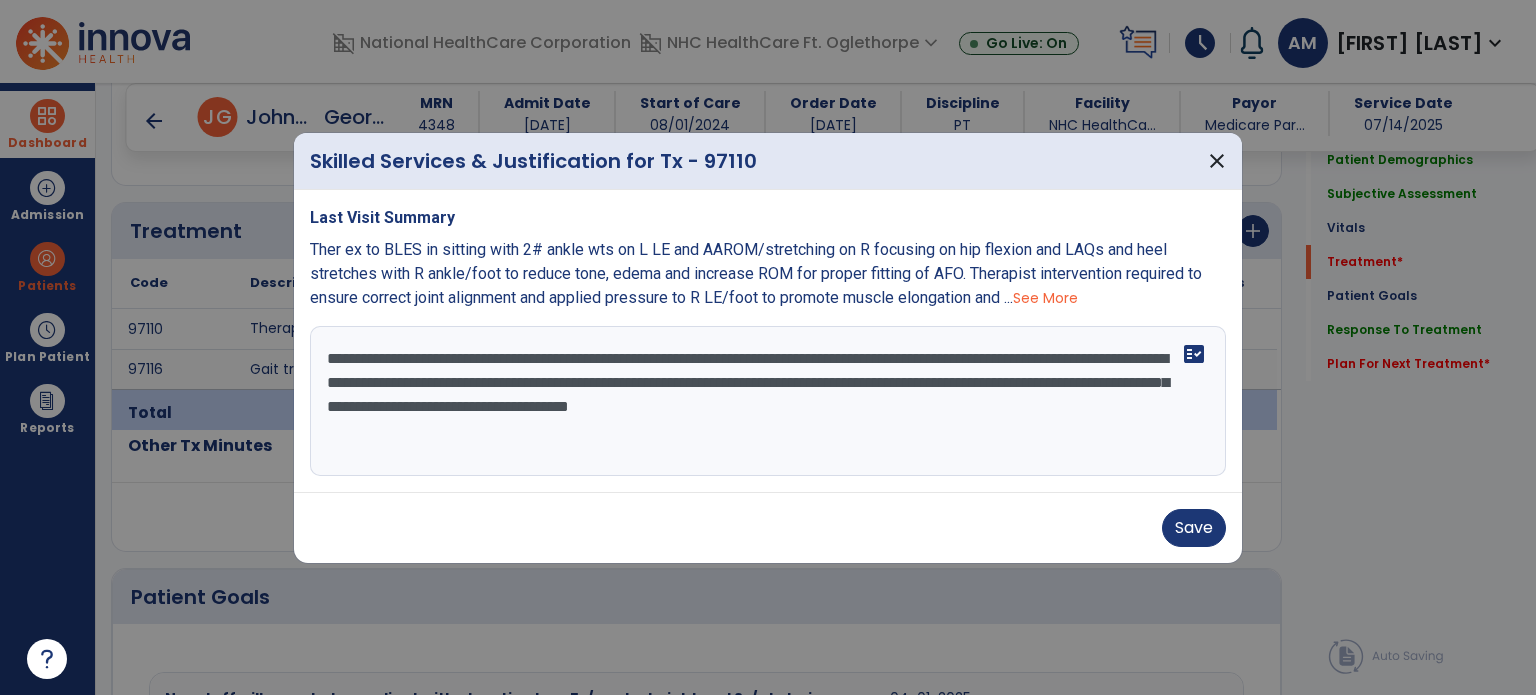 scroll, scrollTop: 0, scrollLeft: 0, axis: both 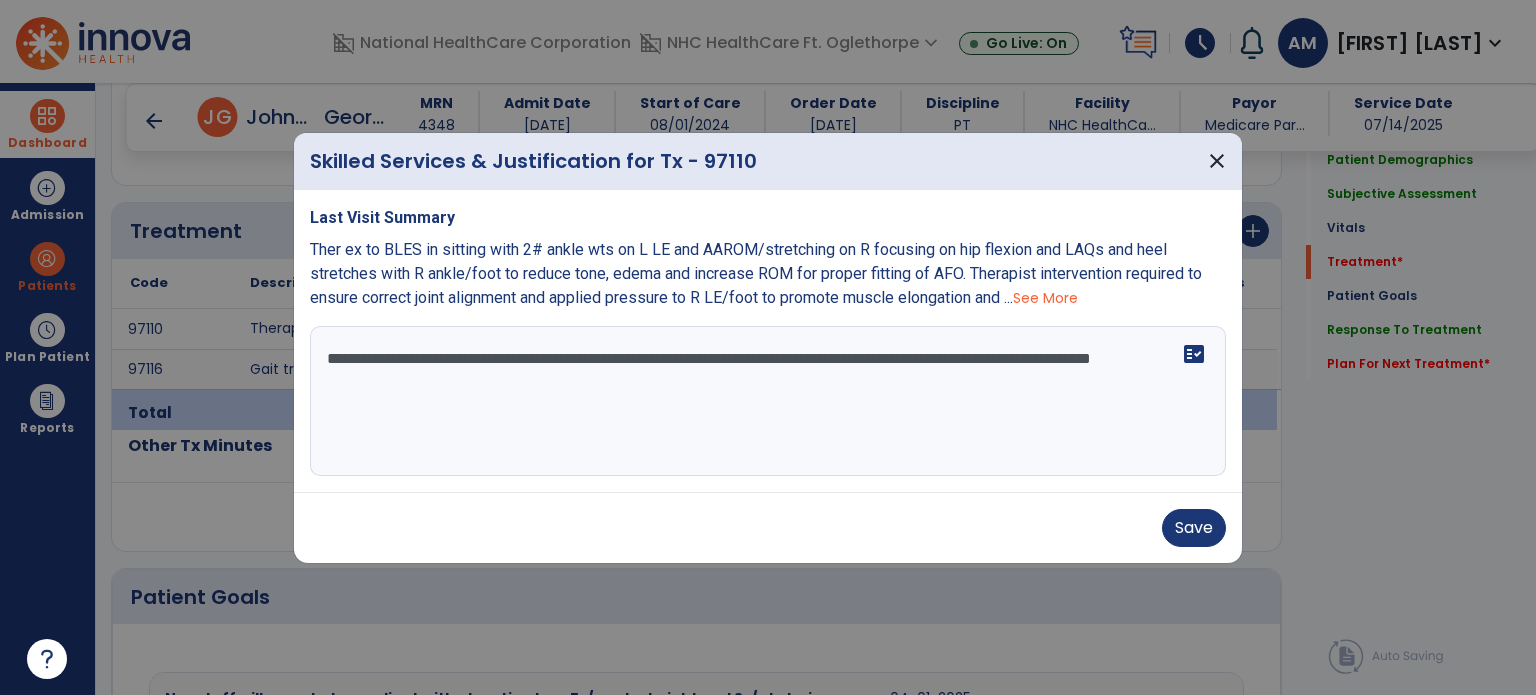 type on "**********" 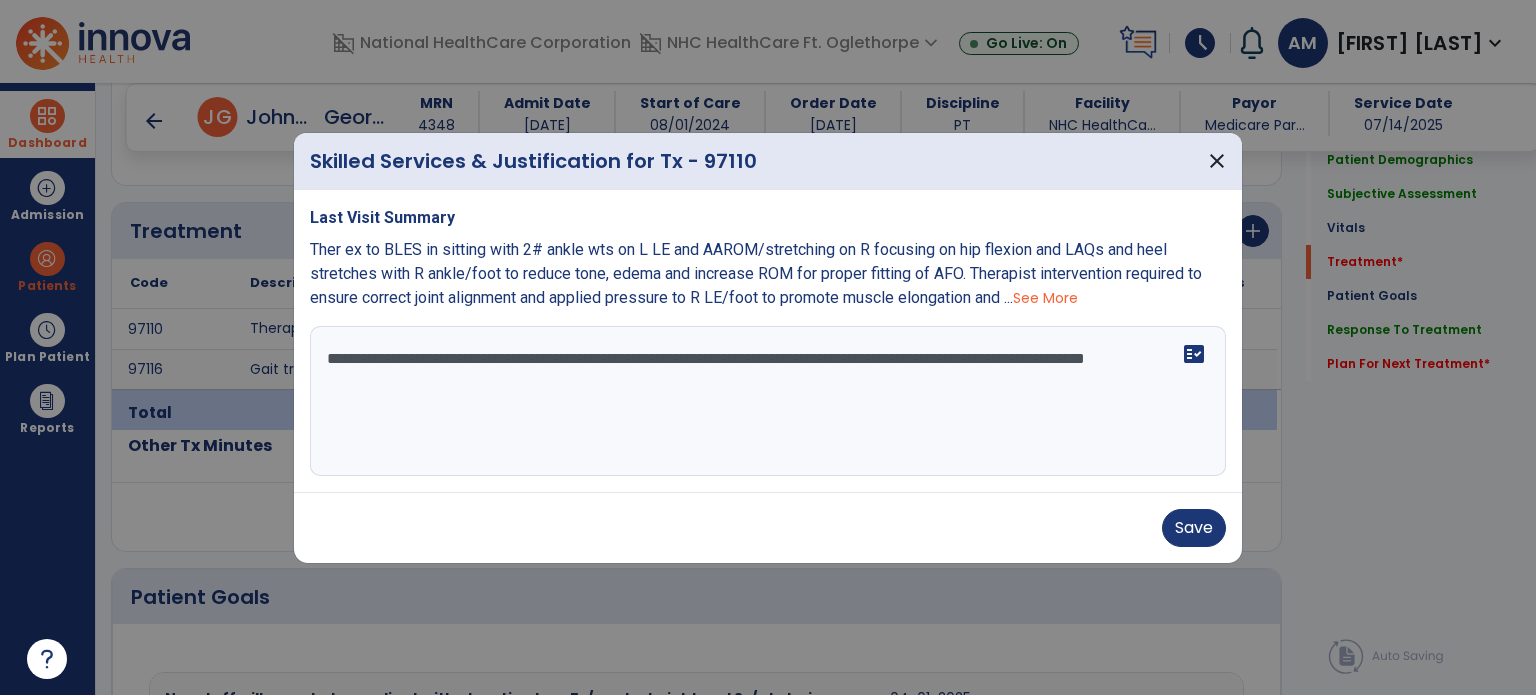 drag, startPoint x: 325, startPoint y: 355, endPoint x: 1014, endPoint y: 399, distance: 690.4035 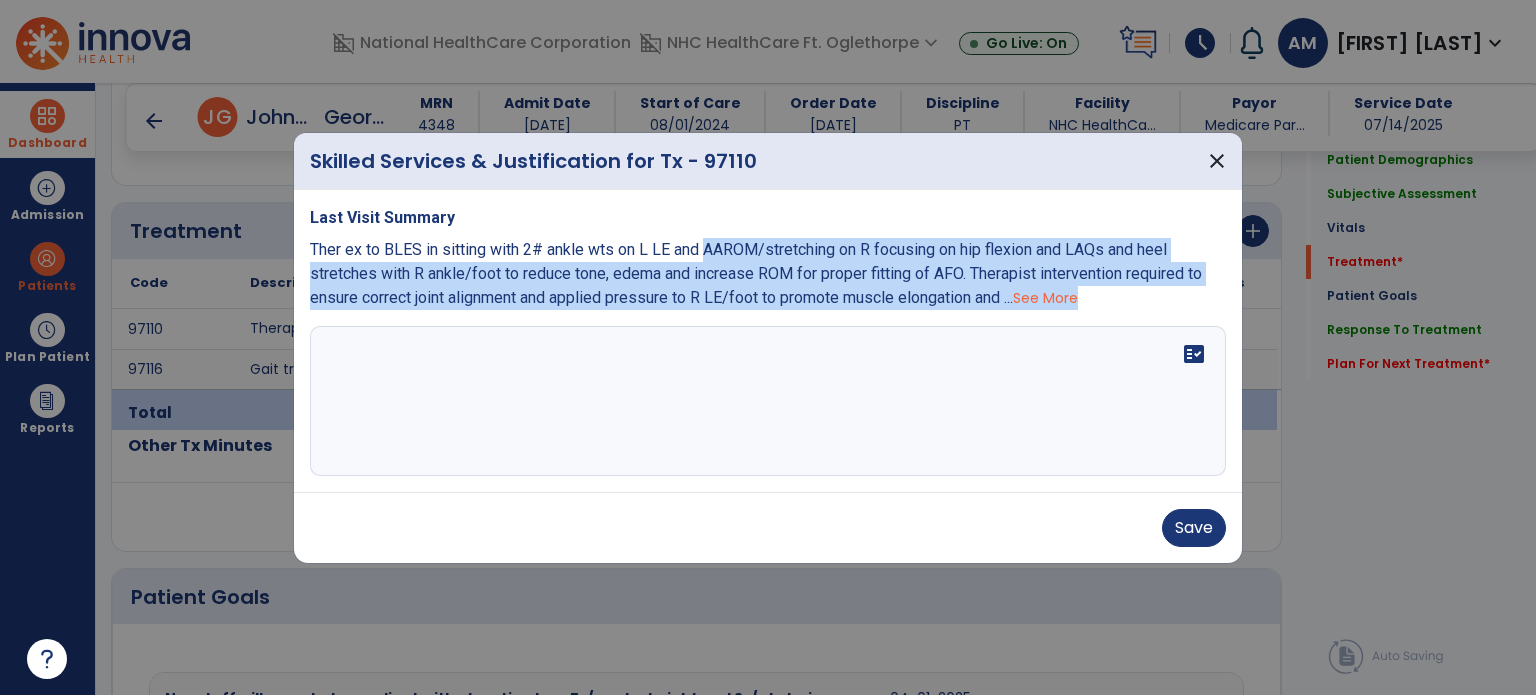 drag, startPoint x: 700, startPoint y: 251, endPoint x: 902, endPoint y: 328, distance: 216.17816 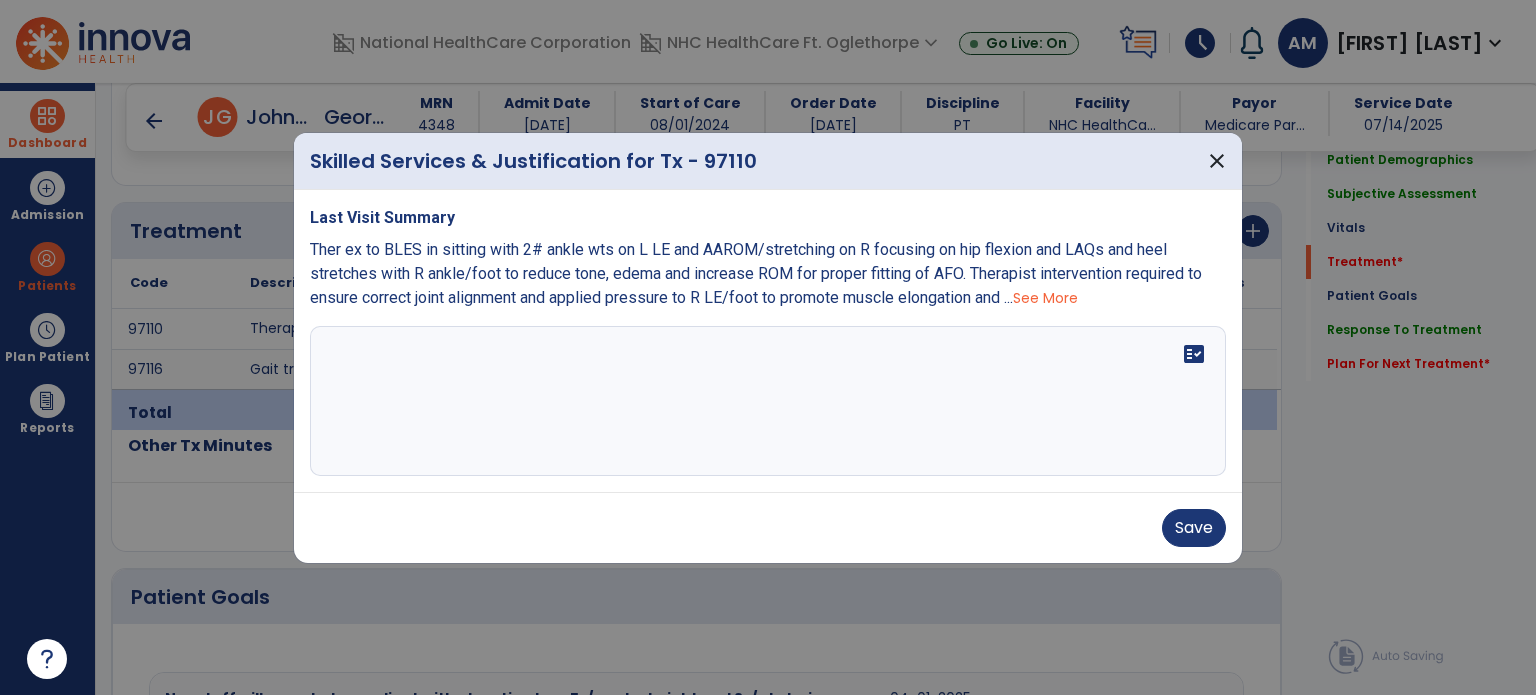click at bounding box center (768, 401) 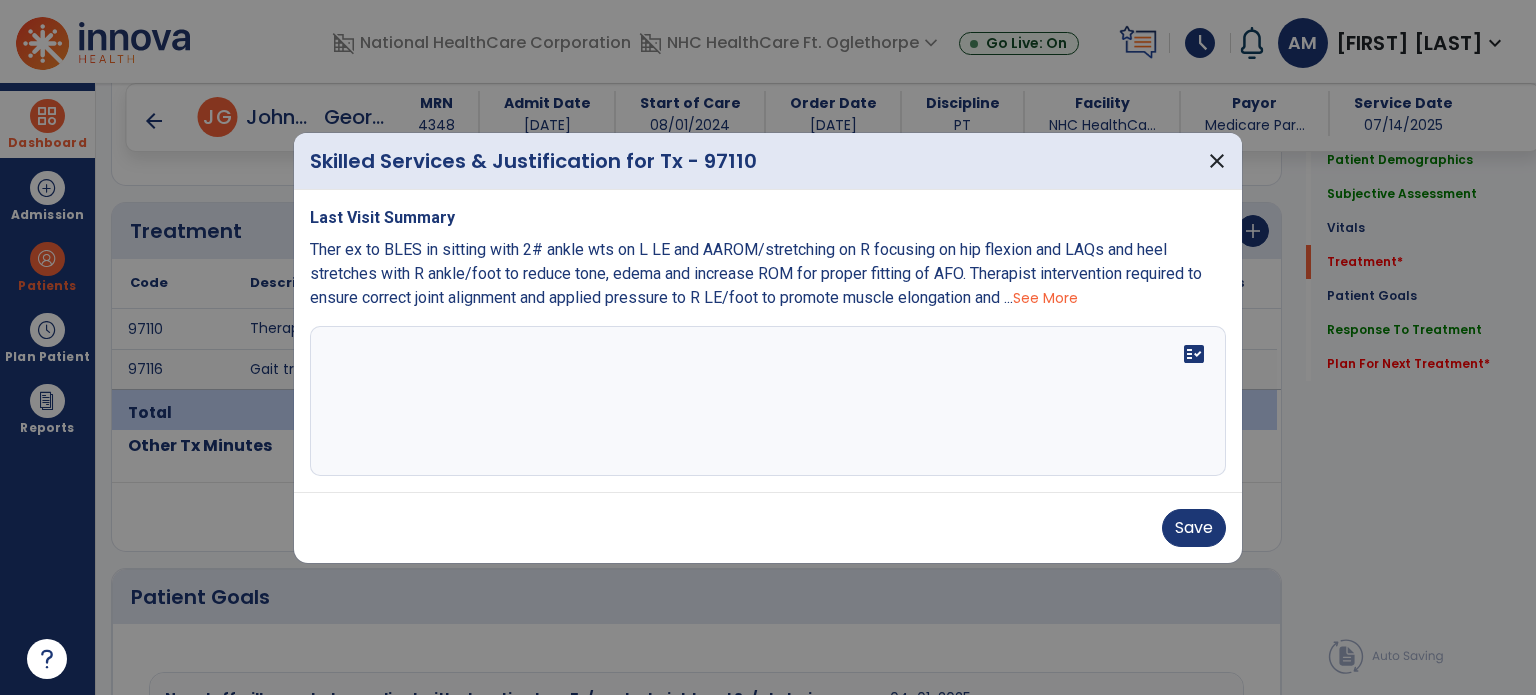 click at bounding box center (768, 401) 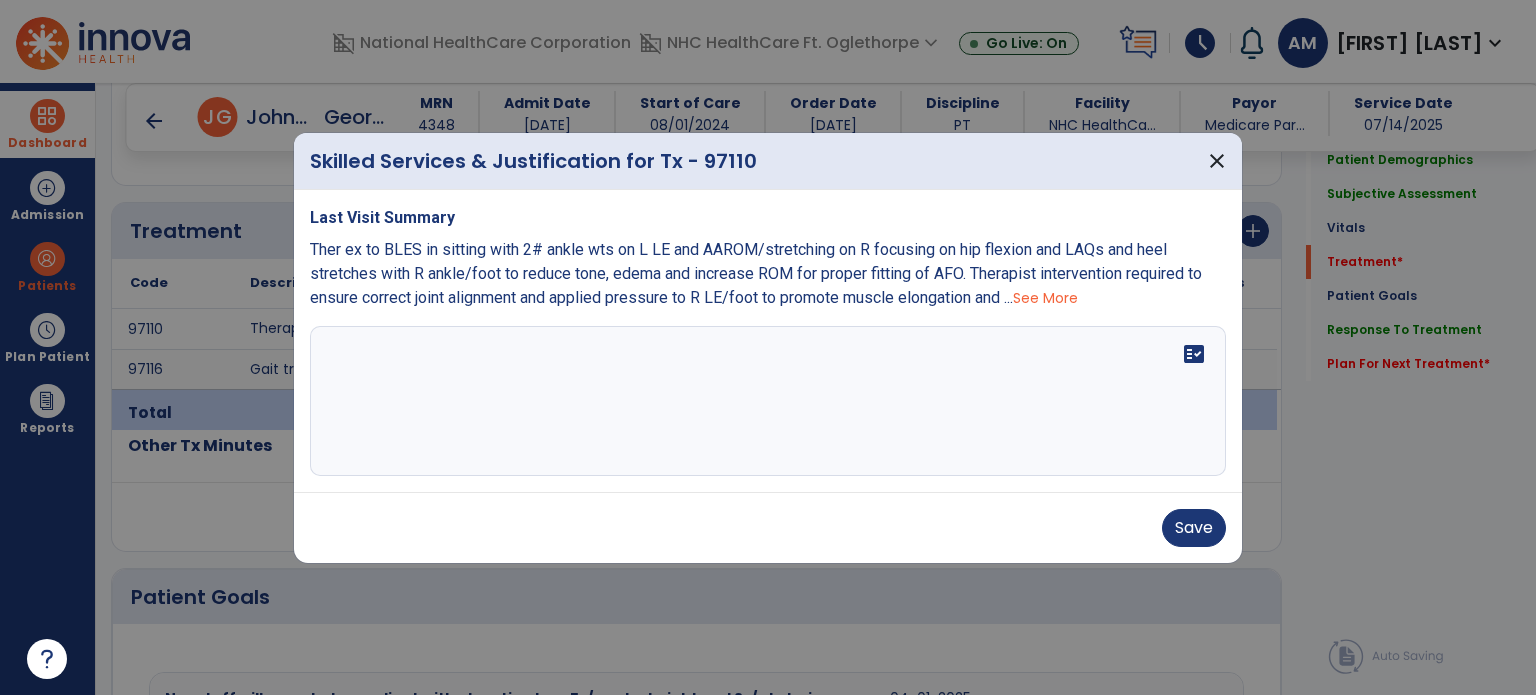 paste on "**********" 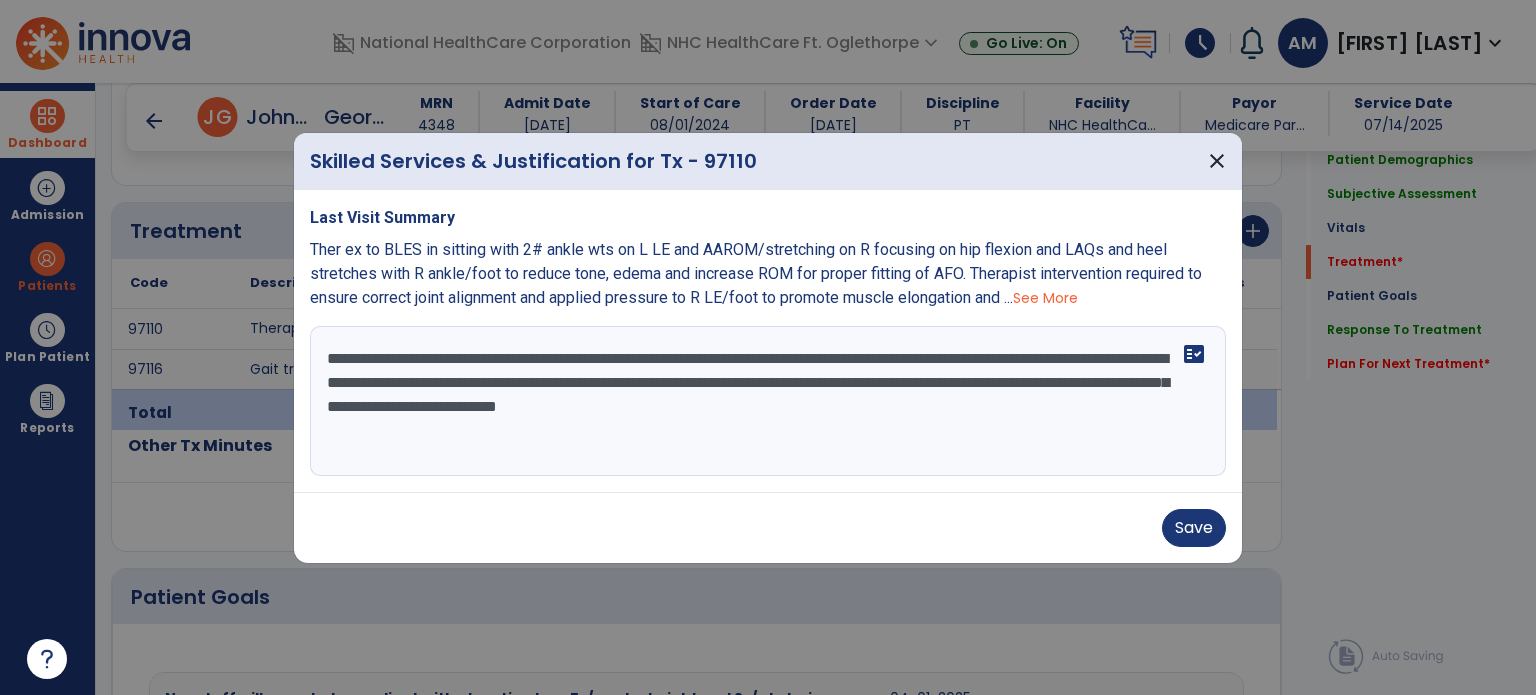 scroll, scrollTop: 39, scrollLeft: 0, axis: vertical 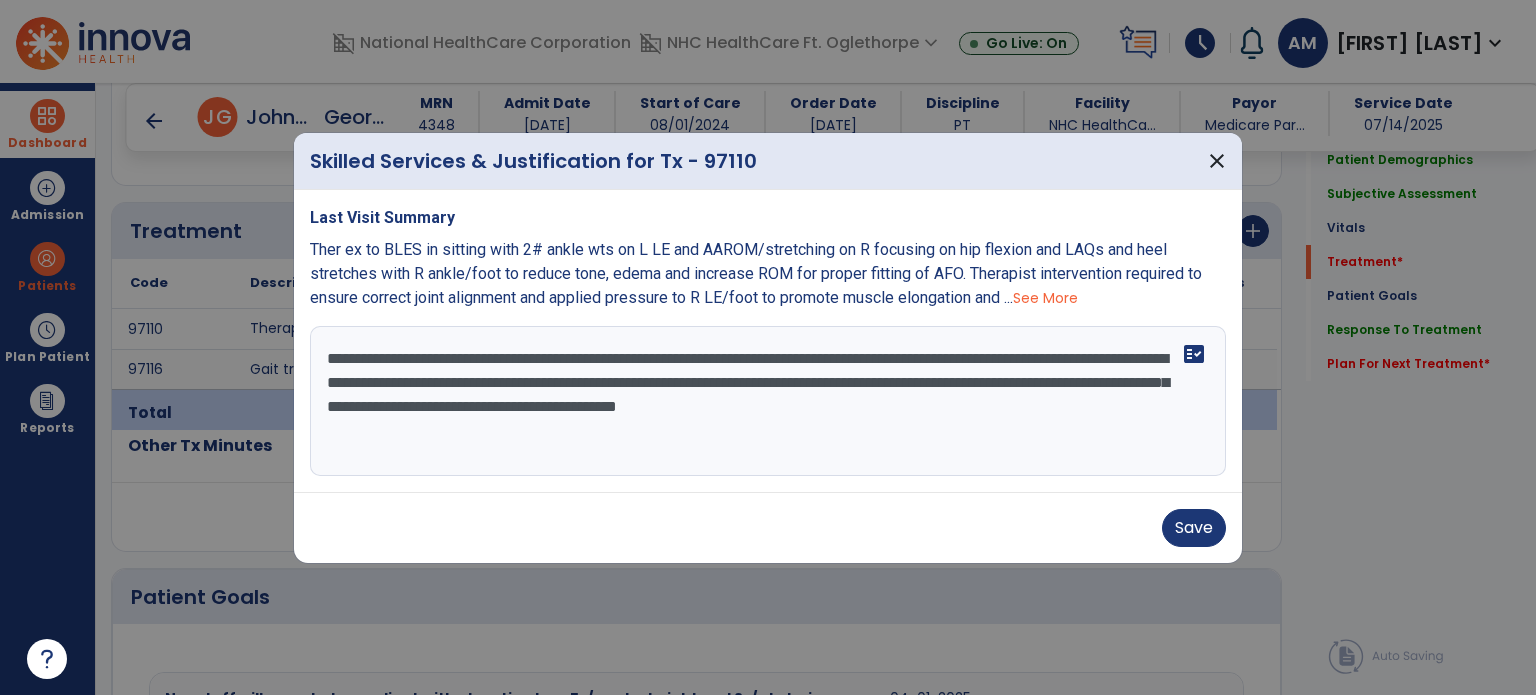 click on "**********" at bounding box center (768, 401) 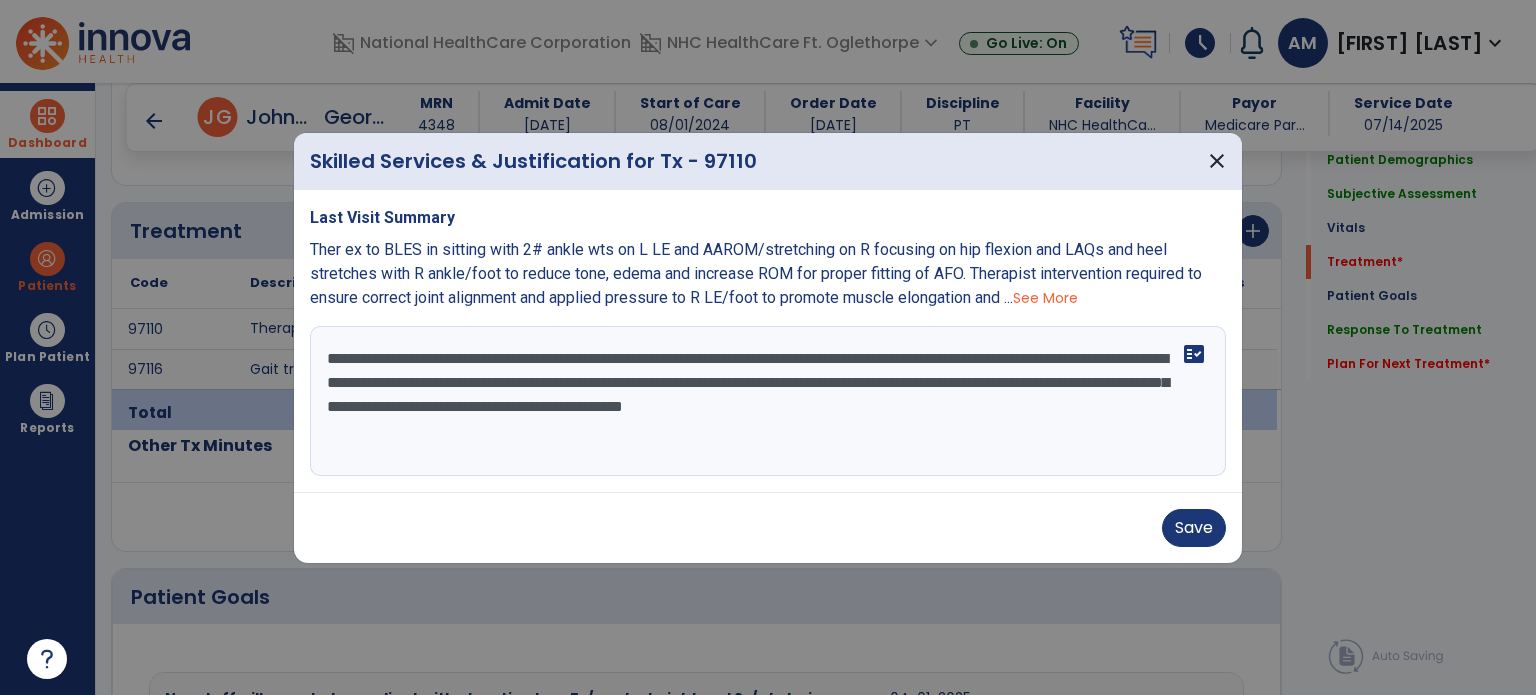 click on "**********" at bounding box center [768, 401] 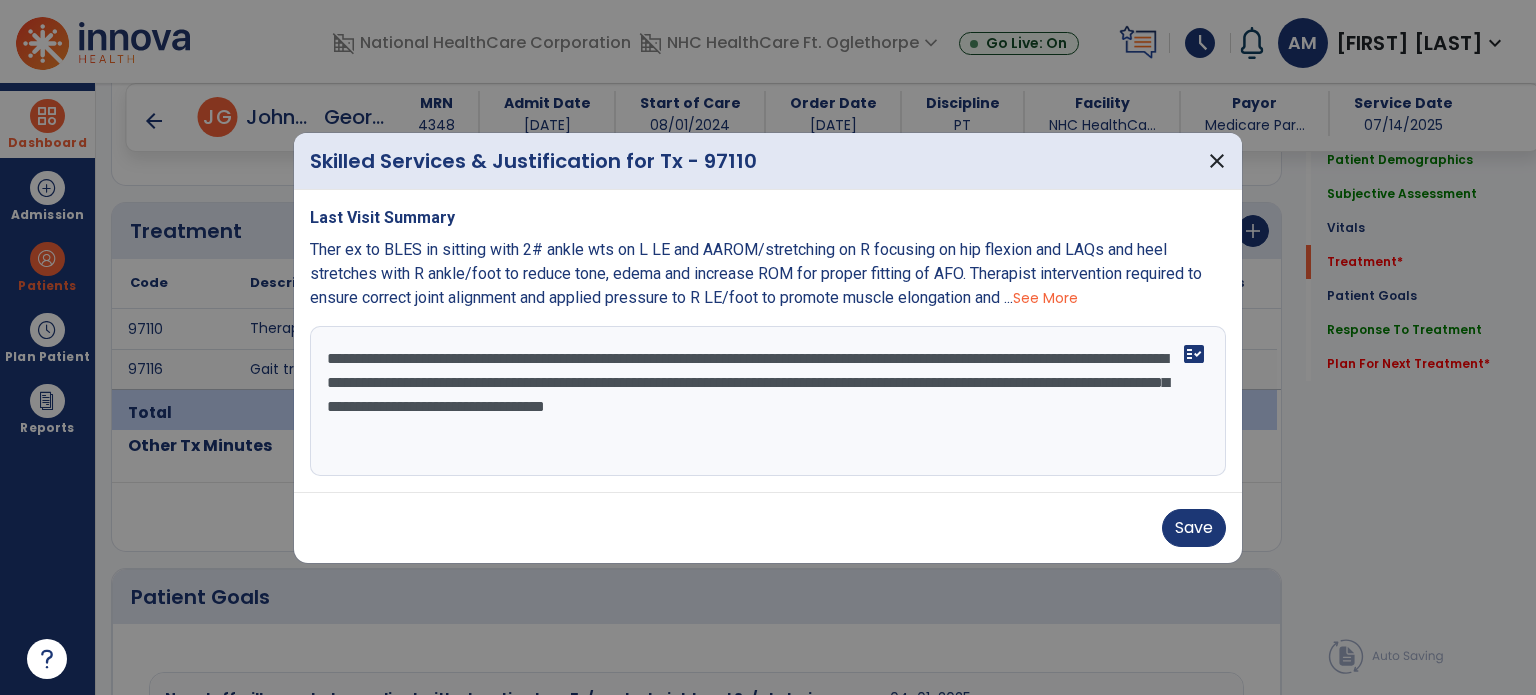click on "See More" at bounding box center (1045, 298) 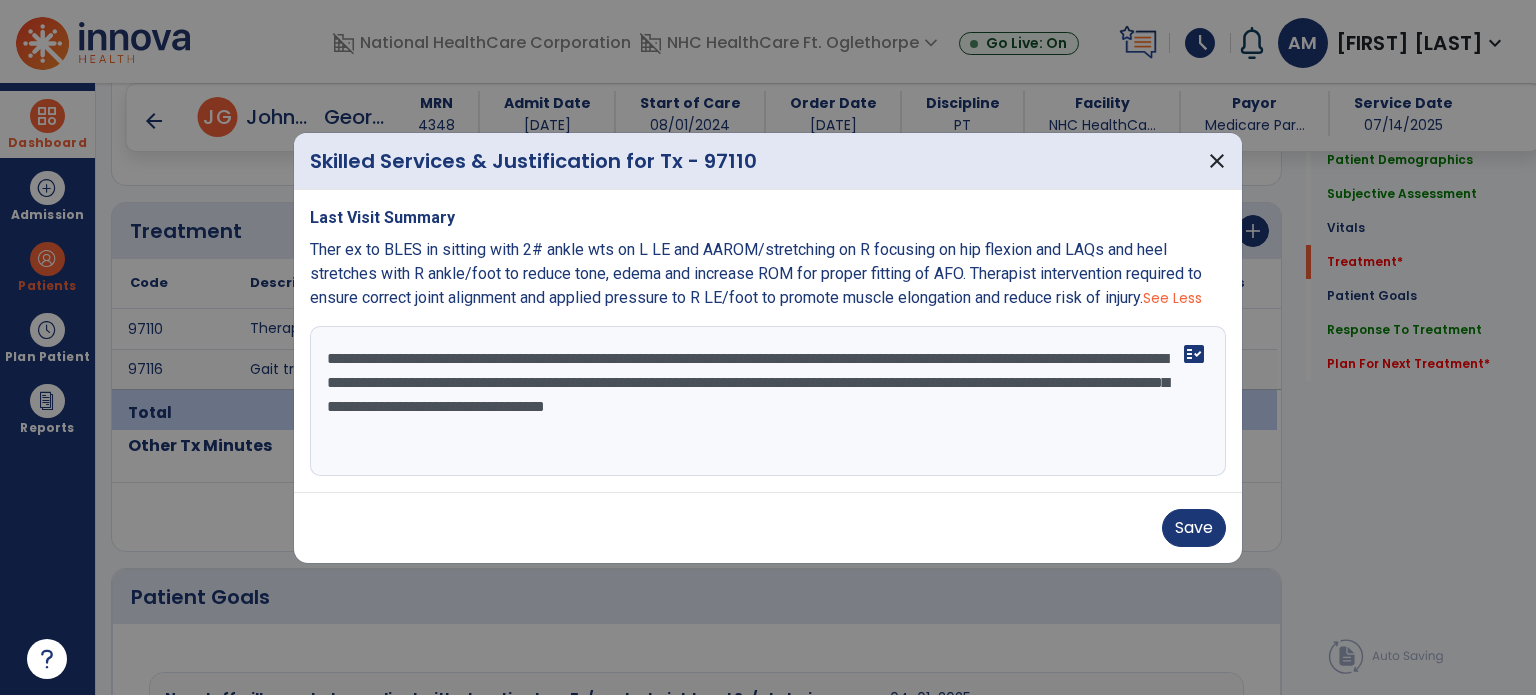 click on "**********" at bounding box center [768, 401] 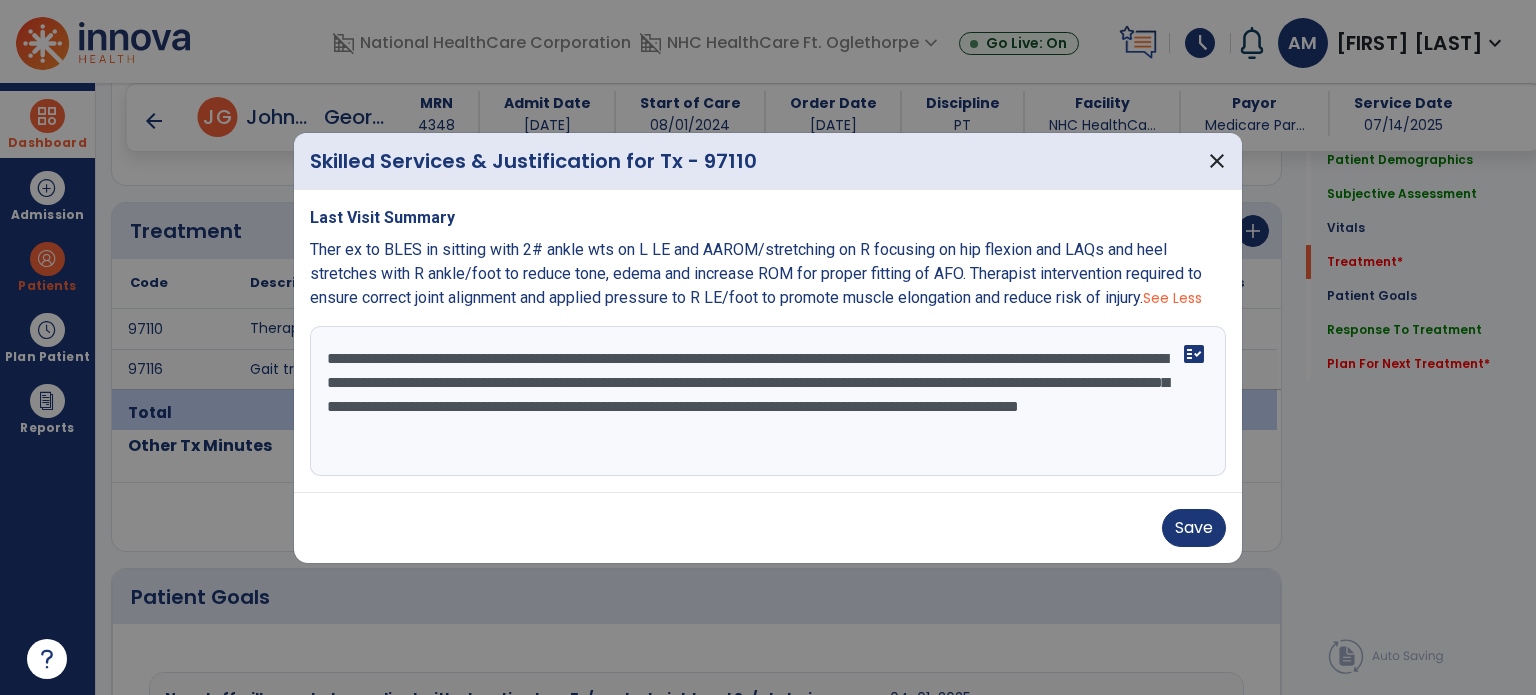 scroll, scrollTop: 37, scrollLeft: 0, axis: vertical 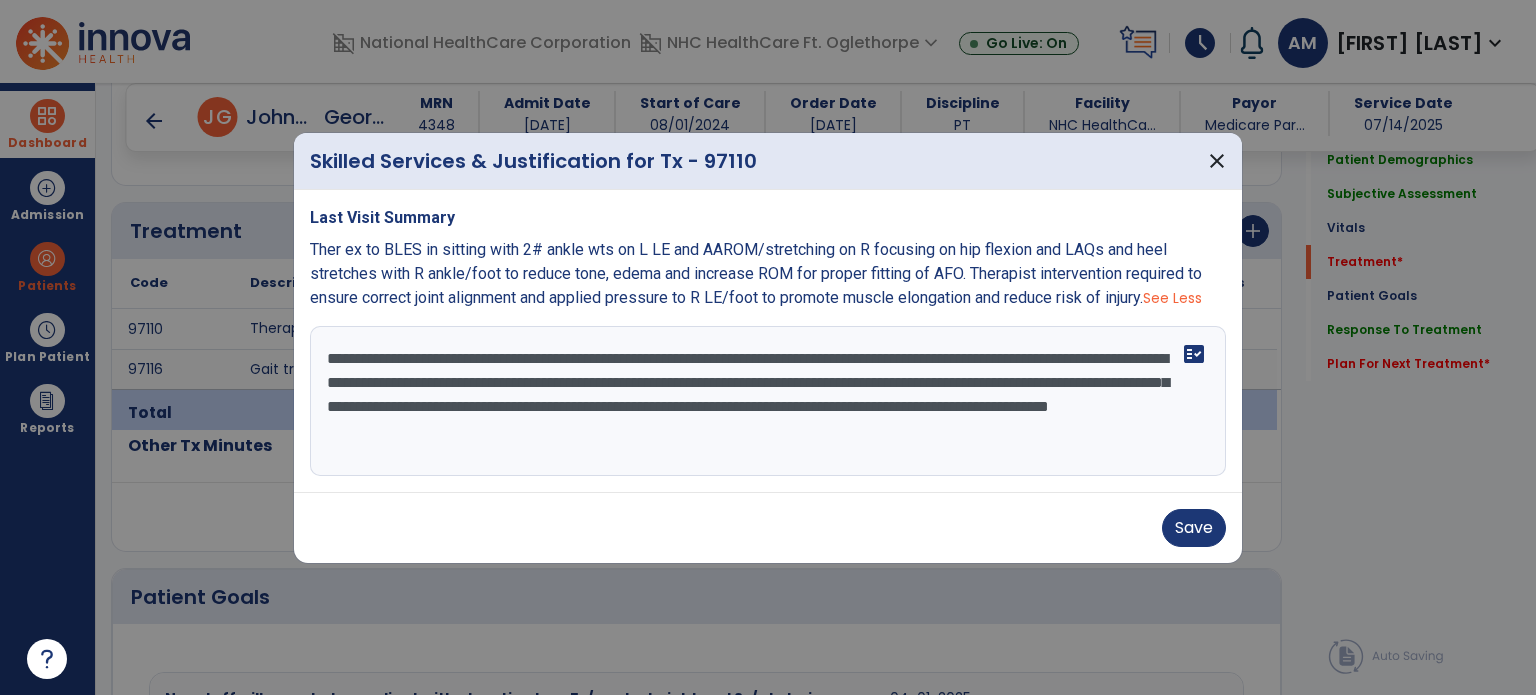 click on "**********" at bounding box center (768, 401) 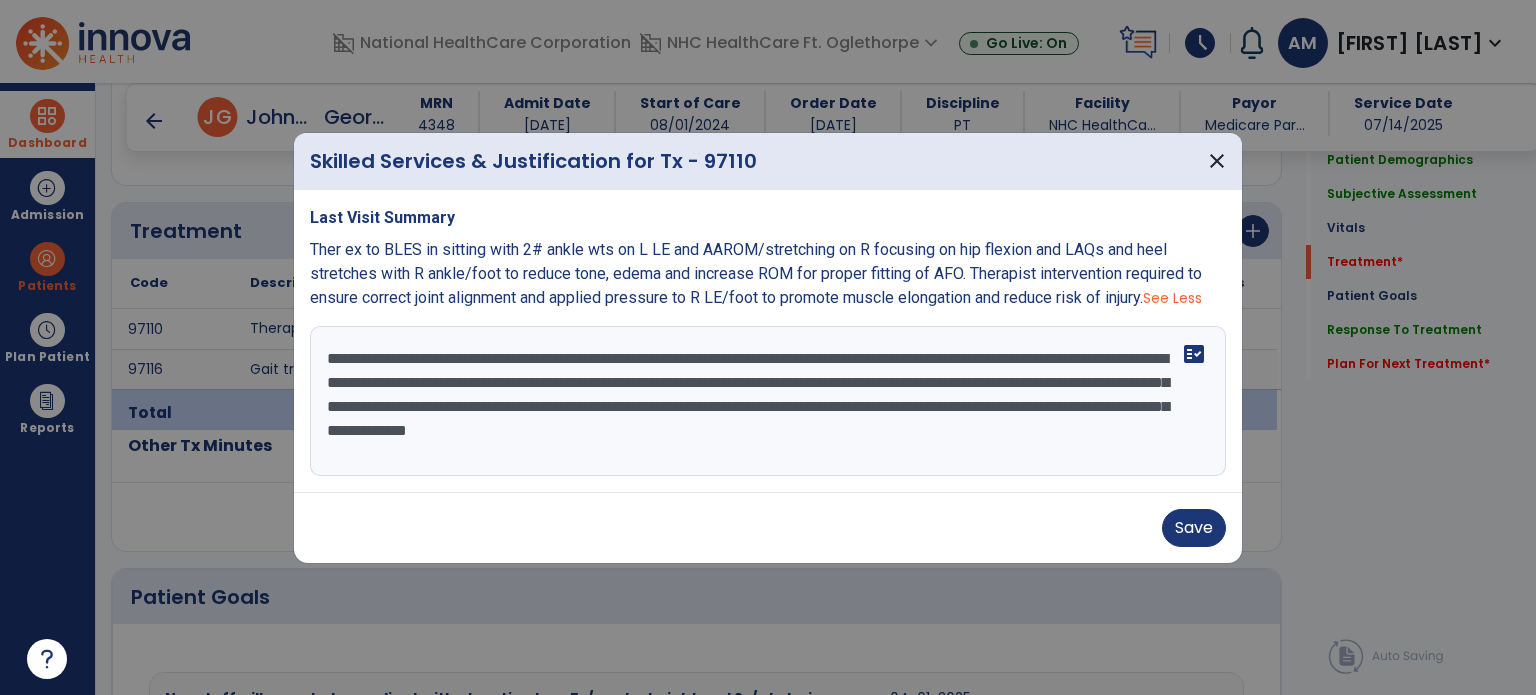 click on "**********" at bounding box center (768, 401) 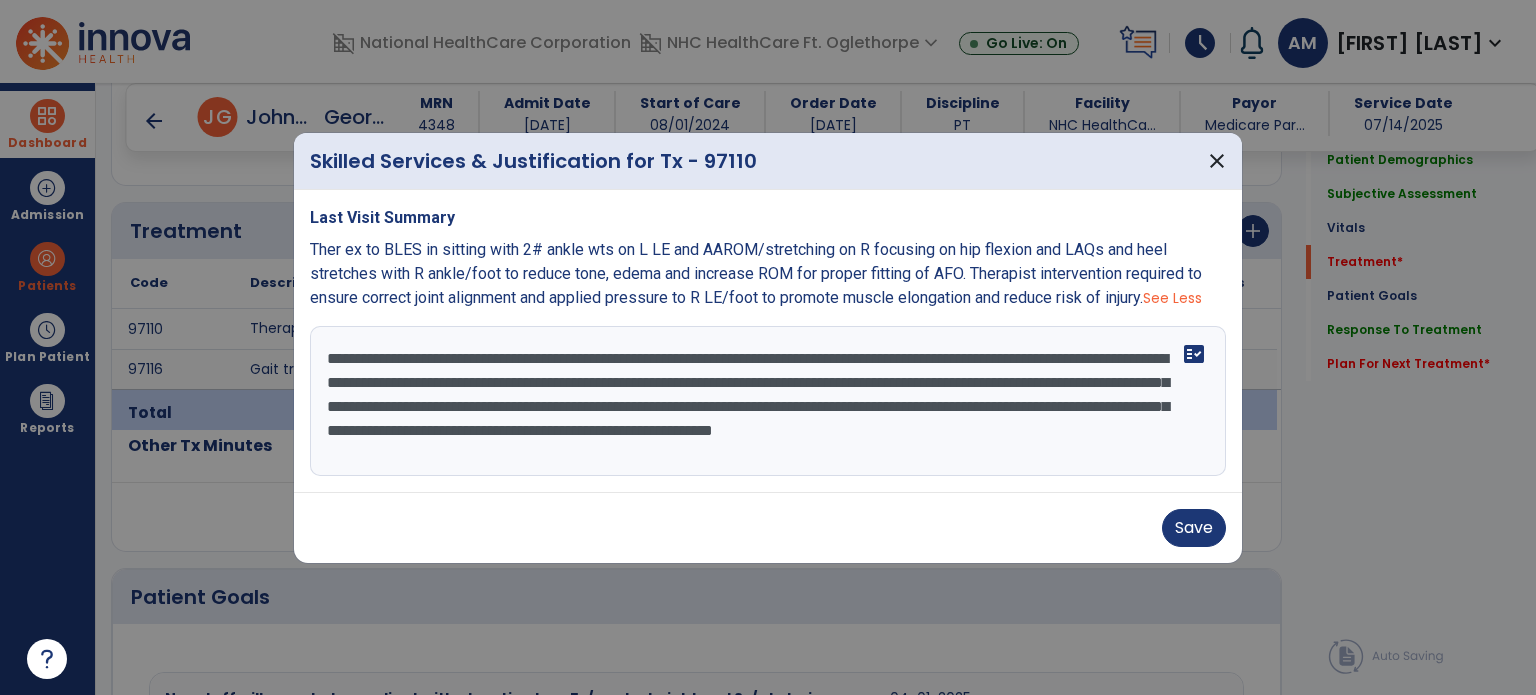 drag, startPoint x: 806, startPoint y: 389, endPoint x: 672, endPoint y: 127, distance: 294.27878 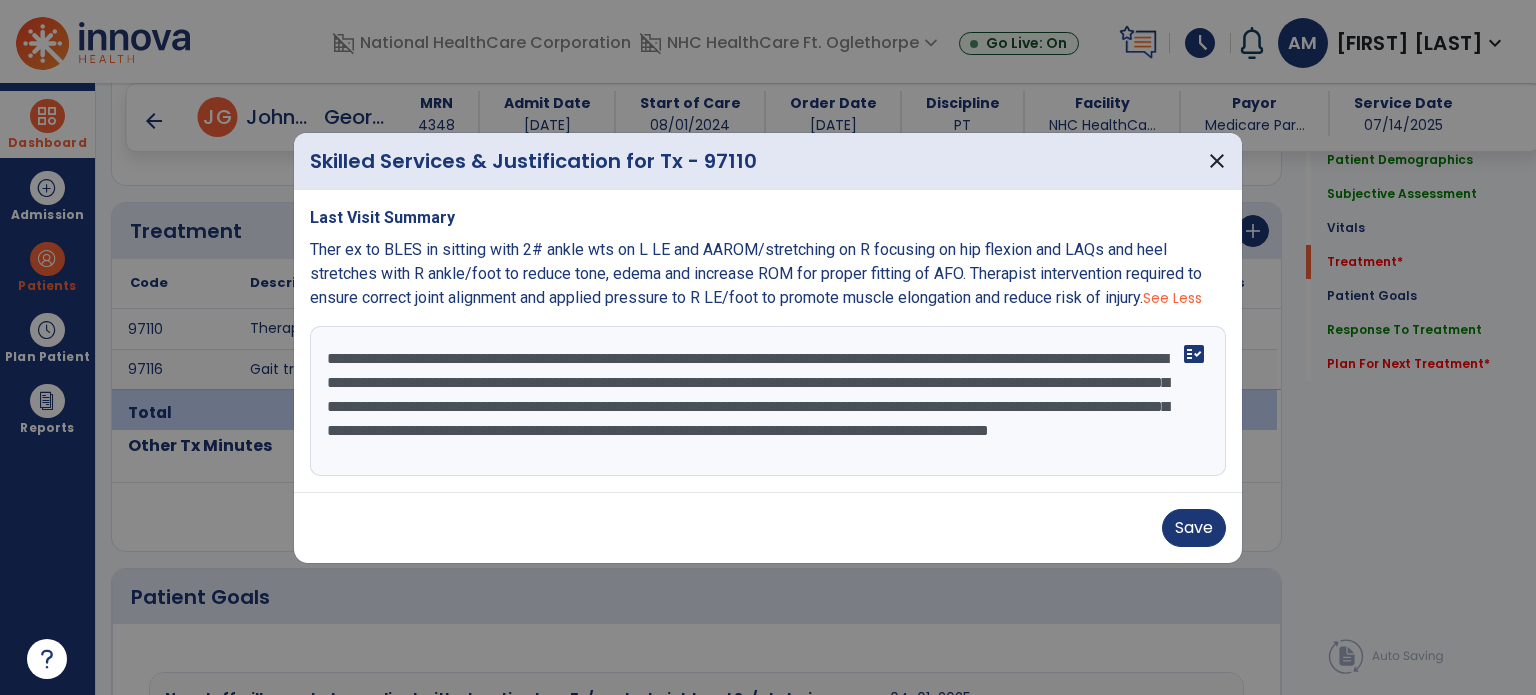click on "**********" at bounding box center (768, 401) 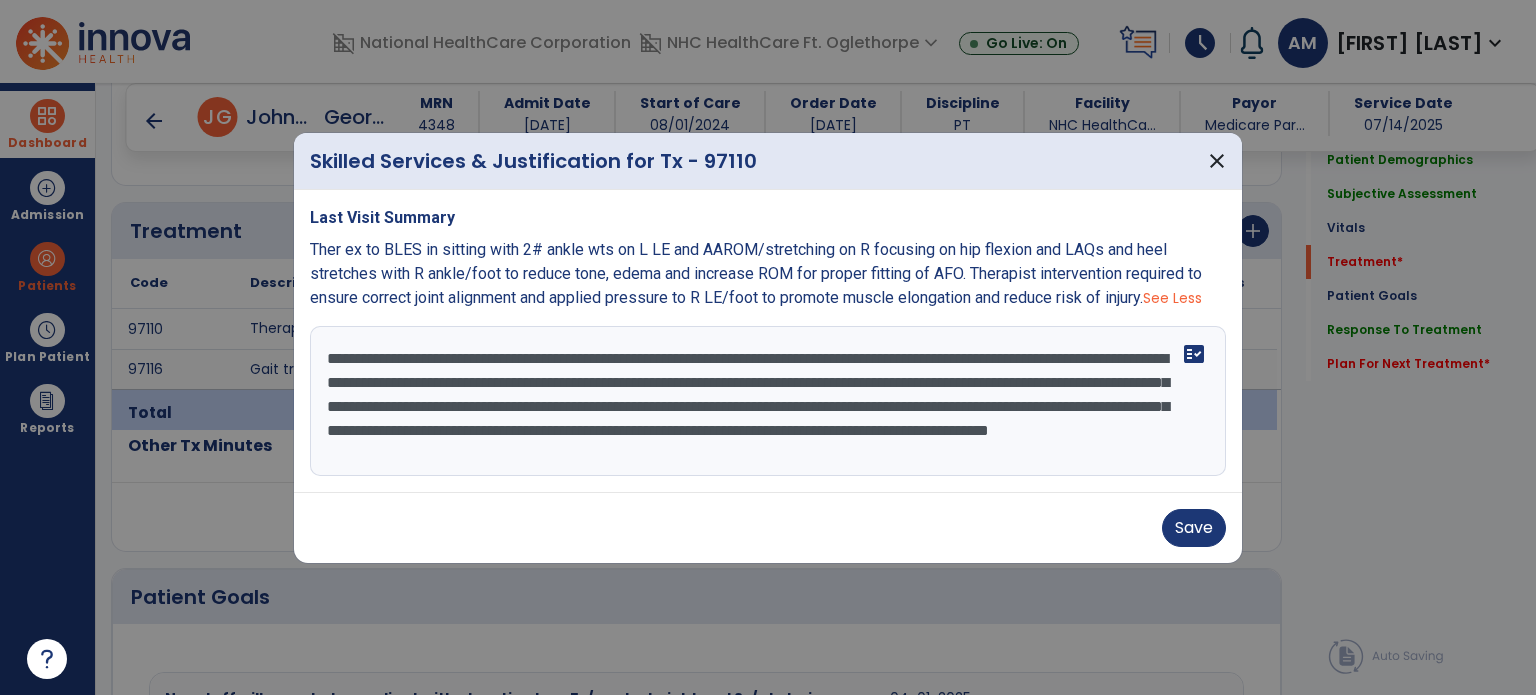 click on "**********" at bounding box center [768, 401] 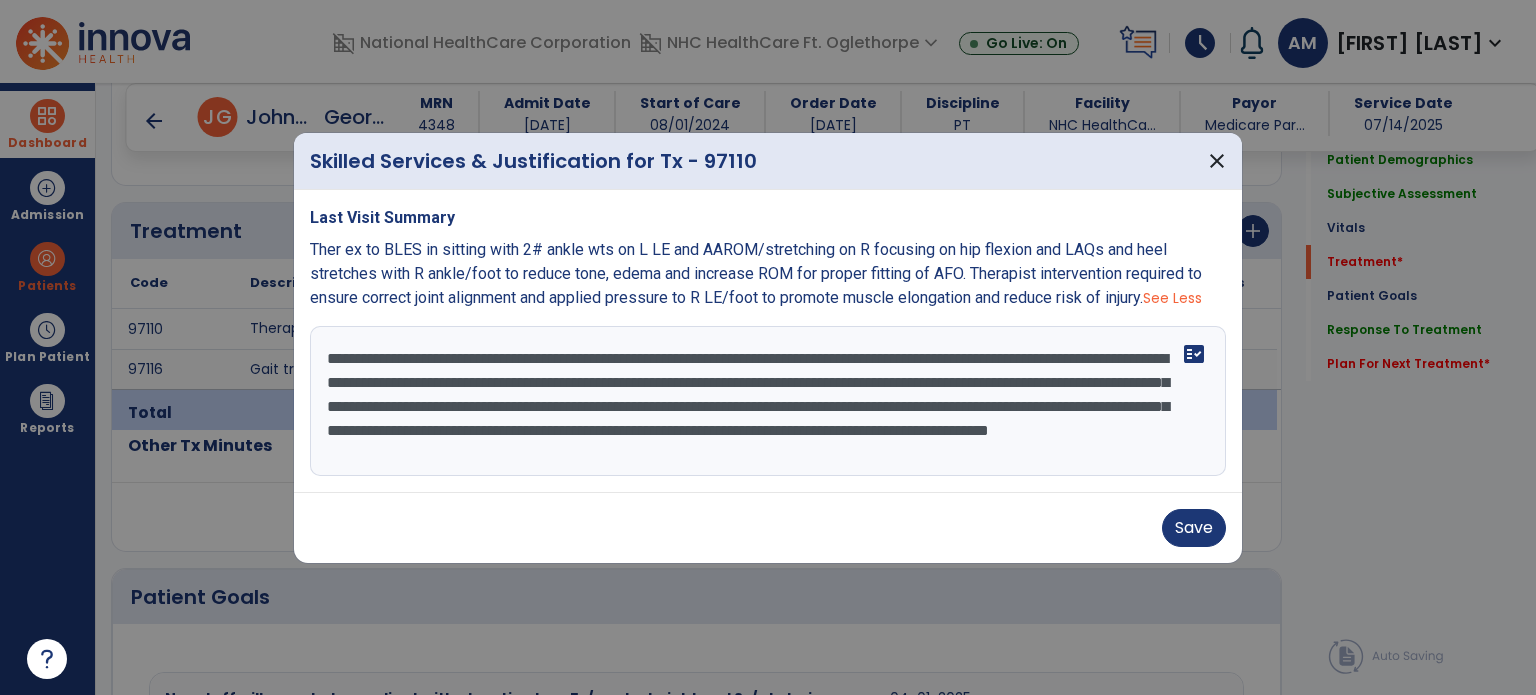 click on "**********" at bounding box center (768, 401) 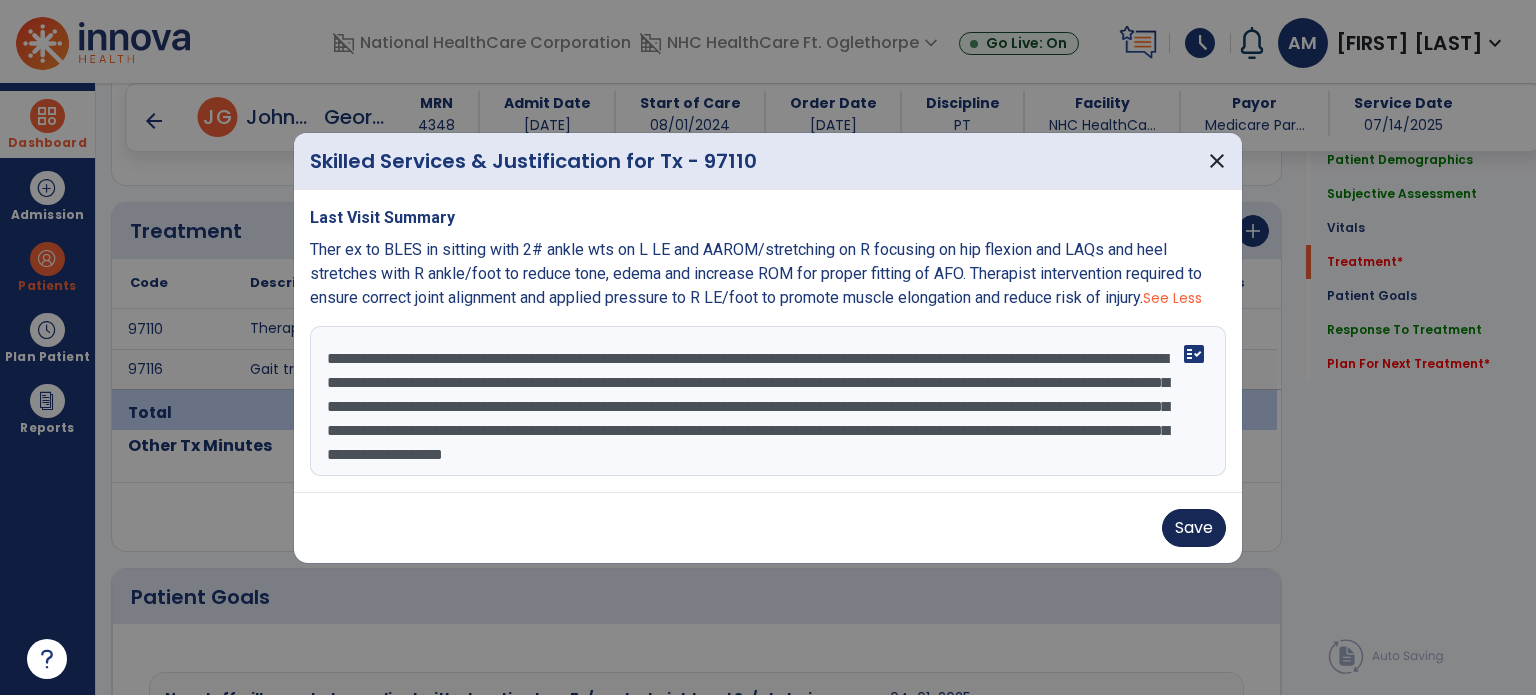 type on "**********" 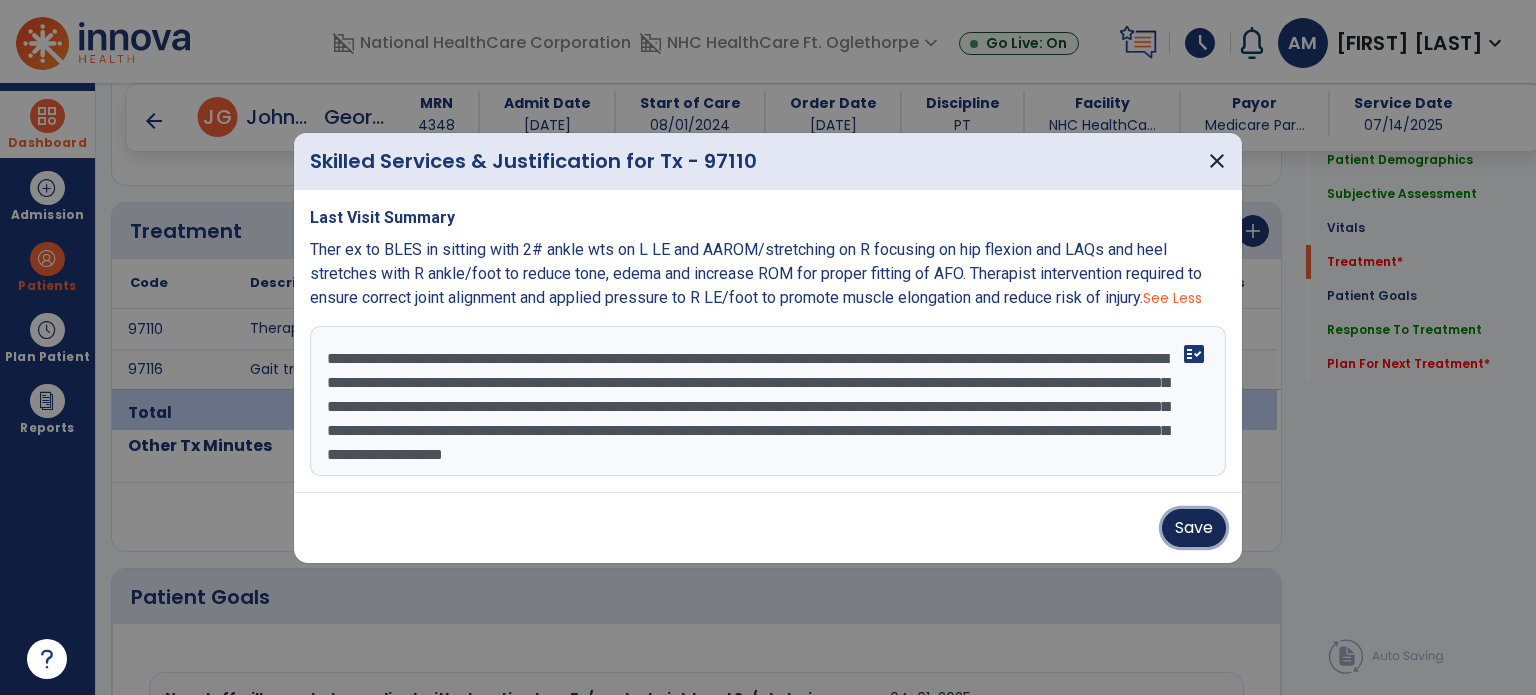 click on "Save" at bounding box center (1194, 528) 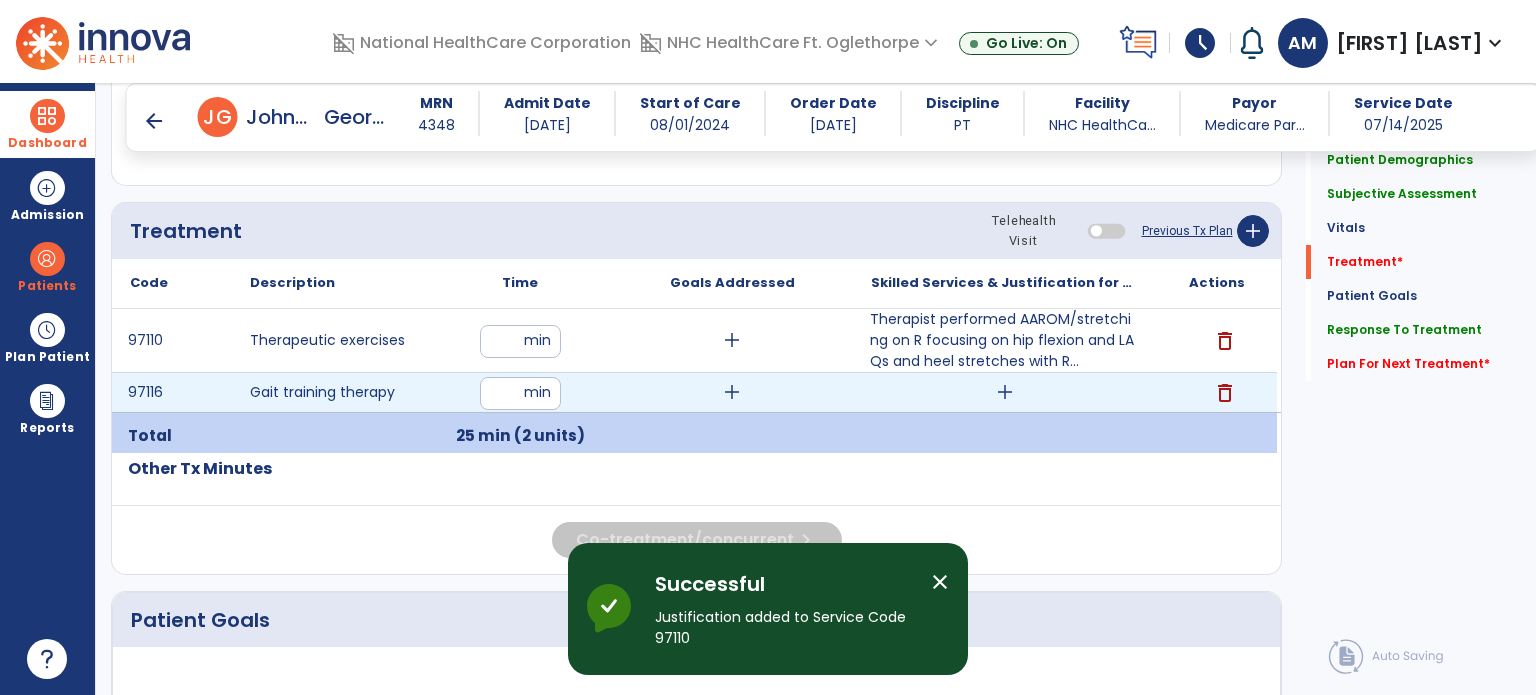 click on "add" at bounding box center [1005, 392] 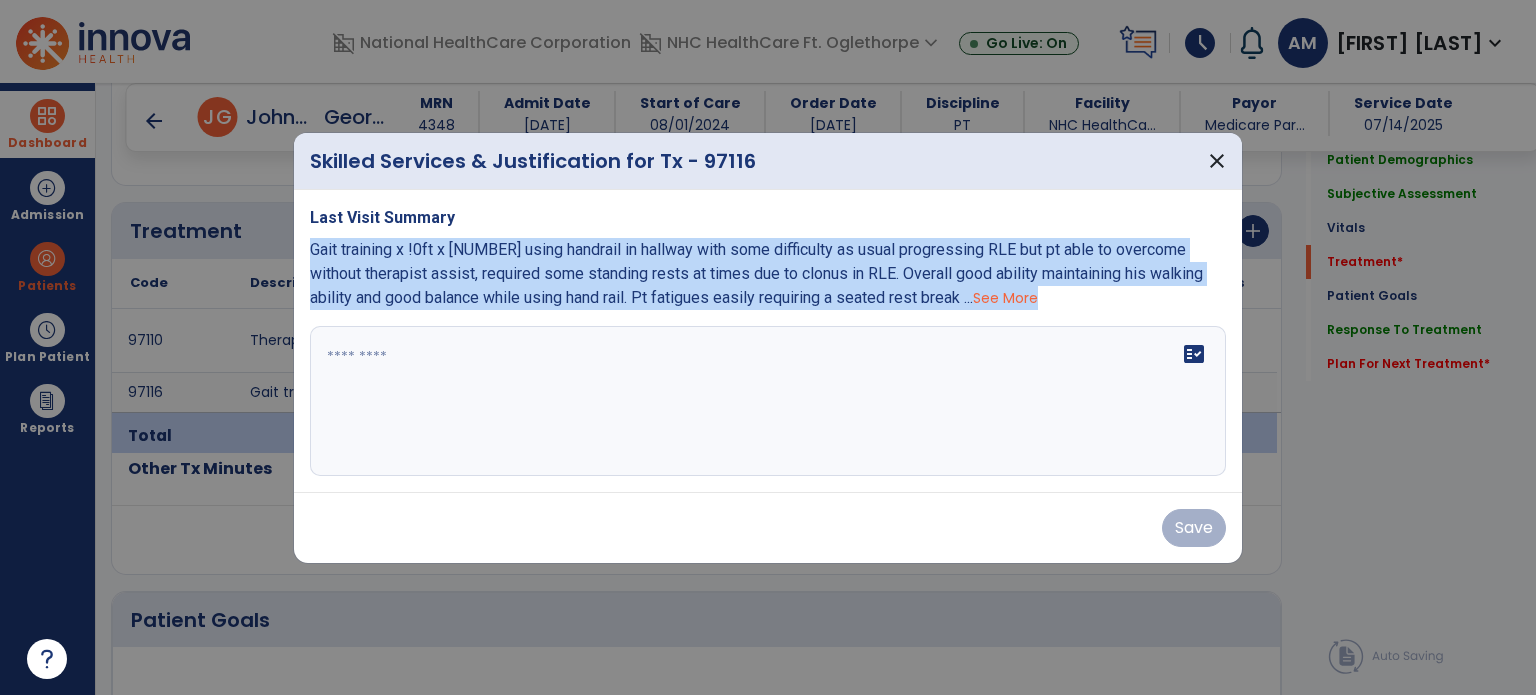 drag, startPoint x: 309, startPoint y: 251, endPoint x: 832, endPoint y: 315, distance: 526.9013 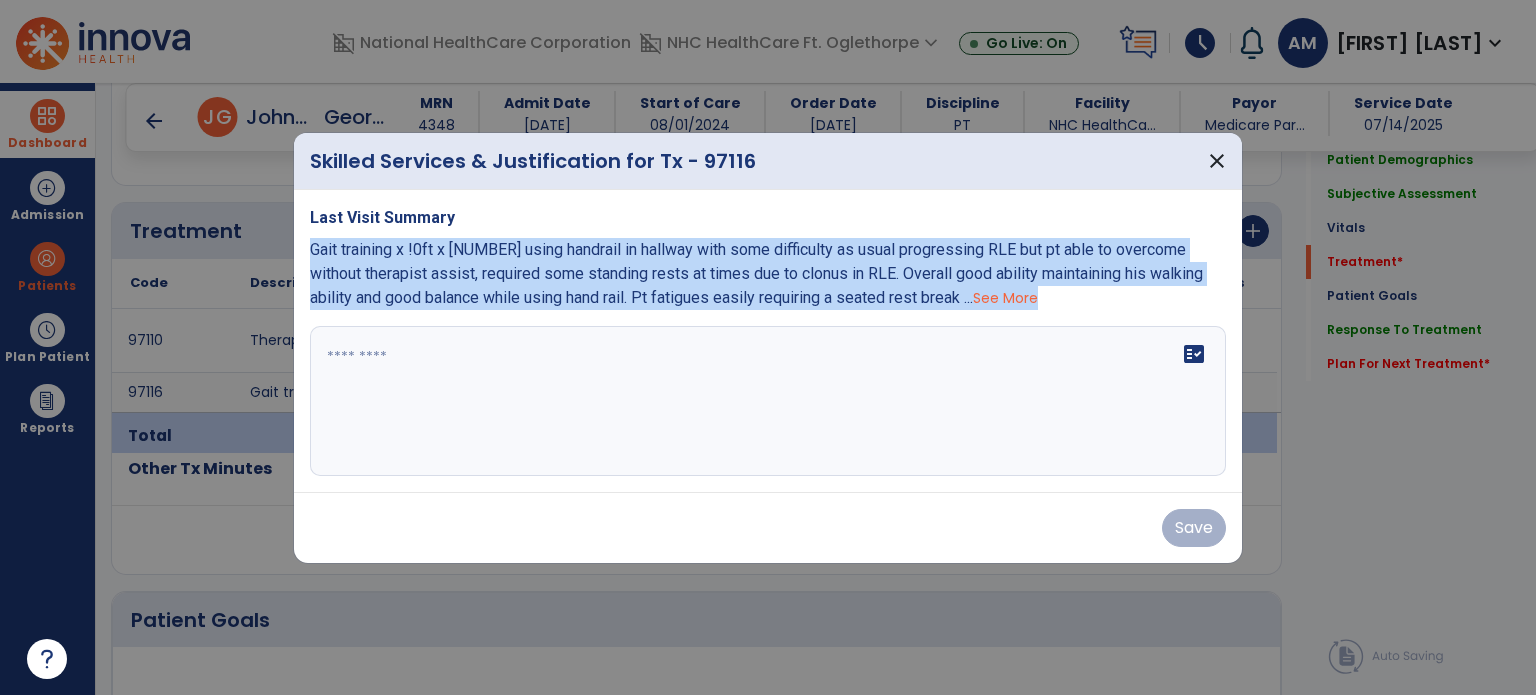 click on "Gait training x !0ft x [NUMBER] using handrail in hallway with some difficulty as usual progressing RLE but pt able to overcome without therapist assist, required some standing rests at times due to clonus in RLE. Overall good ability maintaining his walking ability and good balance while using hand rail. Pt fatigues easily requiring a seated rest break ..." at bounding box center [756, 273] 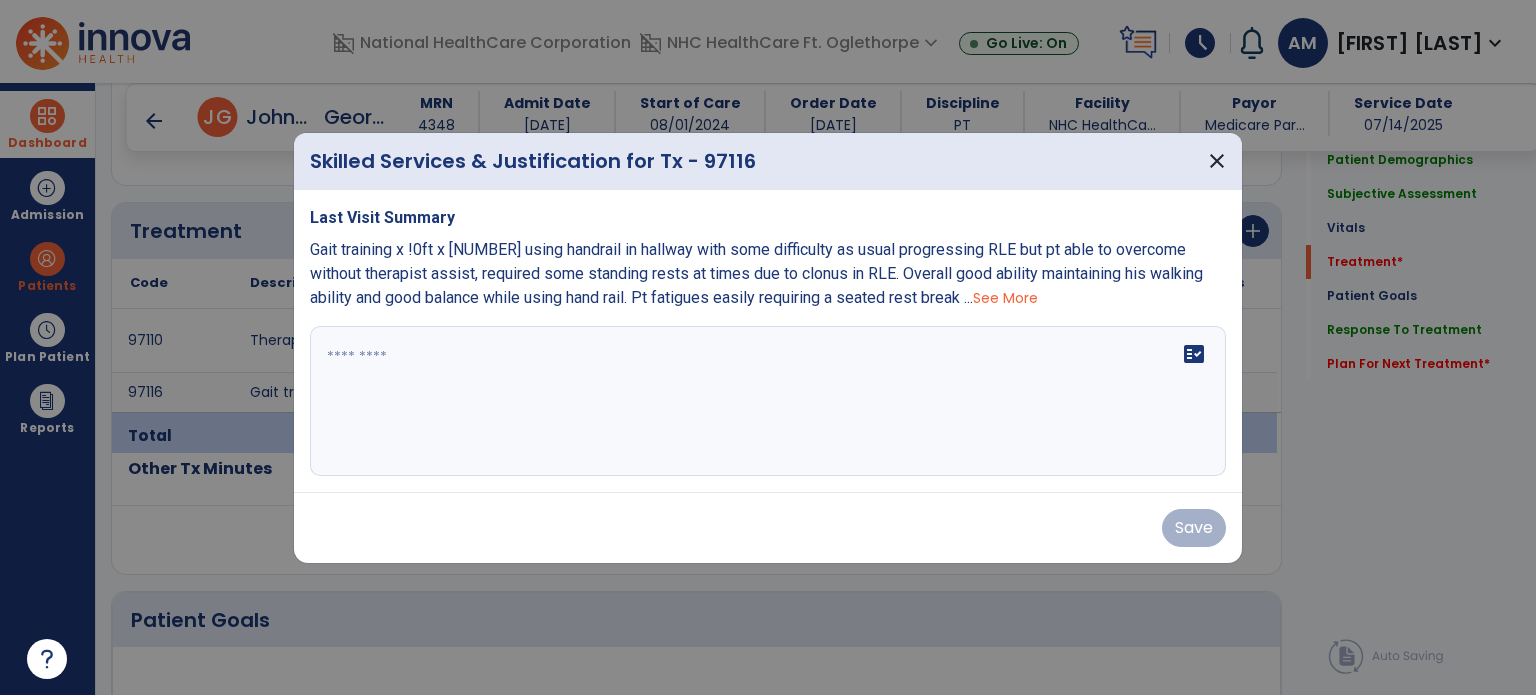 click at bounding box center (768, 401) 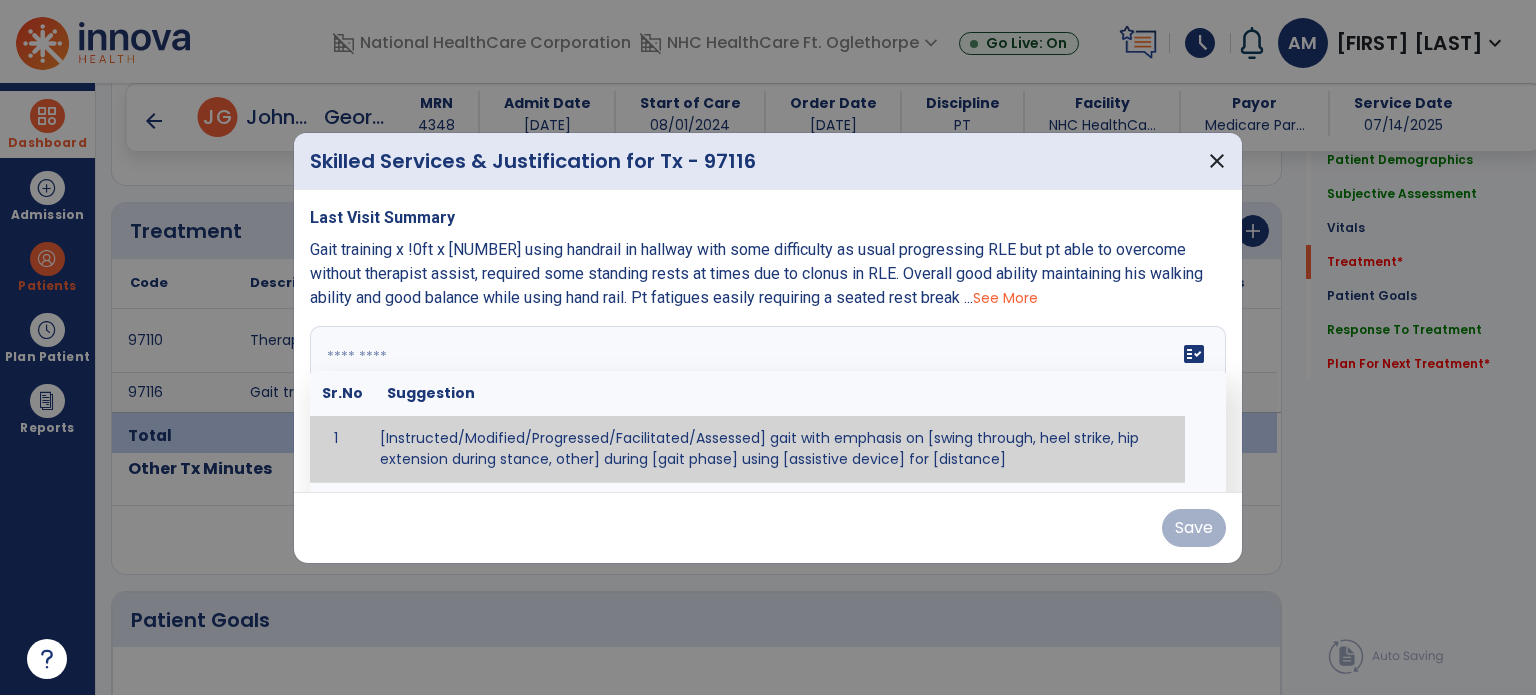 paste on "**********" 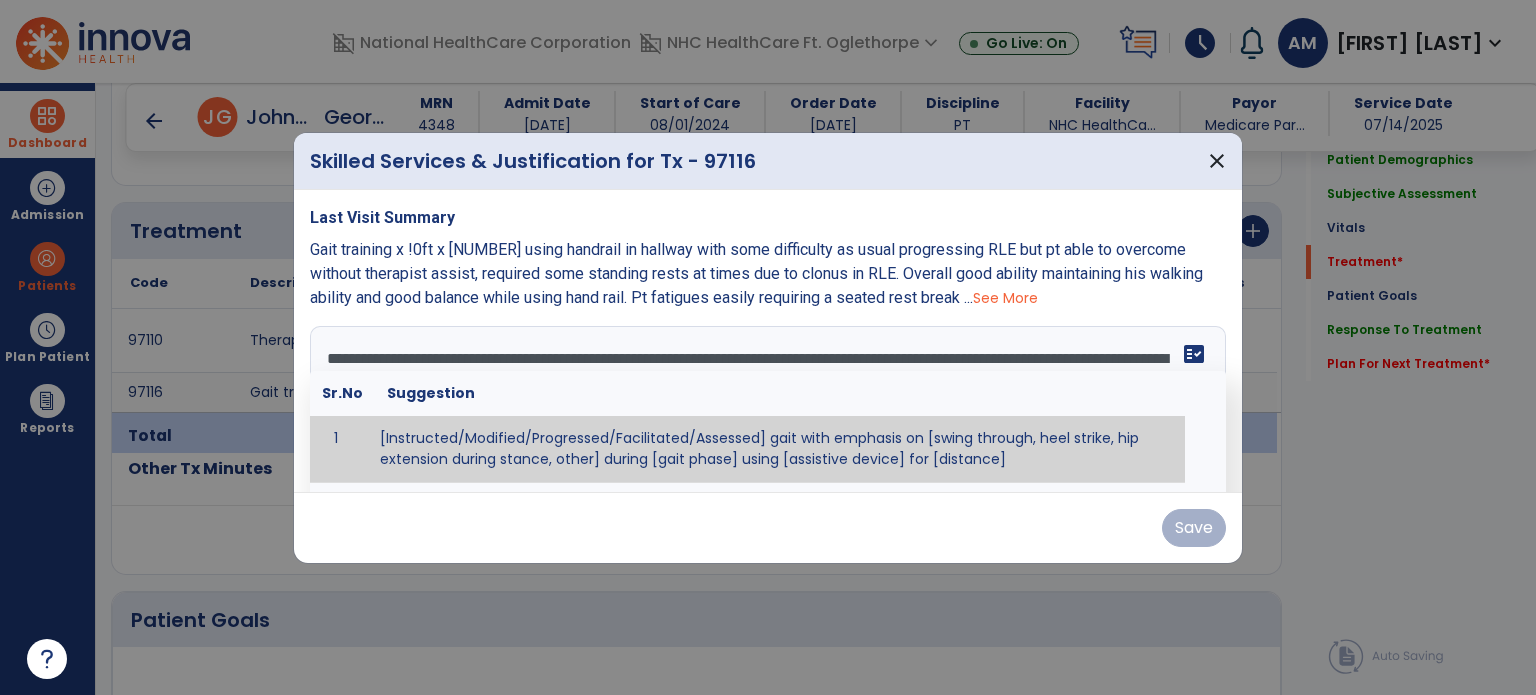 scroll, scrollTop: 15, scrollLeft: 0, axis: vertical 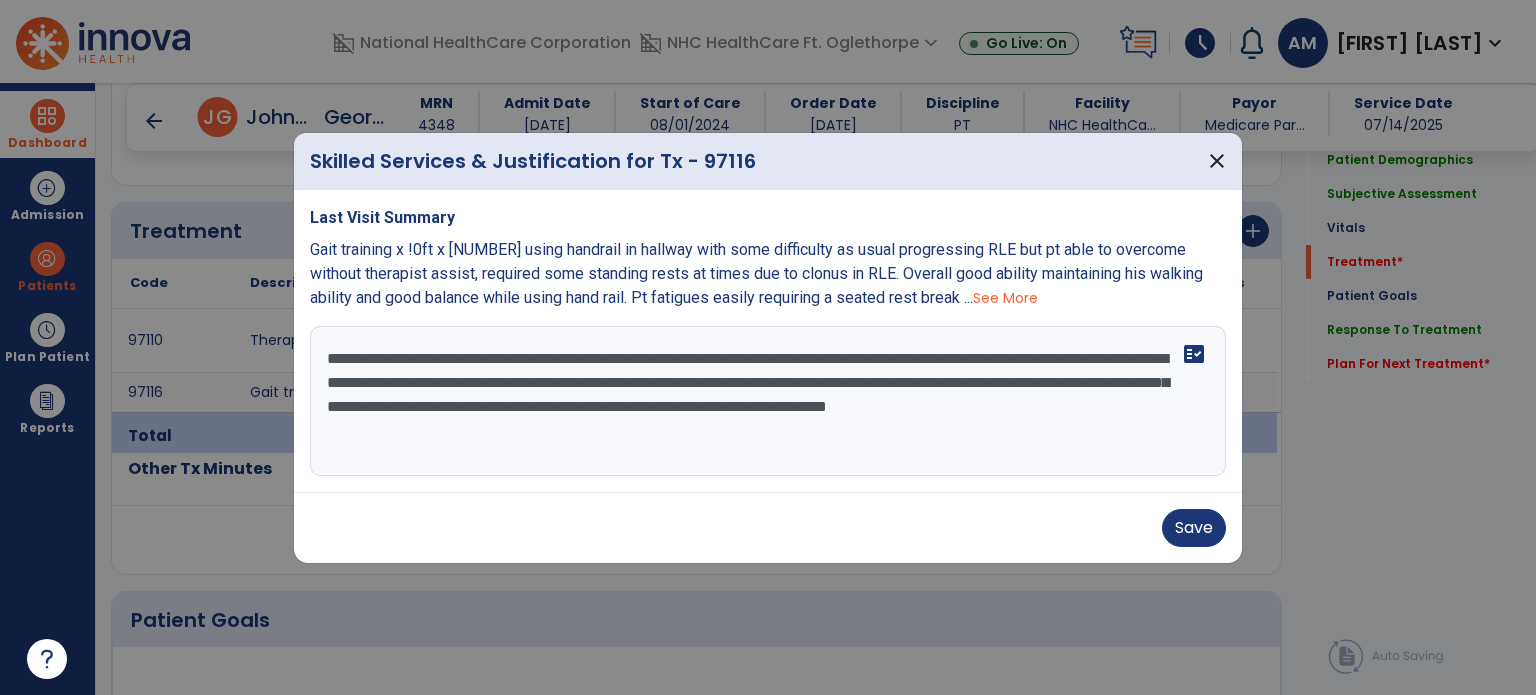 click on "**********" at bounding box center (768, 401) 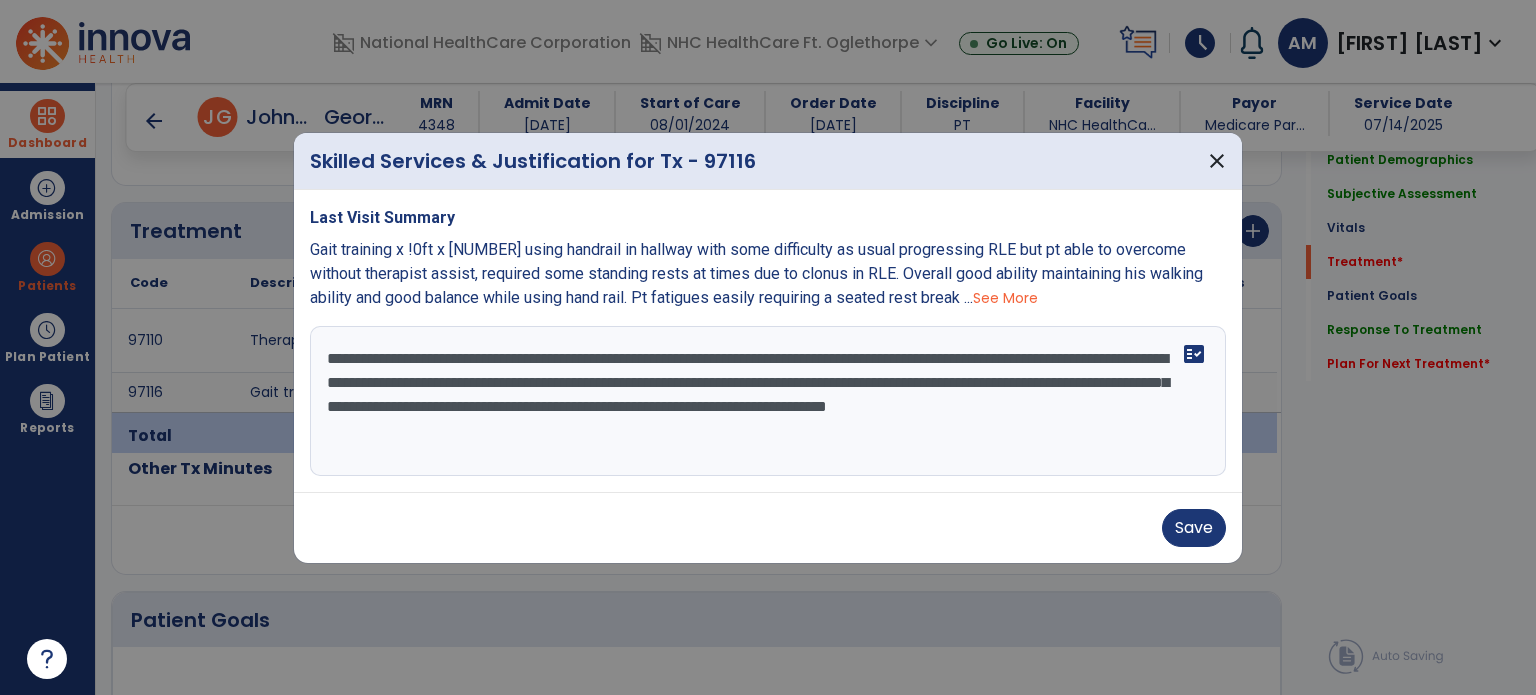 drag, startPoint x: 562, startPoint y: 419, endPoint x: 657, endPoint y: 418, distance: 95.005264 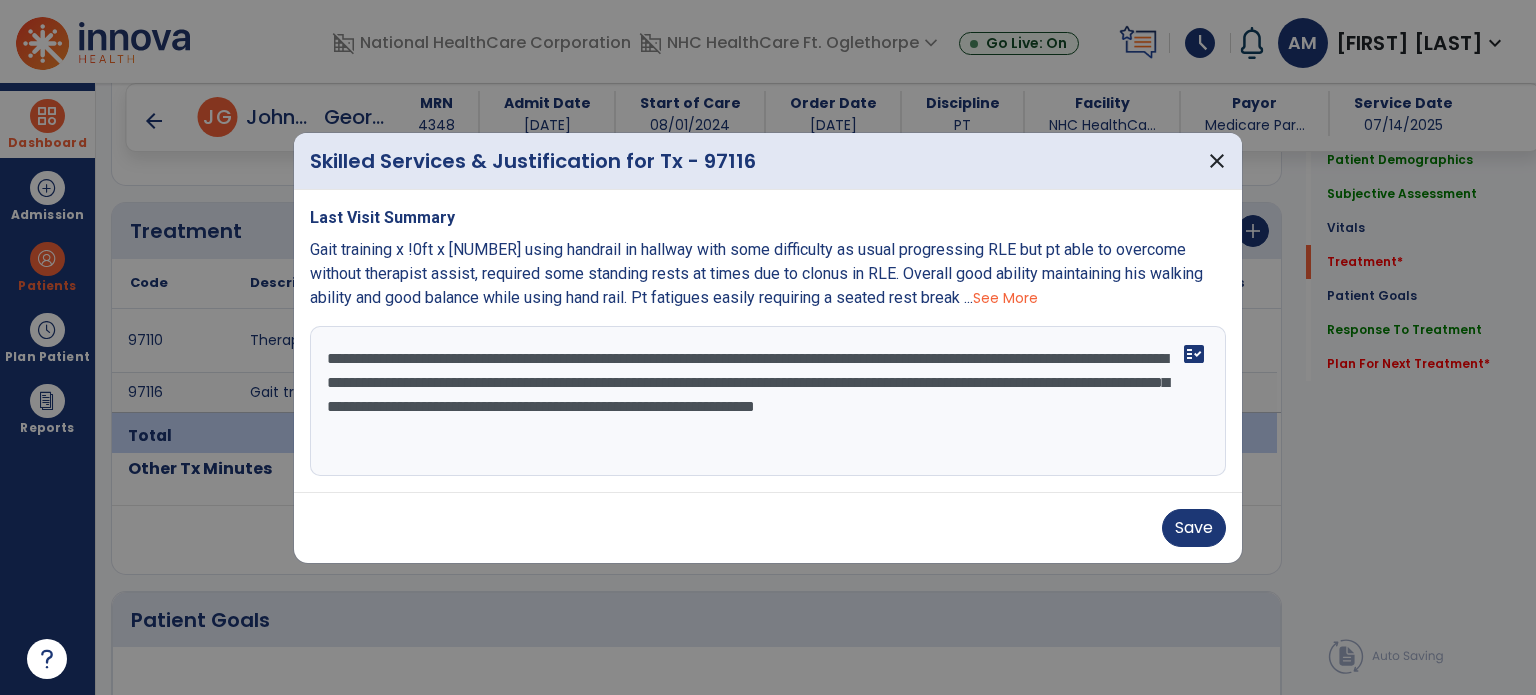 click on "**********" at bounding box center (768, 401) 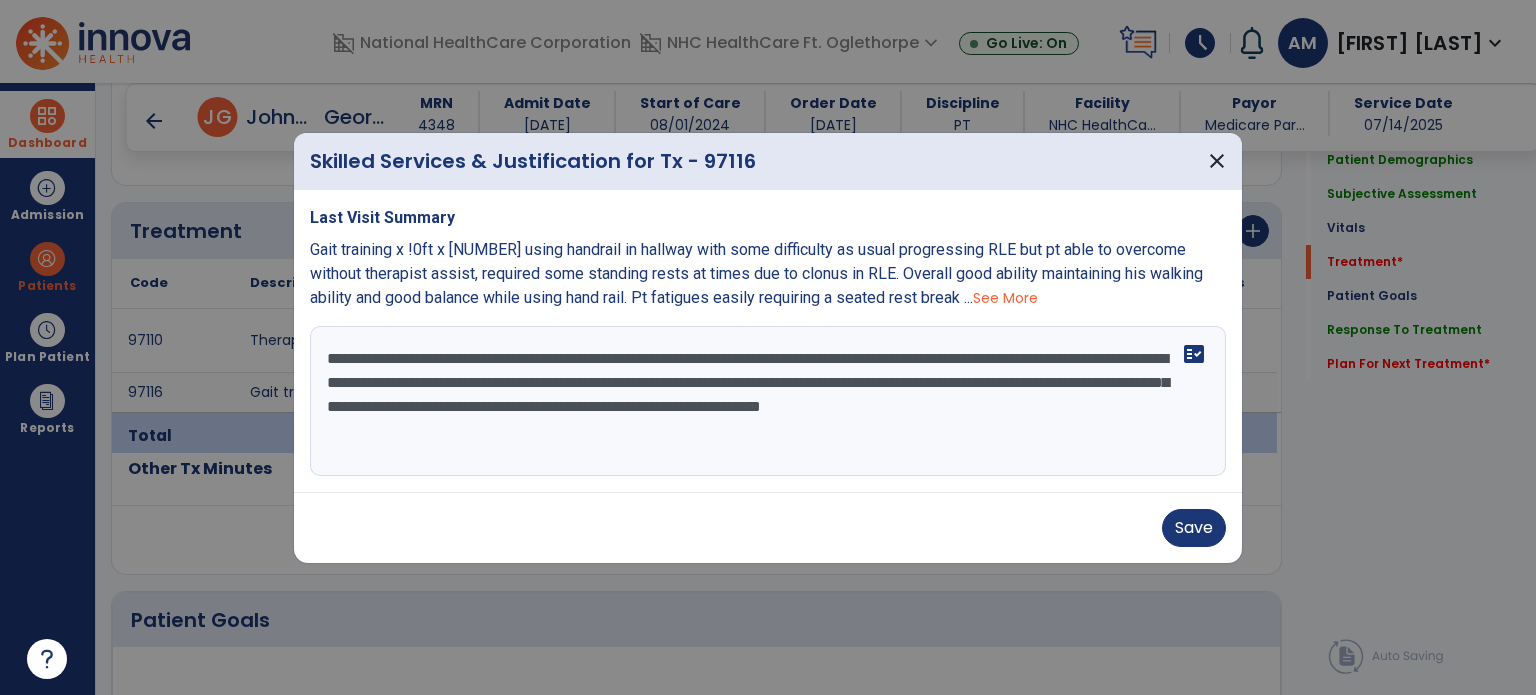 click on "**********" at bounding box center (768, 401) 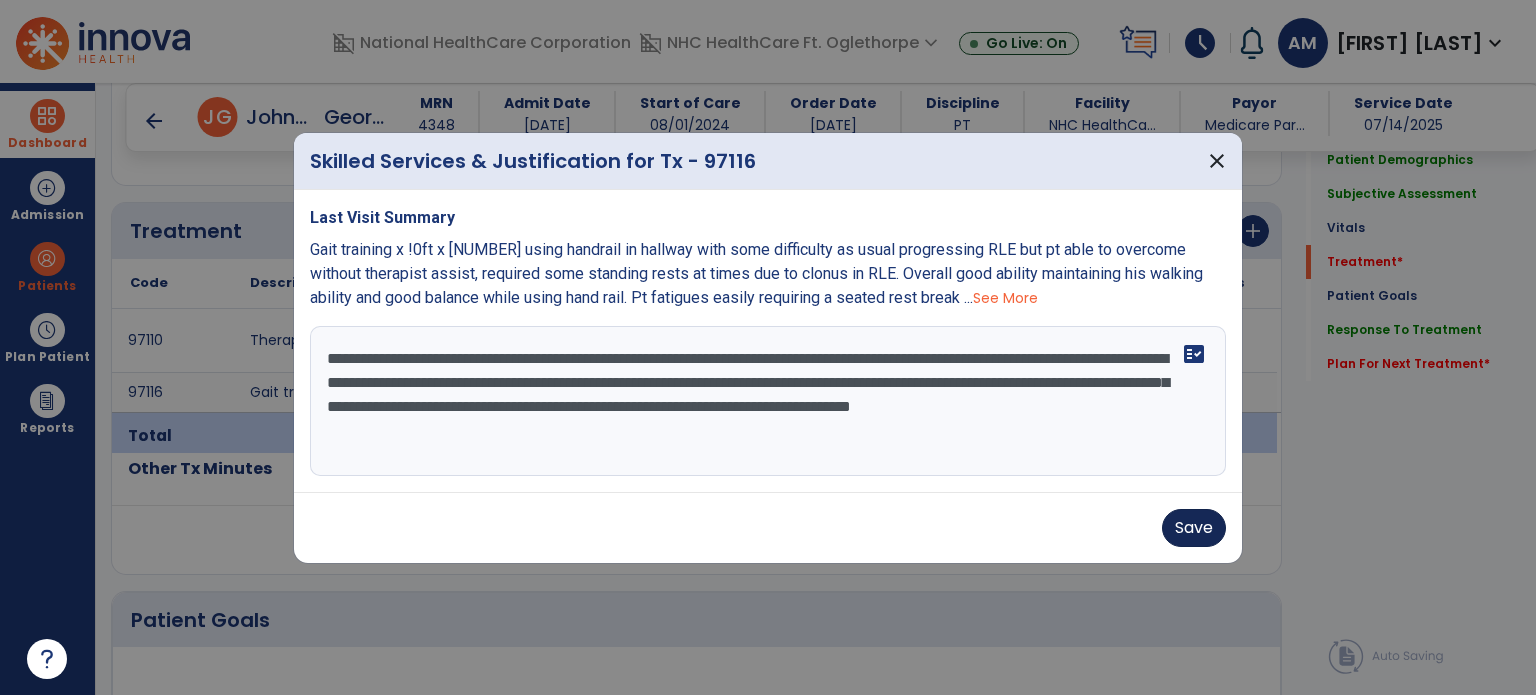 type on "**********" 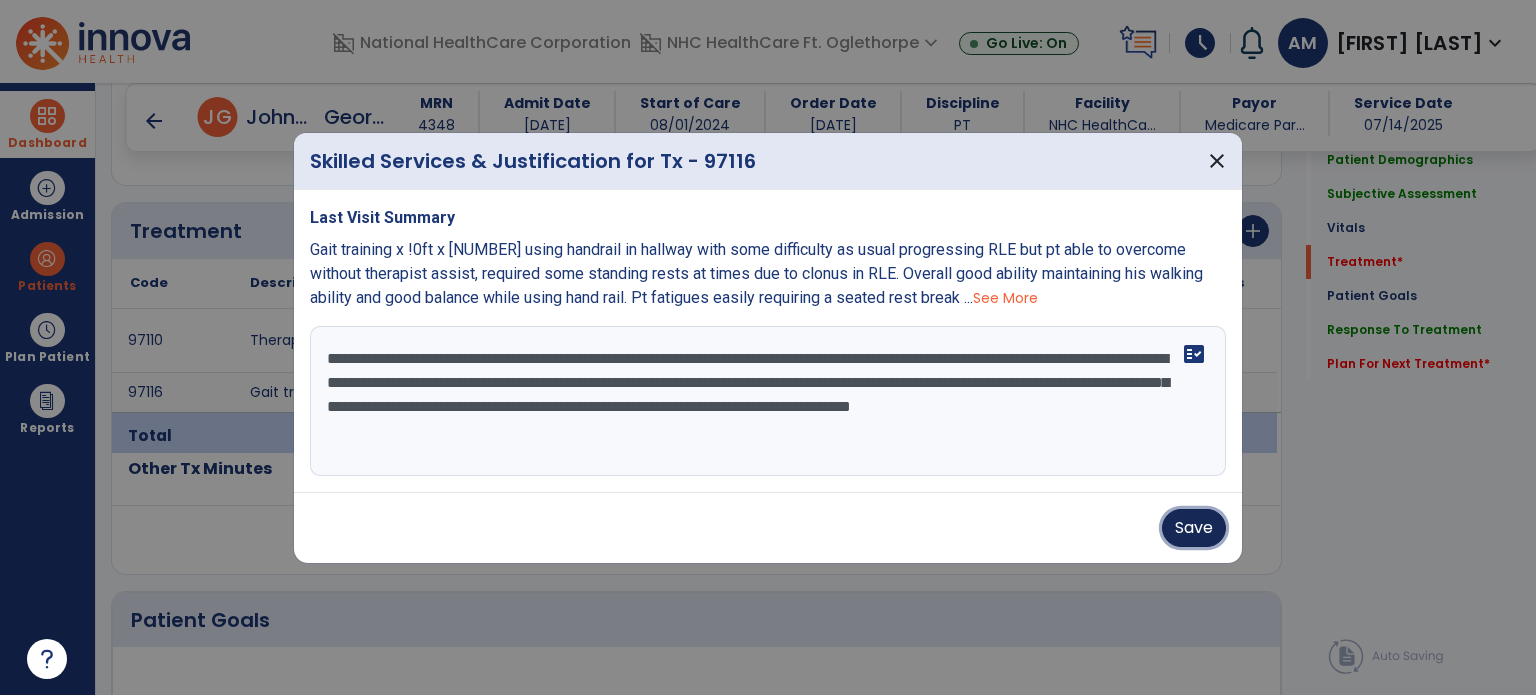 click on "Save" at bounding box center (1194, 528) 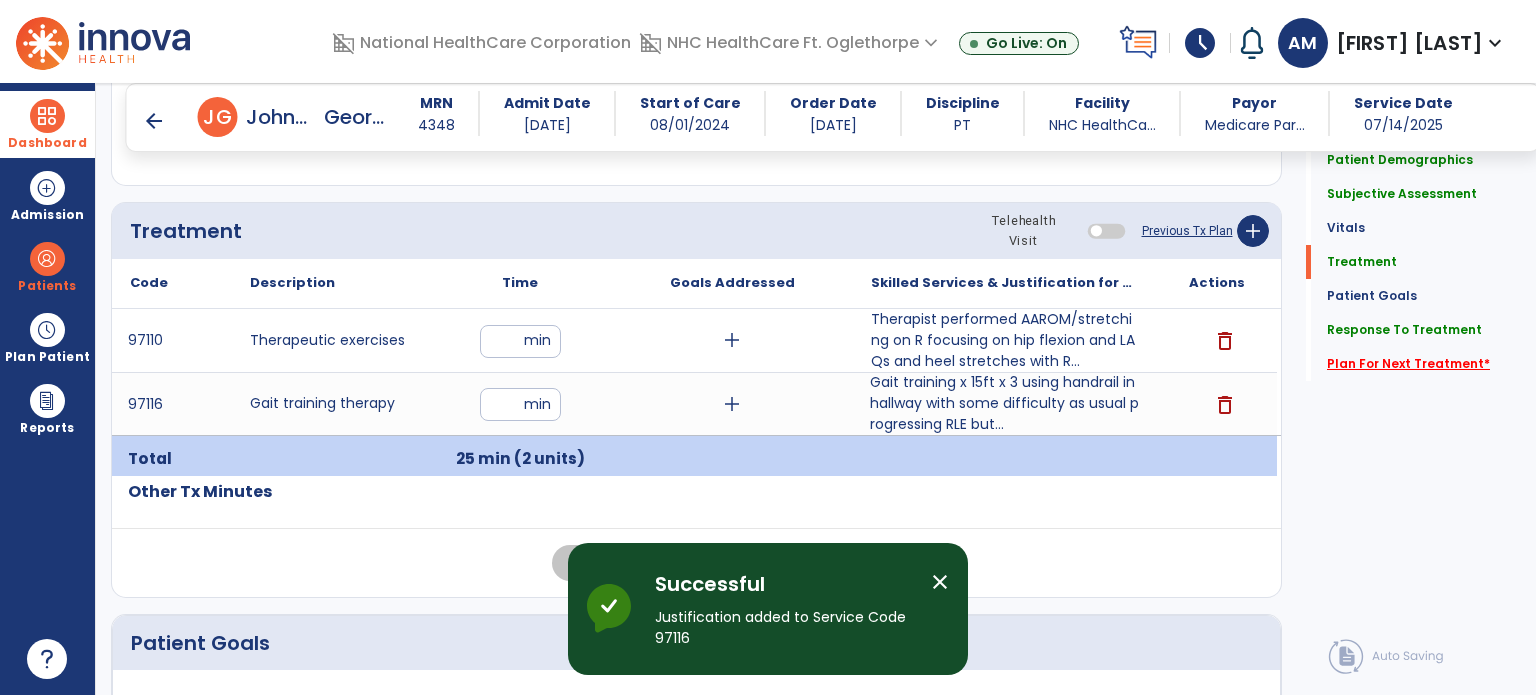 click on "Plan For Next Treatment   *" 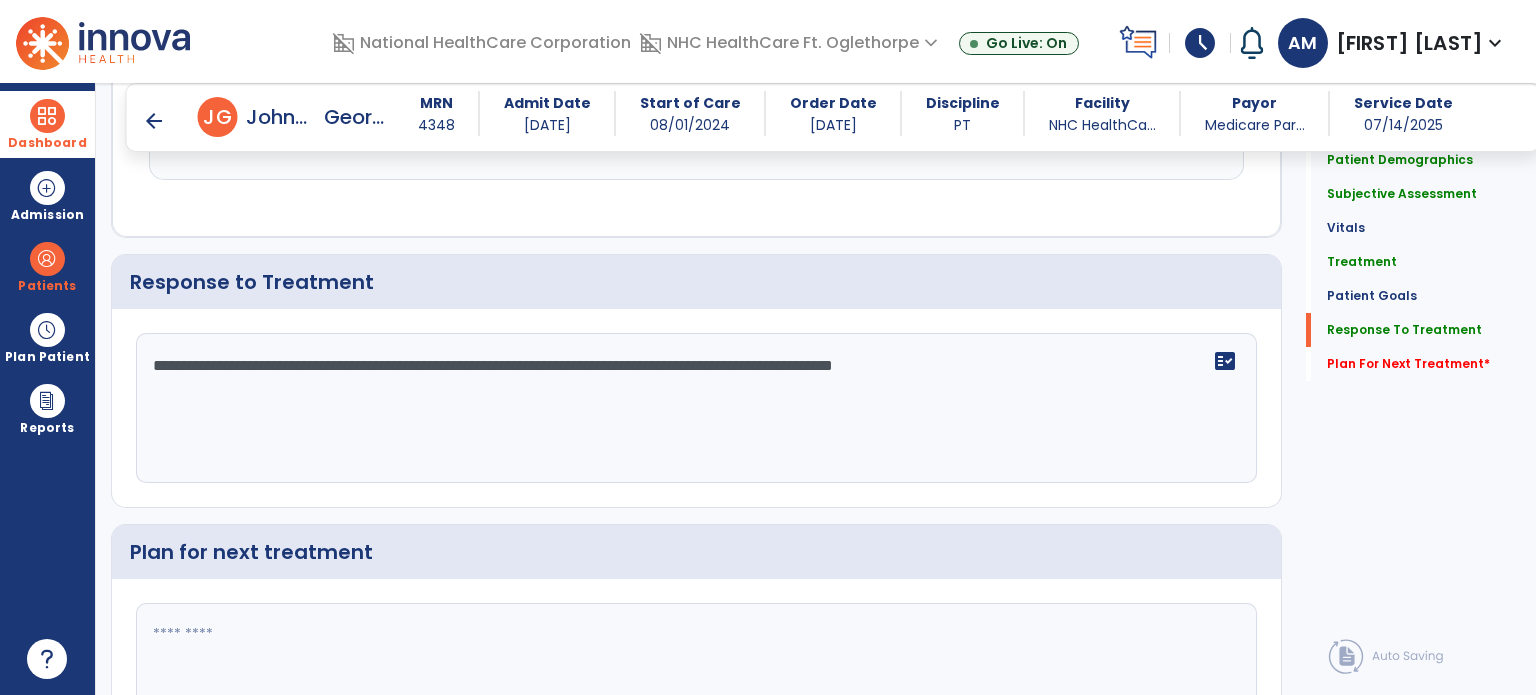 scroll, scrollTop: 3272, scrollLeft: 0, axis: vertical 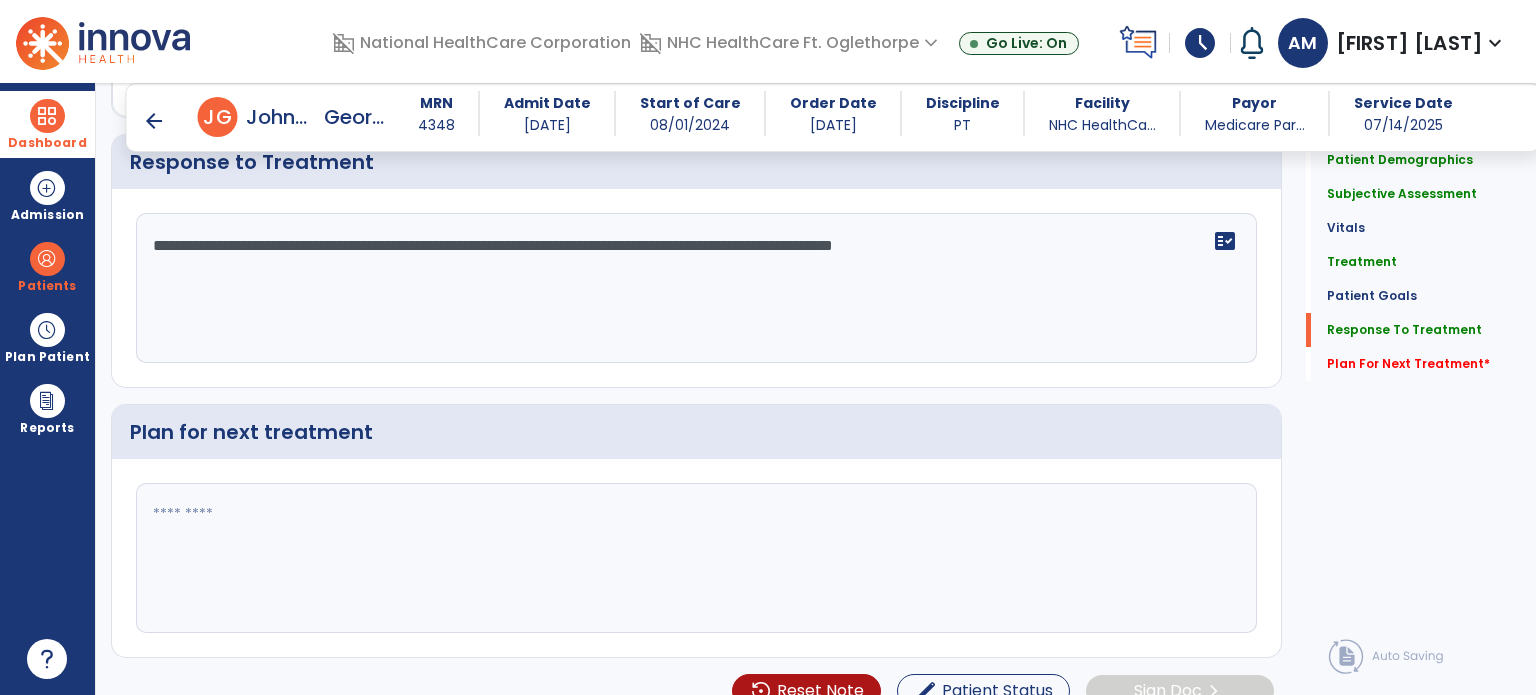 click 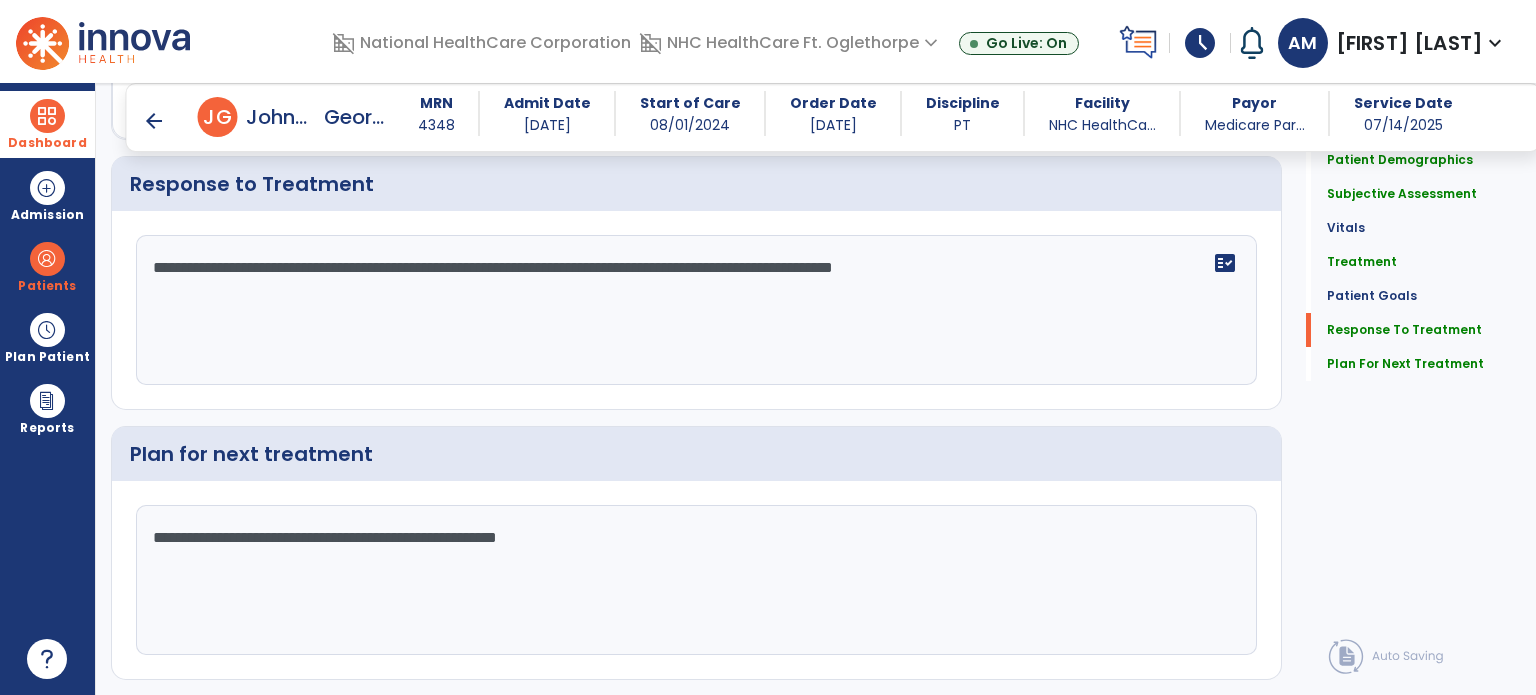 scroll, scrollTop: 3272, scrollLeft: 0, axis: vertical 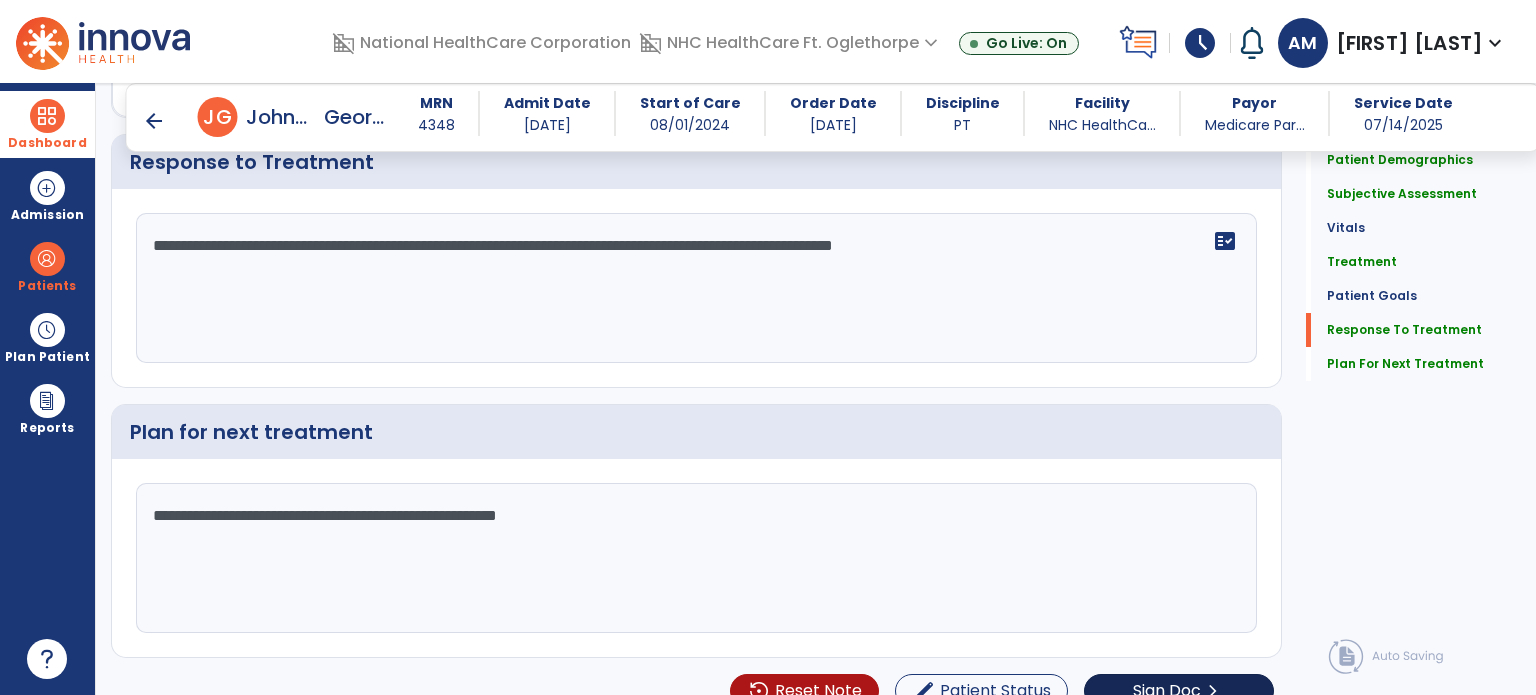 type on "**********" 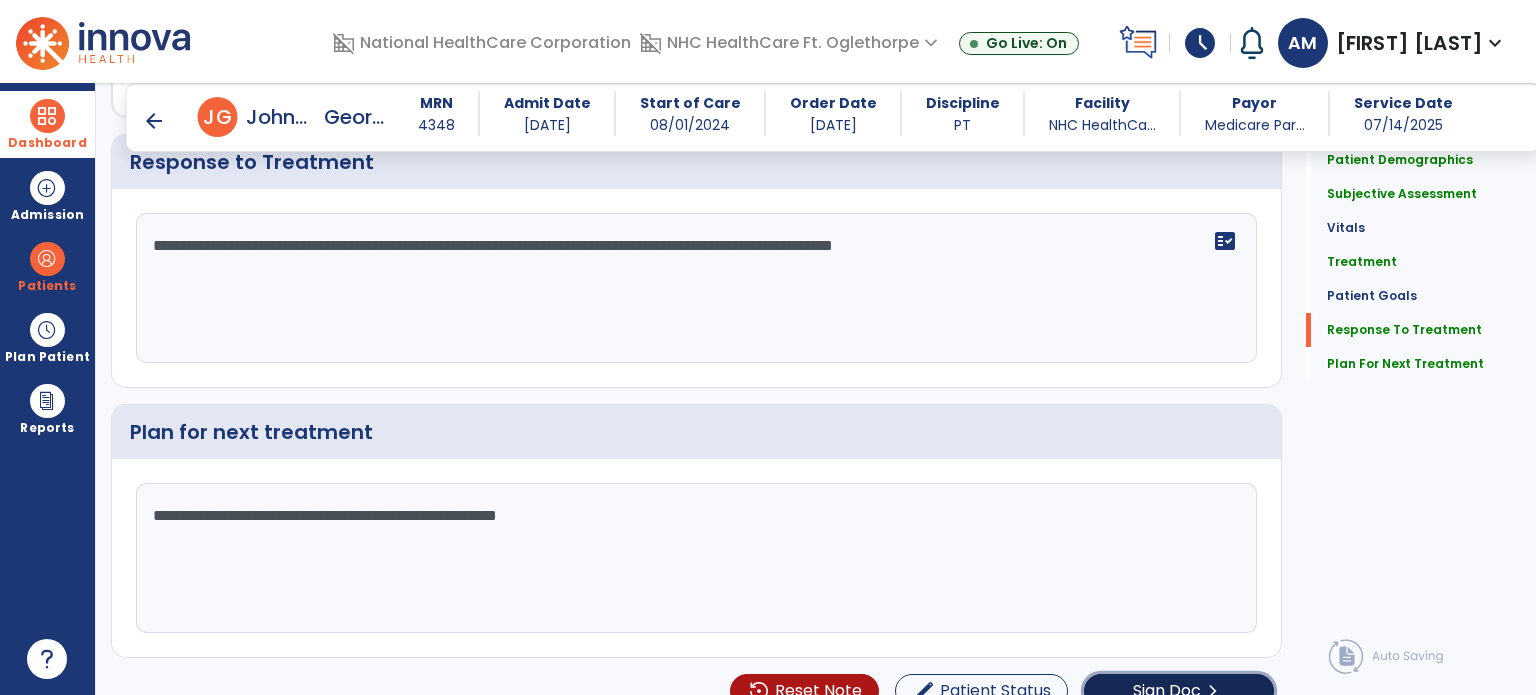 click on "Sign Doc" 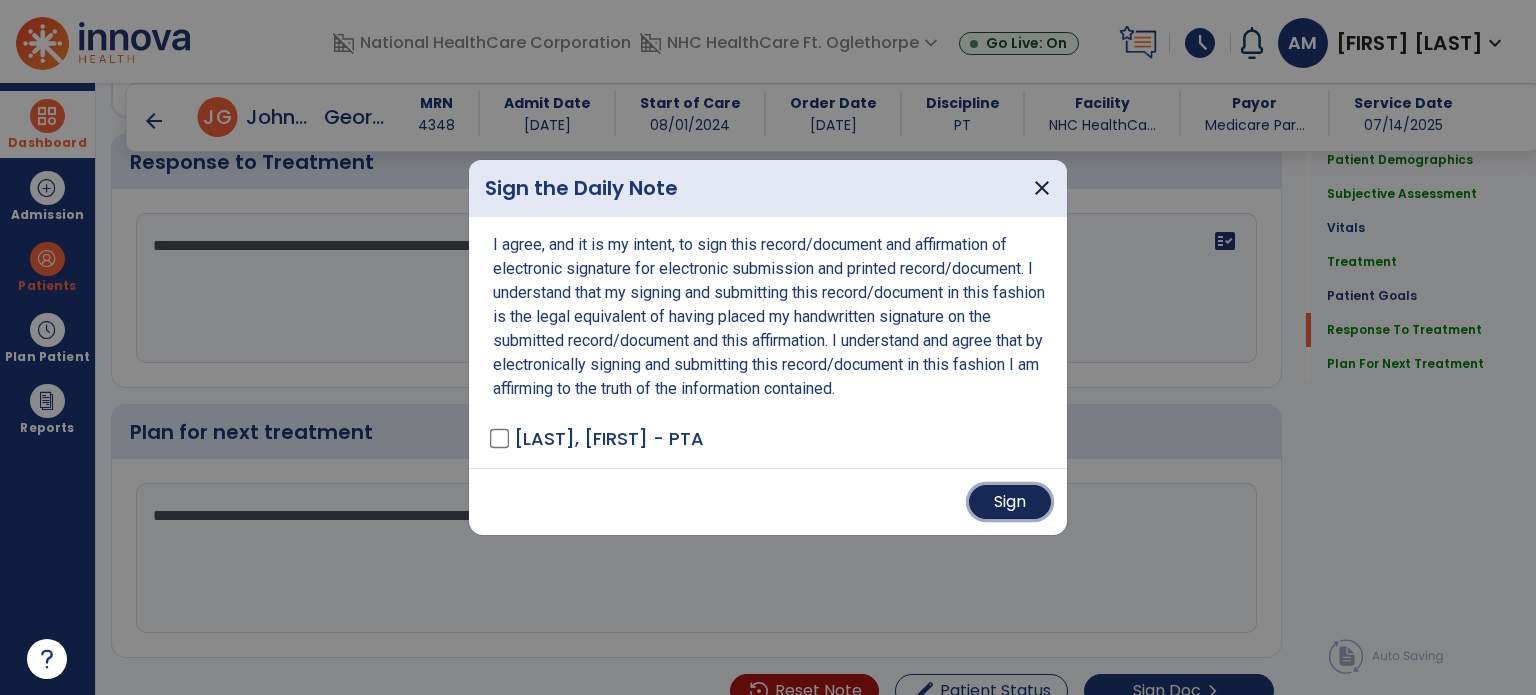 click on "Sign" at bounding box center (1010, 502) 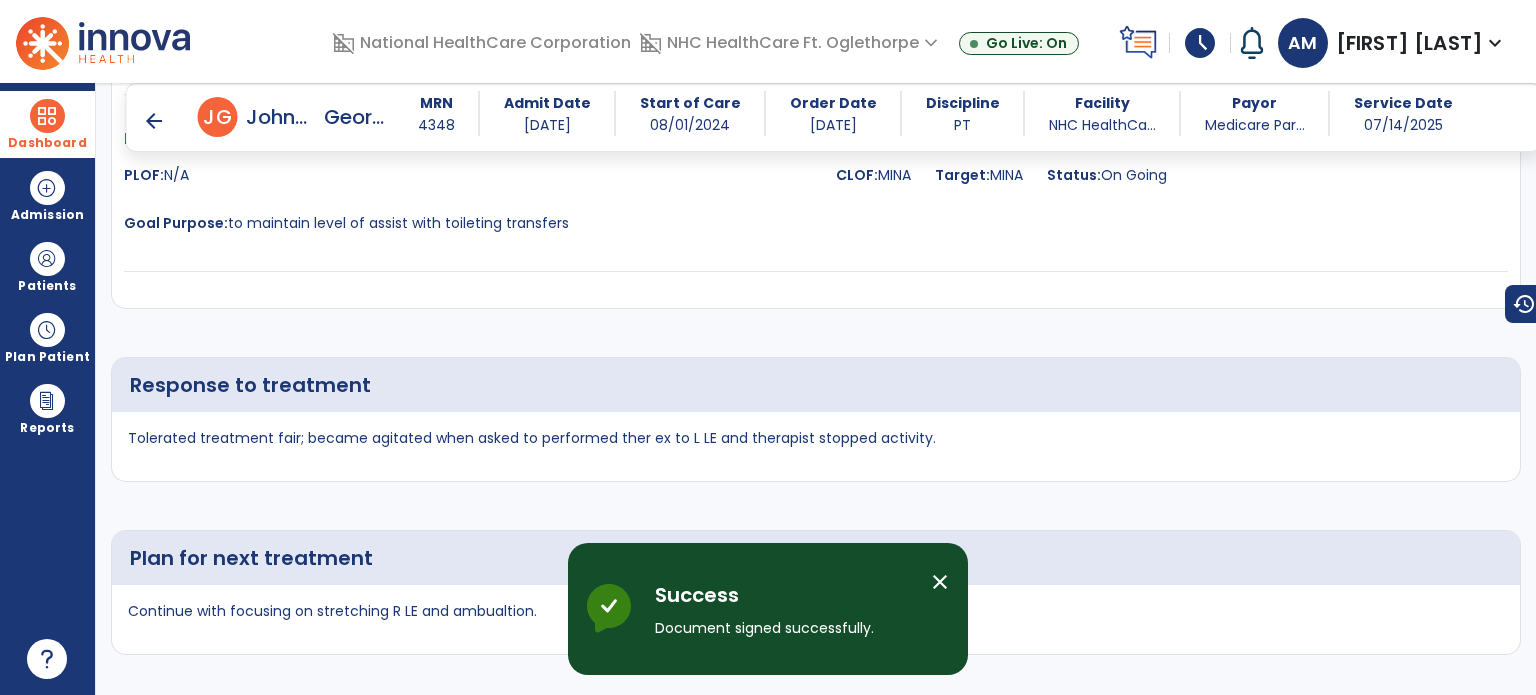 scroll, scrollTop: 4688, scrollLeft: 0, axis: vertical 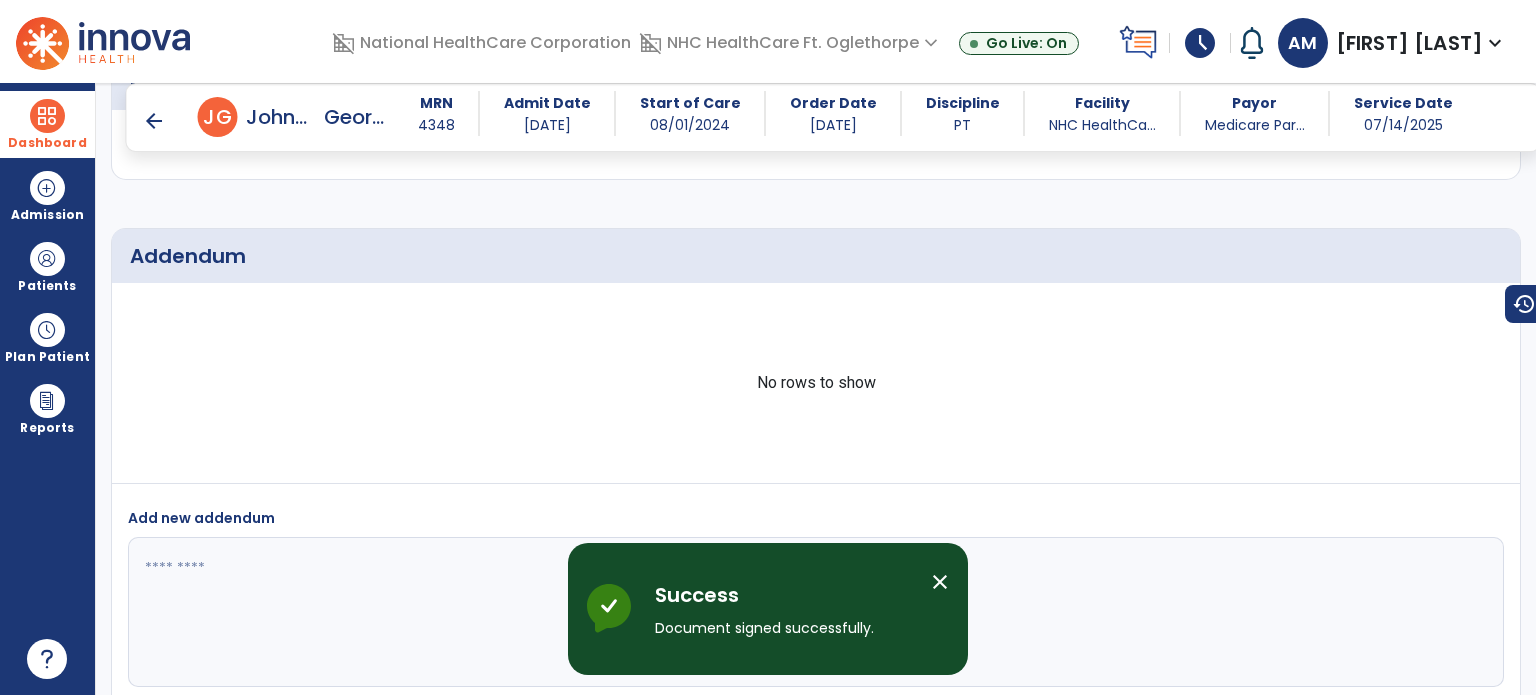 click on "arrow_back      J  G  [LAST_NAME],   [FIRST_NAME] MRN 4348 Admit Date [DATE] Start of Care [DATE] Order Date [DATE] Discipline PT Facility NHC HealthCa... Payor Medicare Par... Service Date [DATE]" at bounding box center [833, 117] 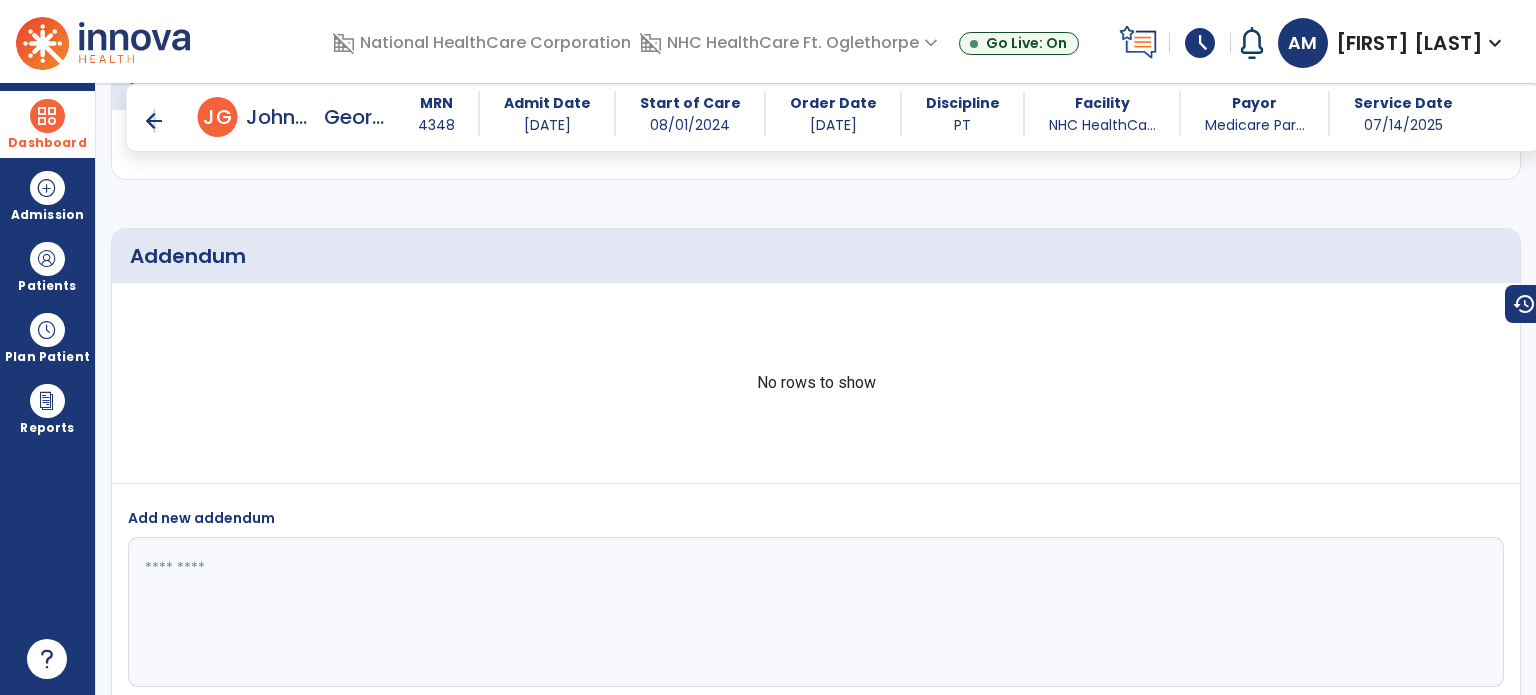 click on "arrow_back" at bounding box center (154, 121) 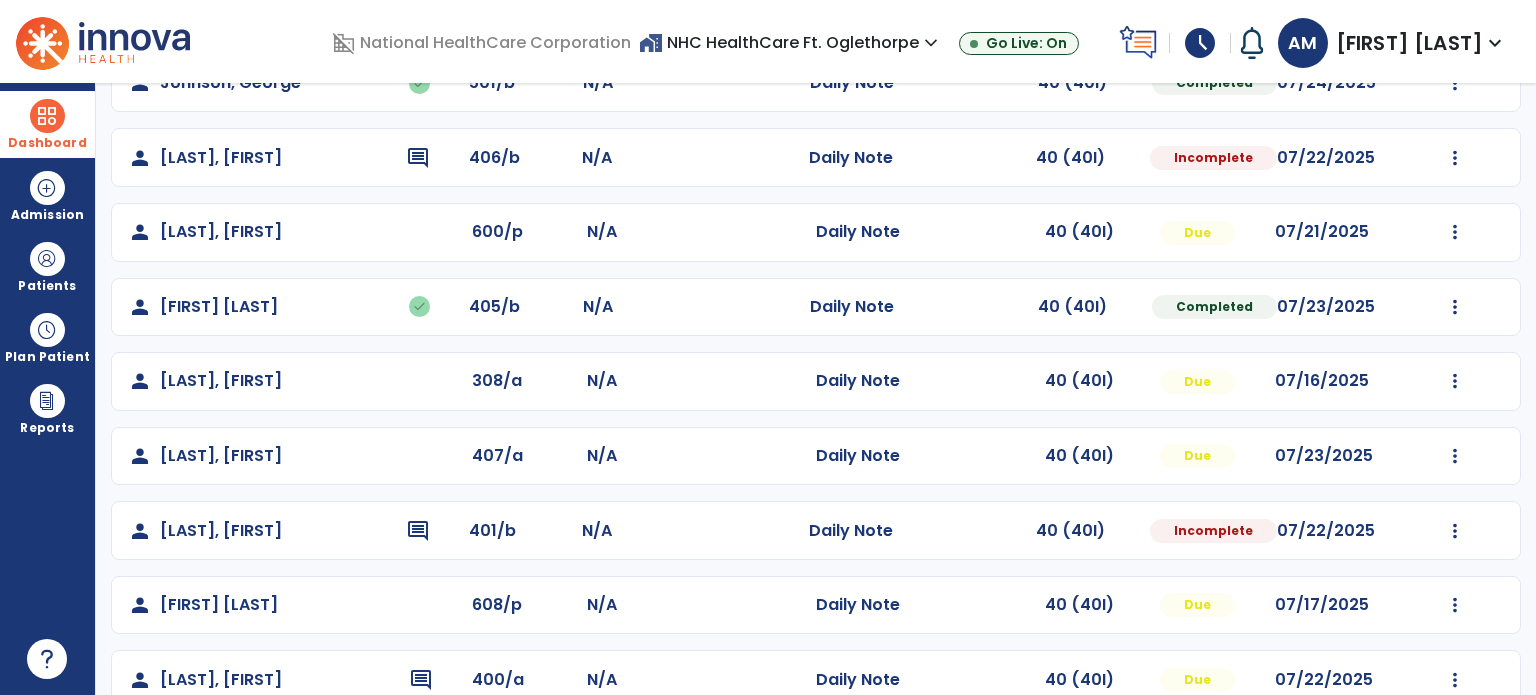scroll, scrollTop: 464, scrollLeft: 0, axis: vertical 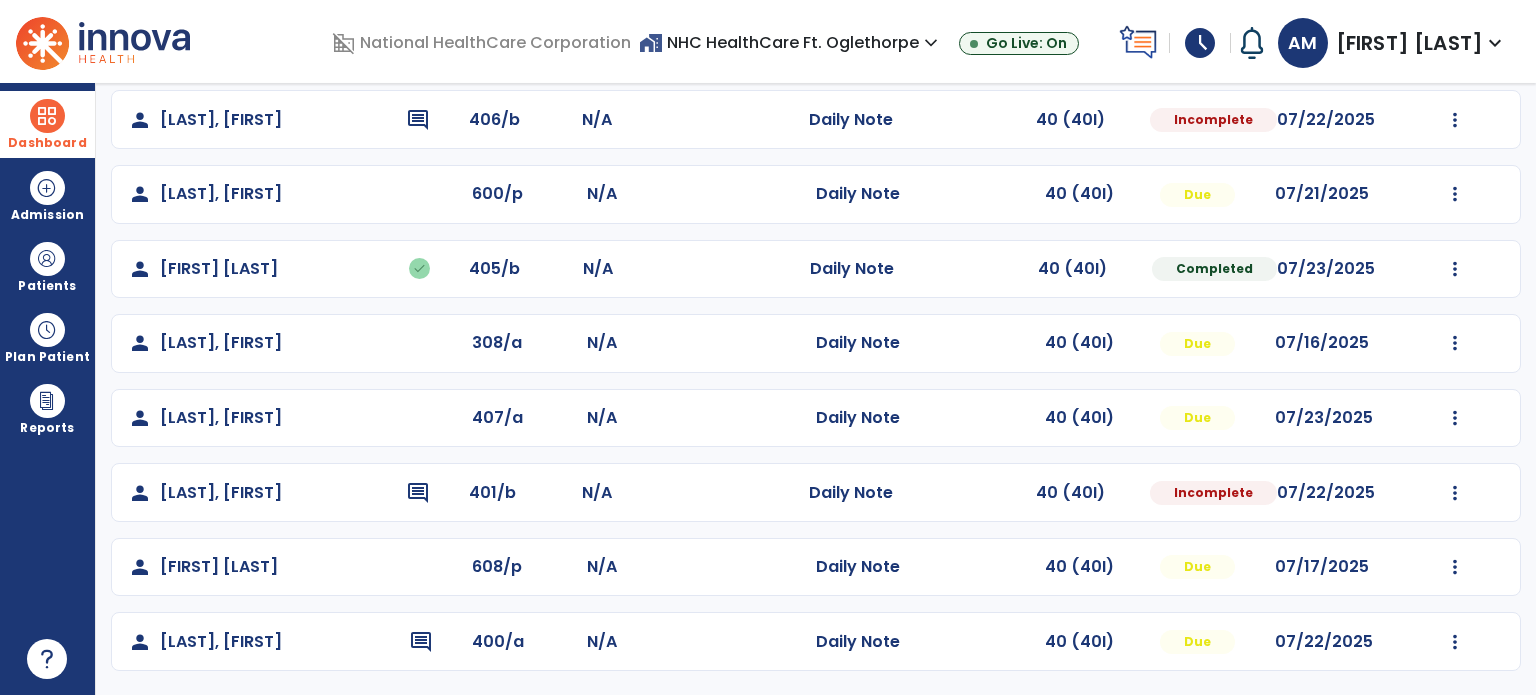 click on "Mark Visit As Complete   Reset Note   Open Document   G + C Mins" 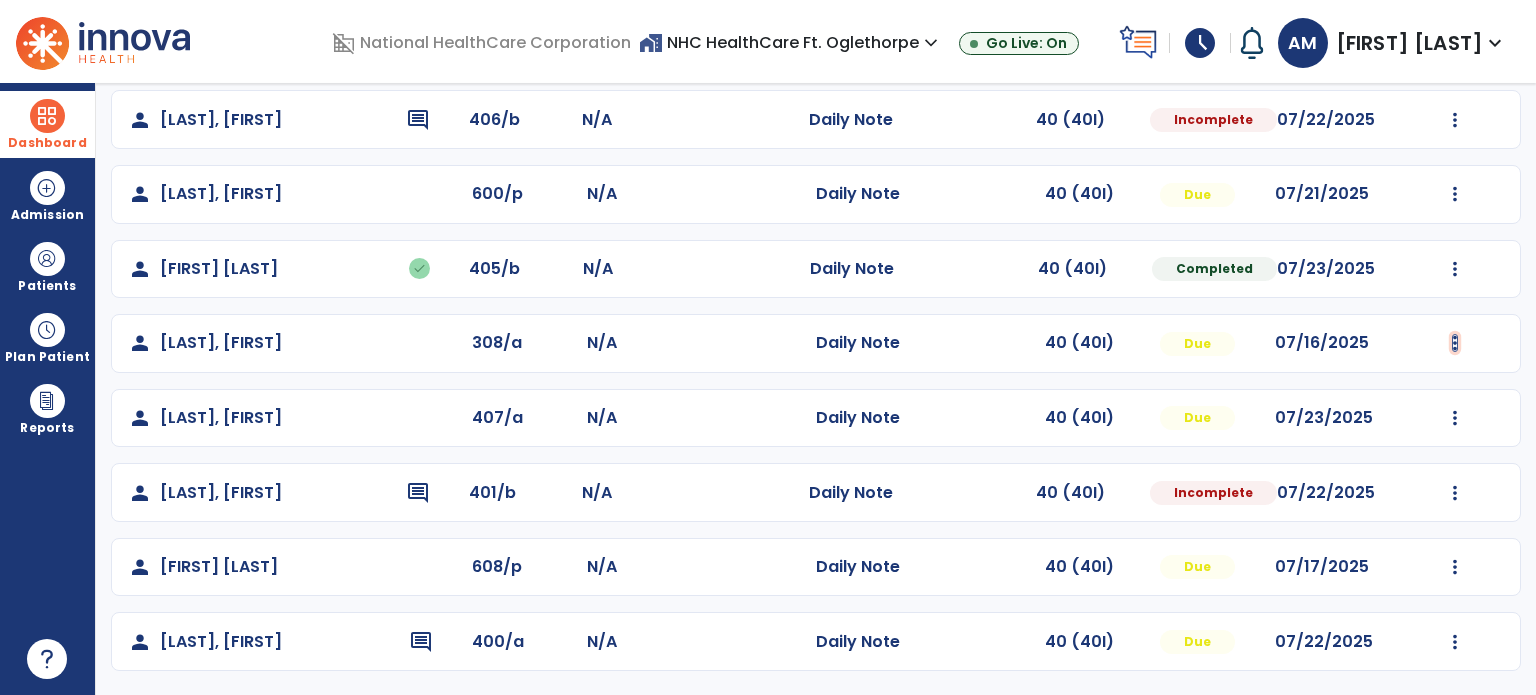 click at bounding box center (1455, -104) 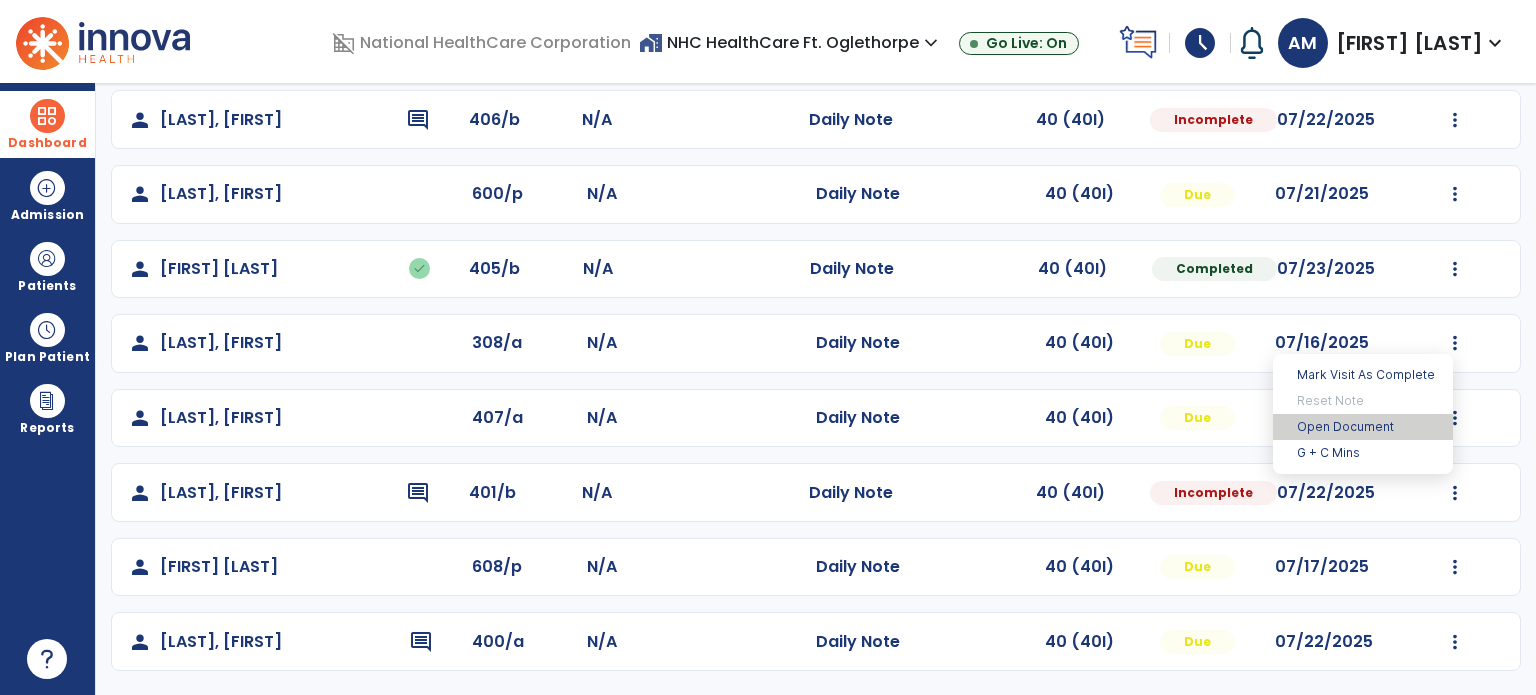 click on "Open Document" at bounding box center [1363, 427] 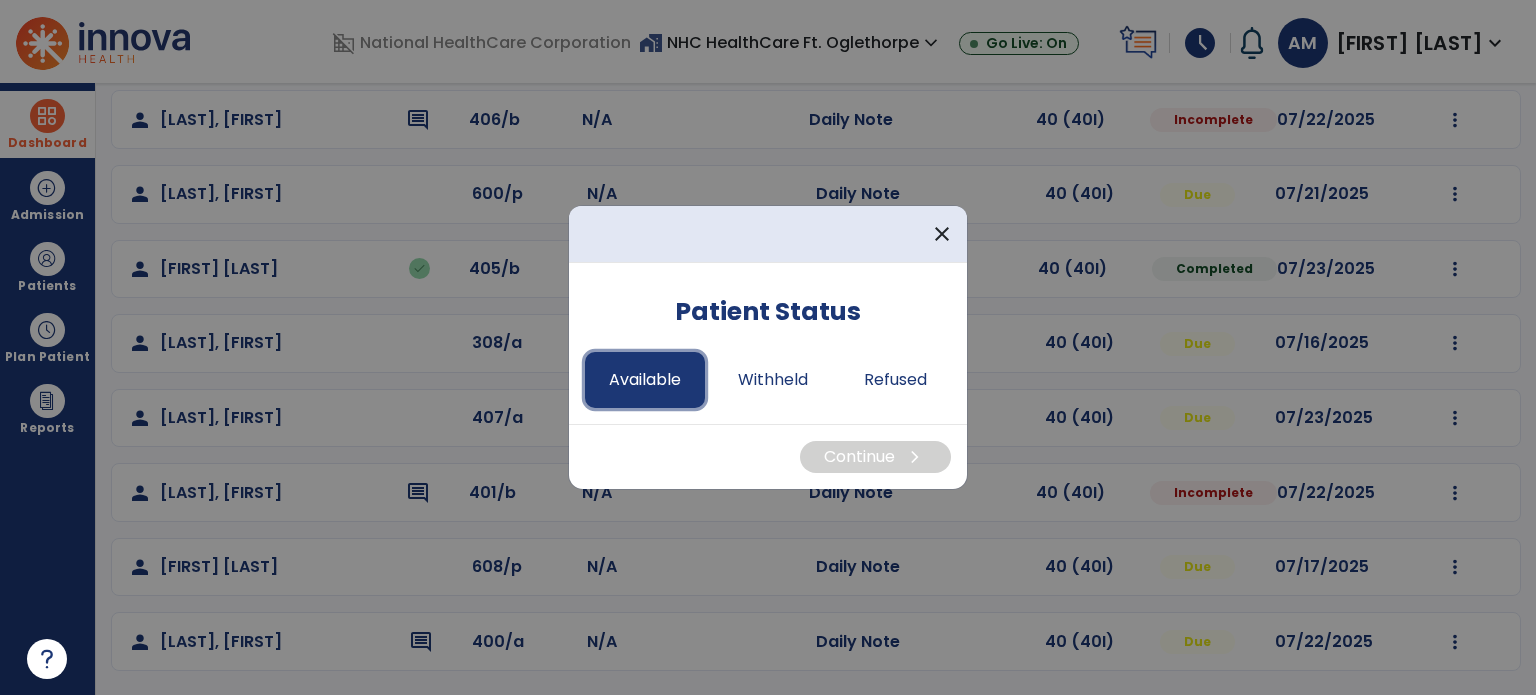 click on "Available" at bounding box center (645, 380) 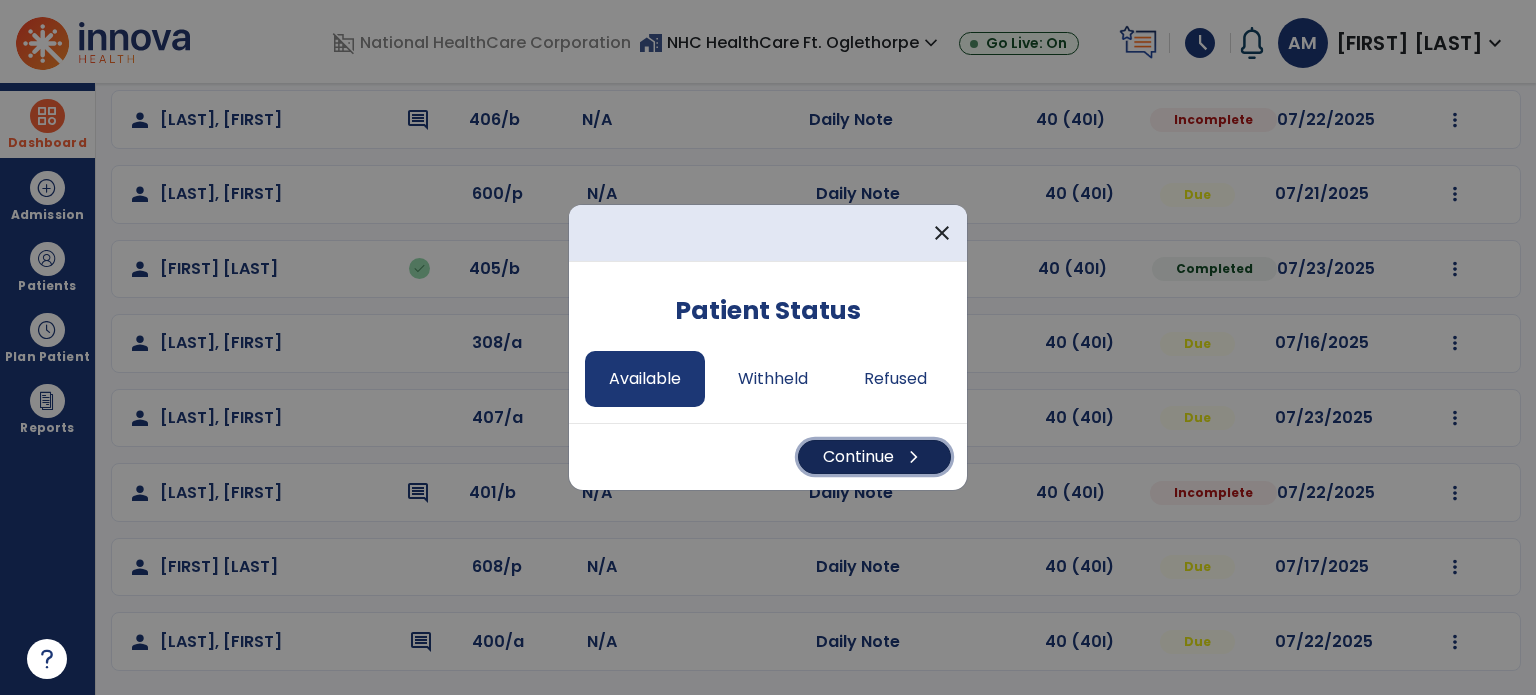 click on "Continue   chevron_right" at bounding box center (874, 457) 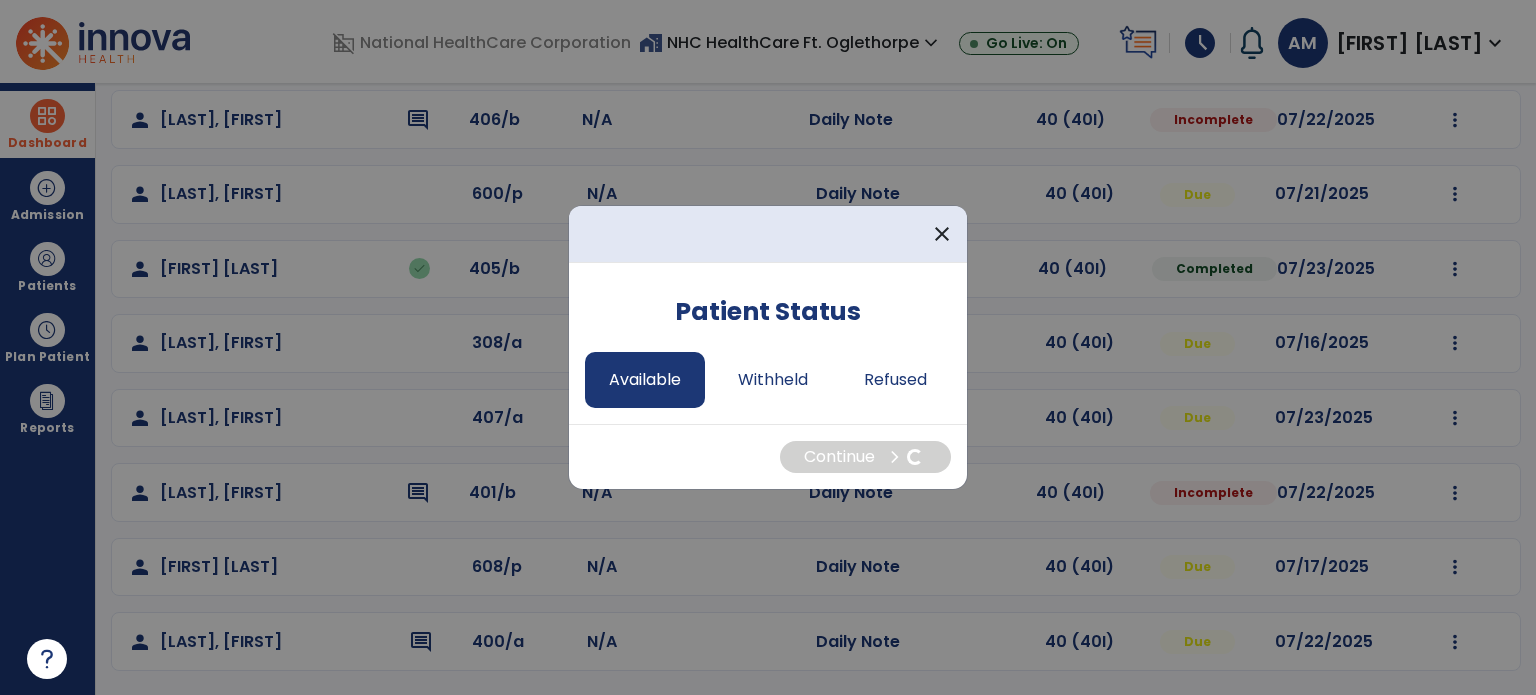 select on "*" 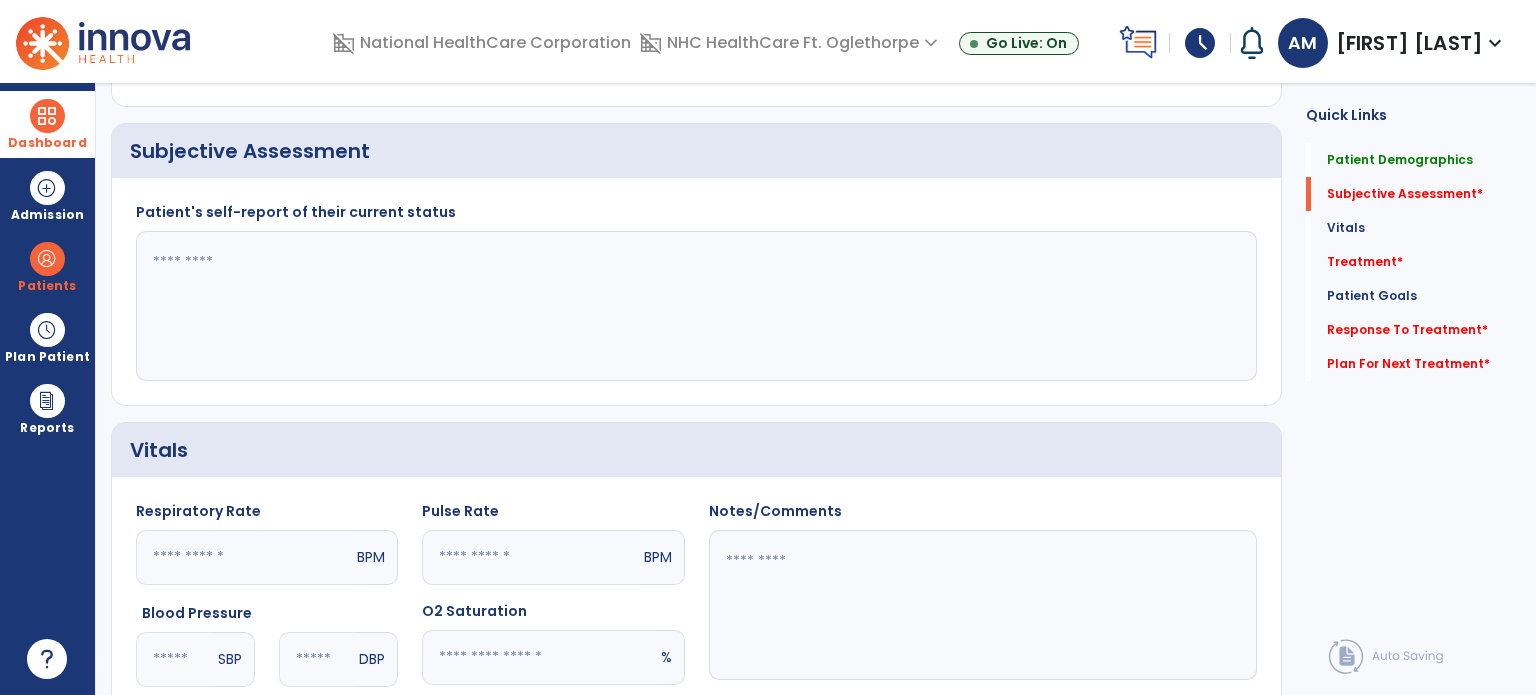 click 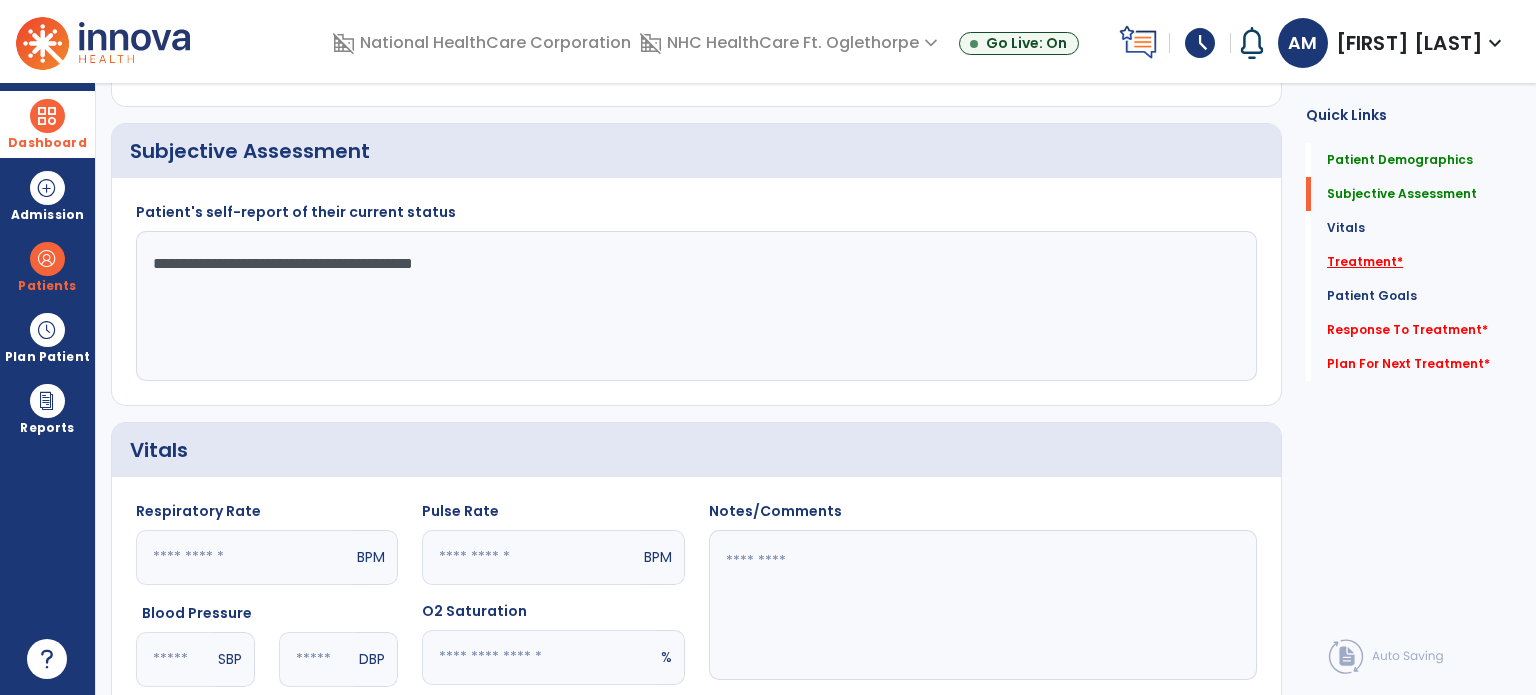 type on "**********" 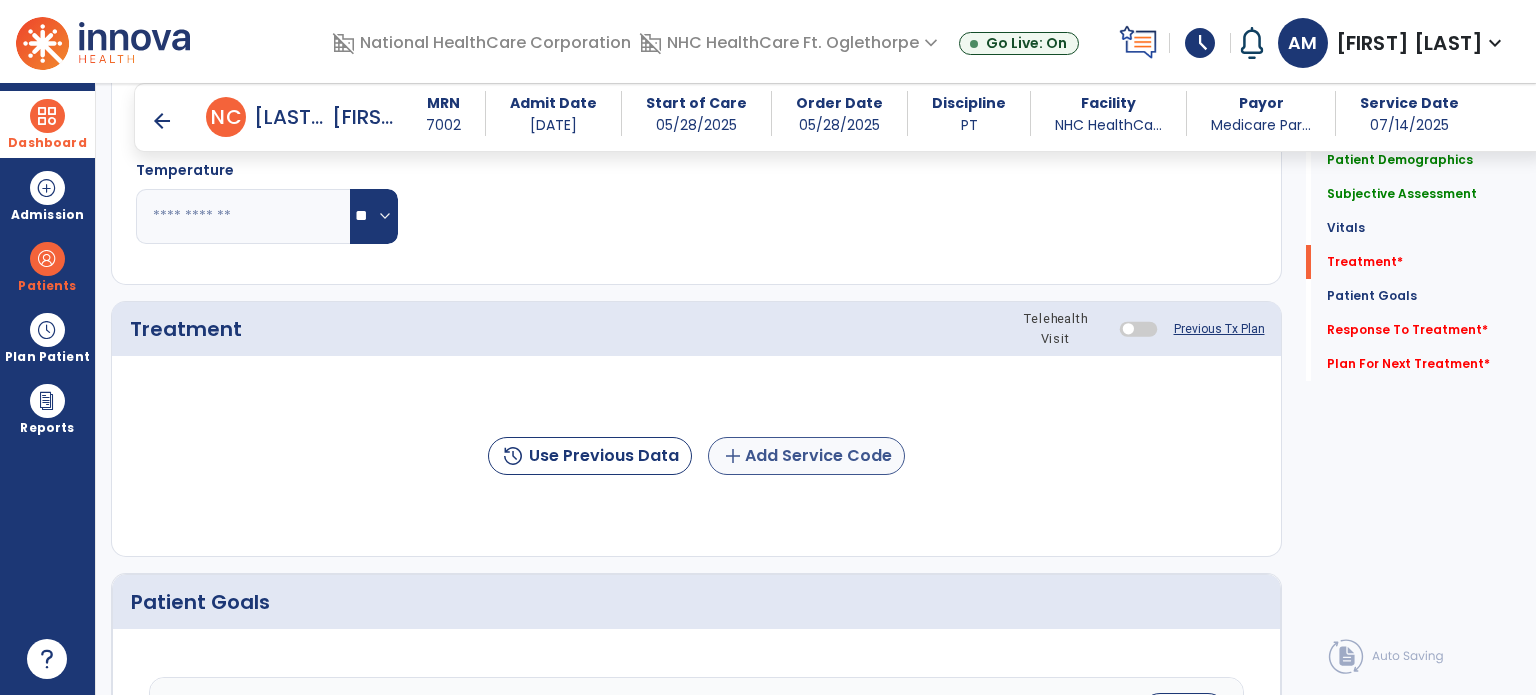 scroll, scrollTop: 1045, scrollLeft: 0, axis: vertical 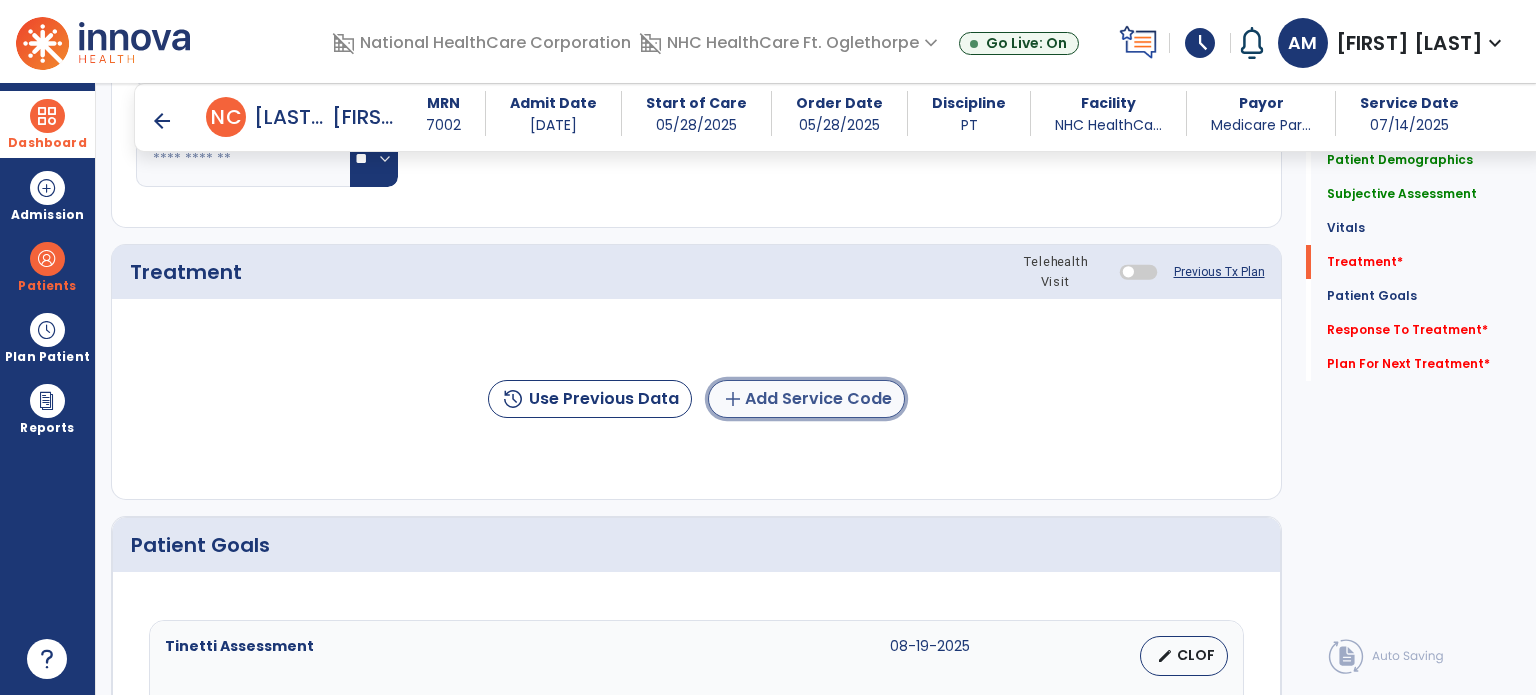 click on "add  Add Service Code" 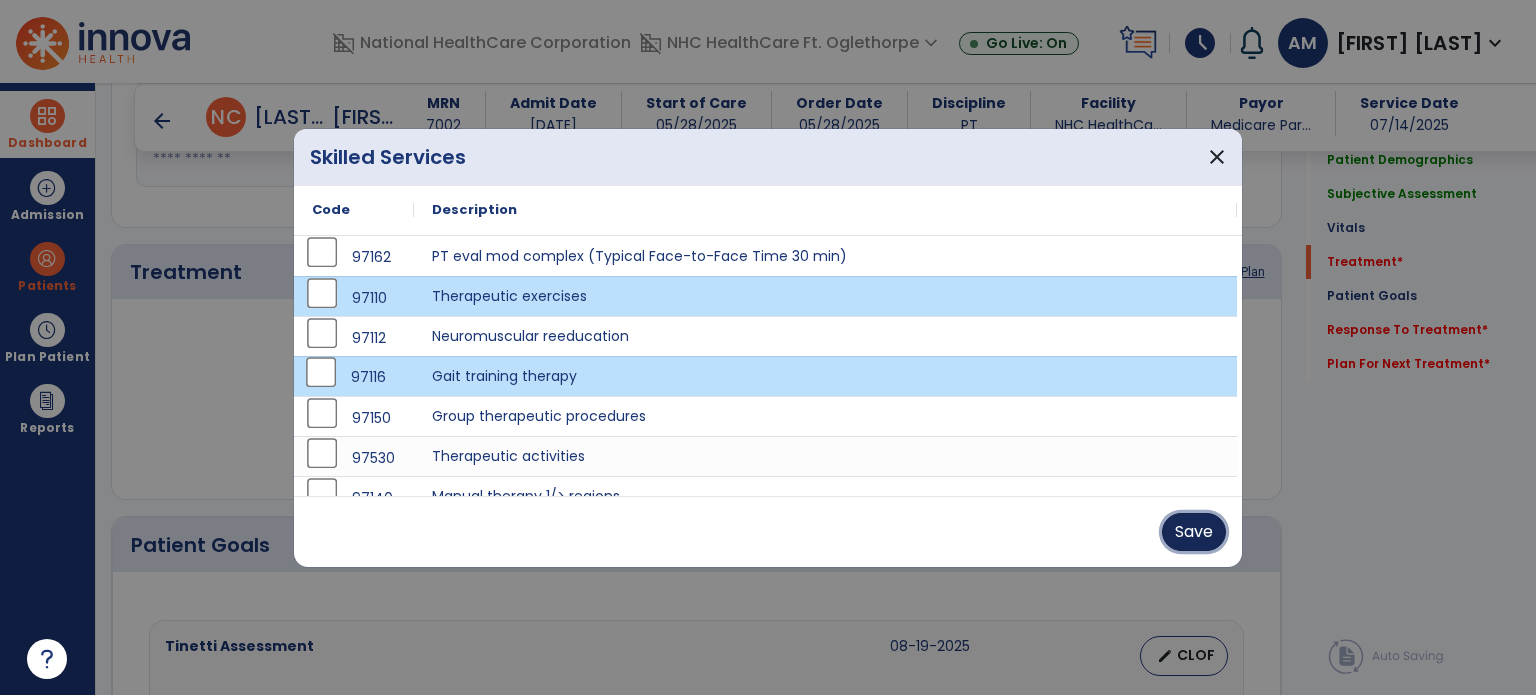 click on "Save" at bounding box center (1194, 532) 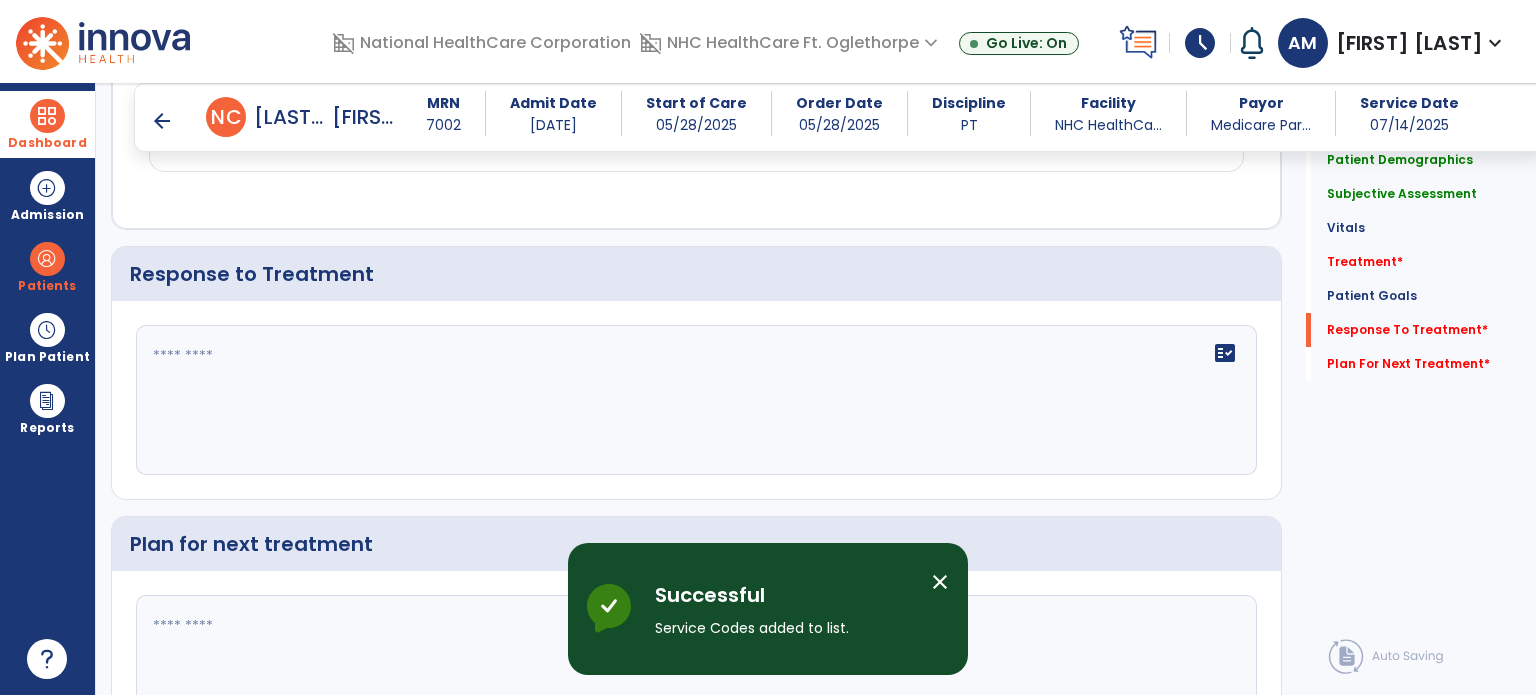 scroll, scrollTop: 2545, scrollLeft: 0, axis: vertical 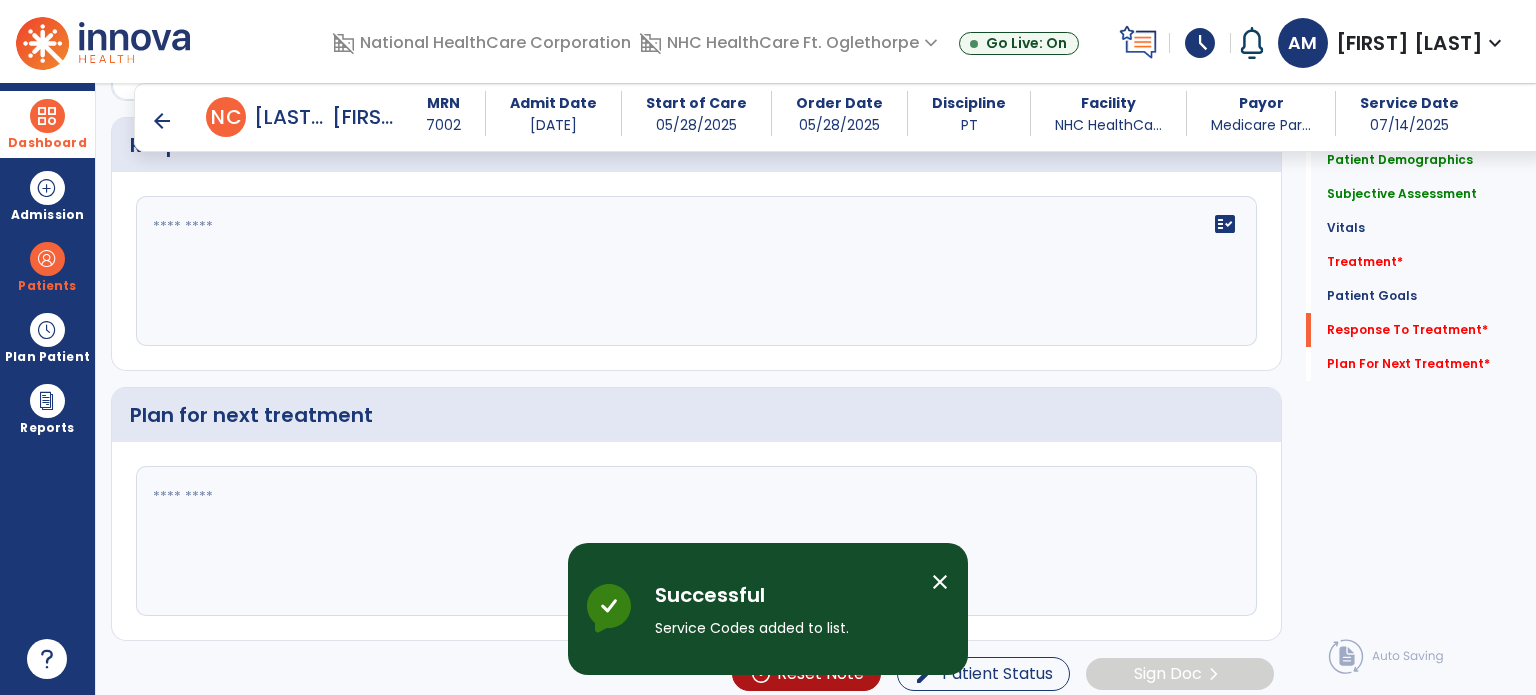 click on "fact_check" 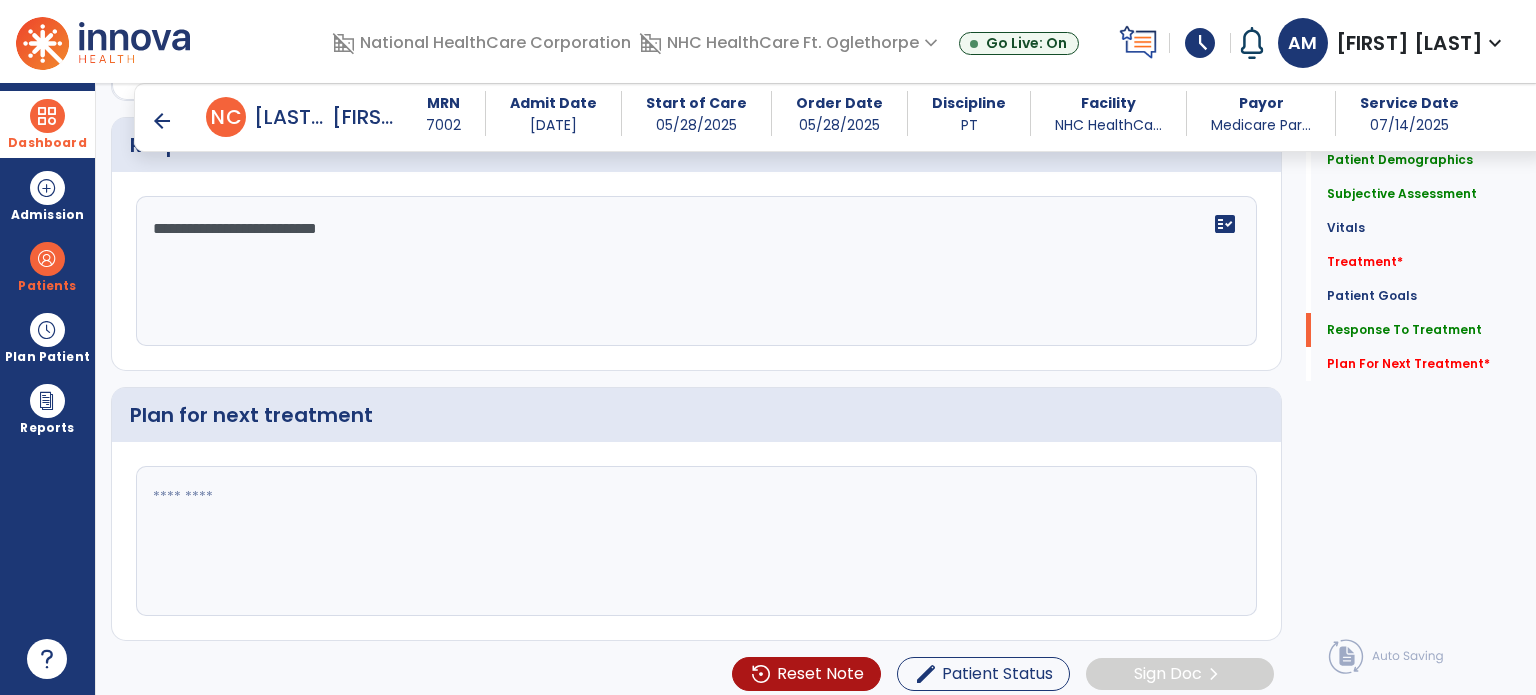 type on "**********" 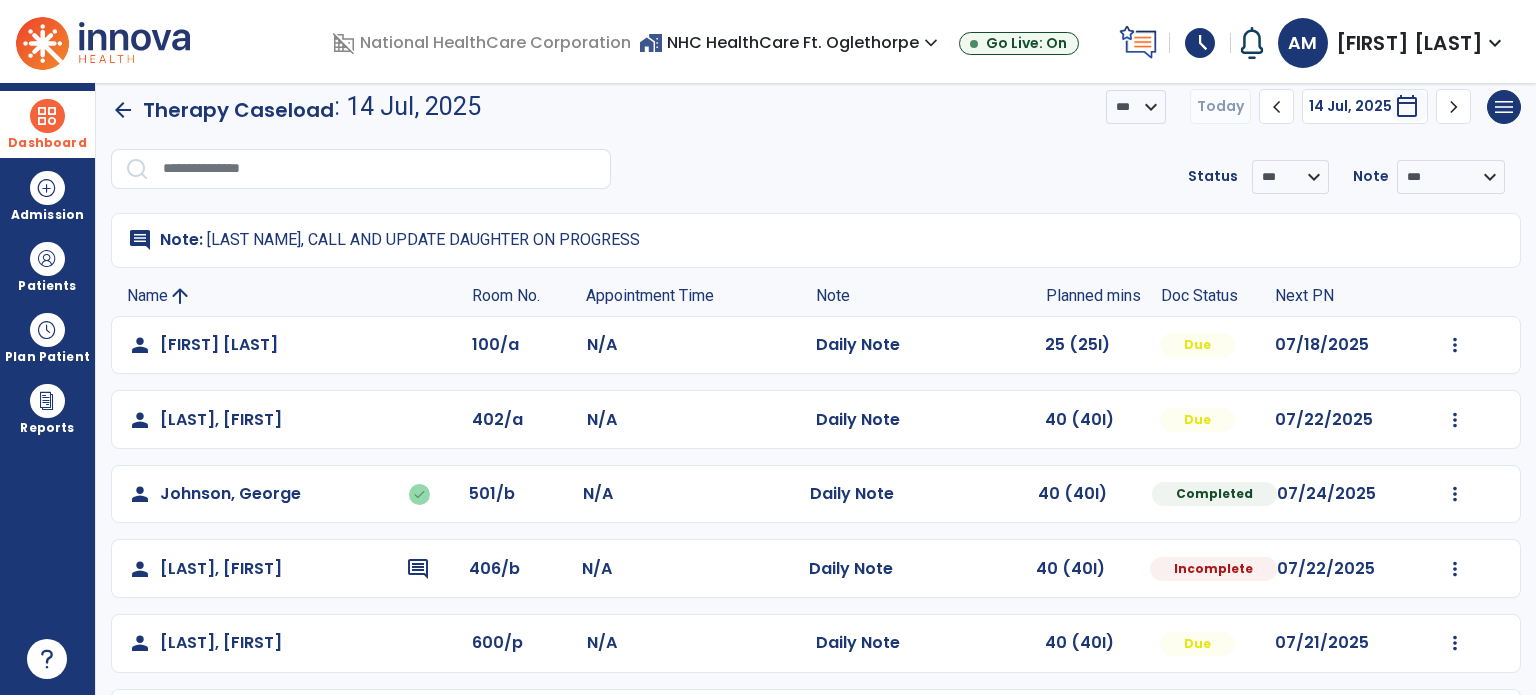 scroll, scrollTop: 0, scrollLeft: 0, axis: both 